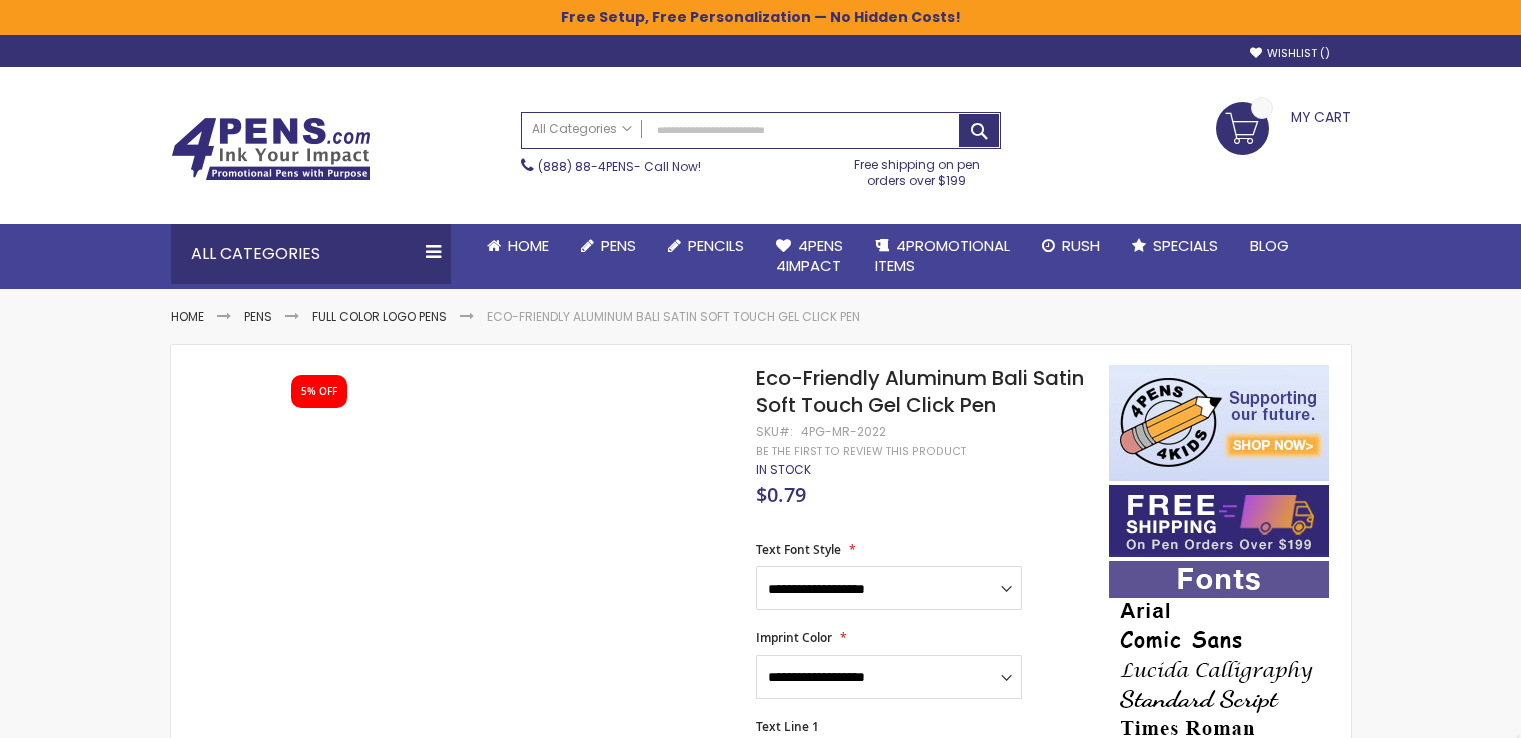 scroll, scrollTop: 0, scrollLeft: 0, axis: both 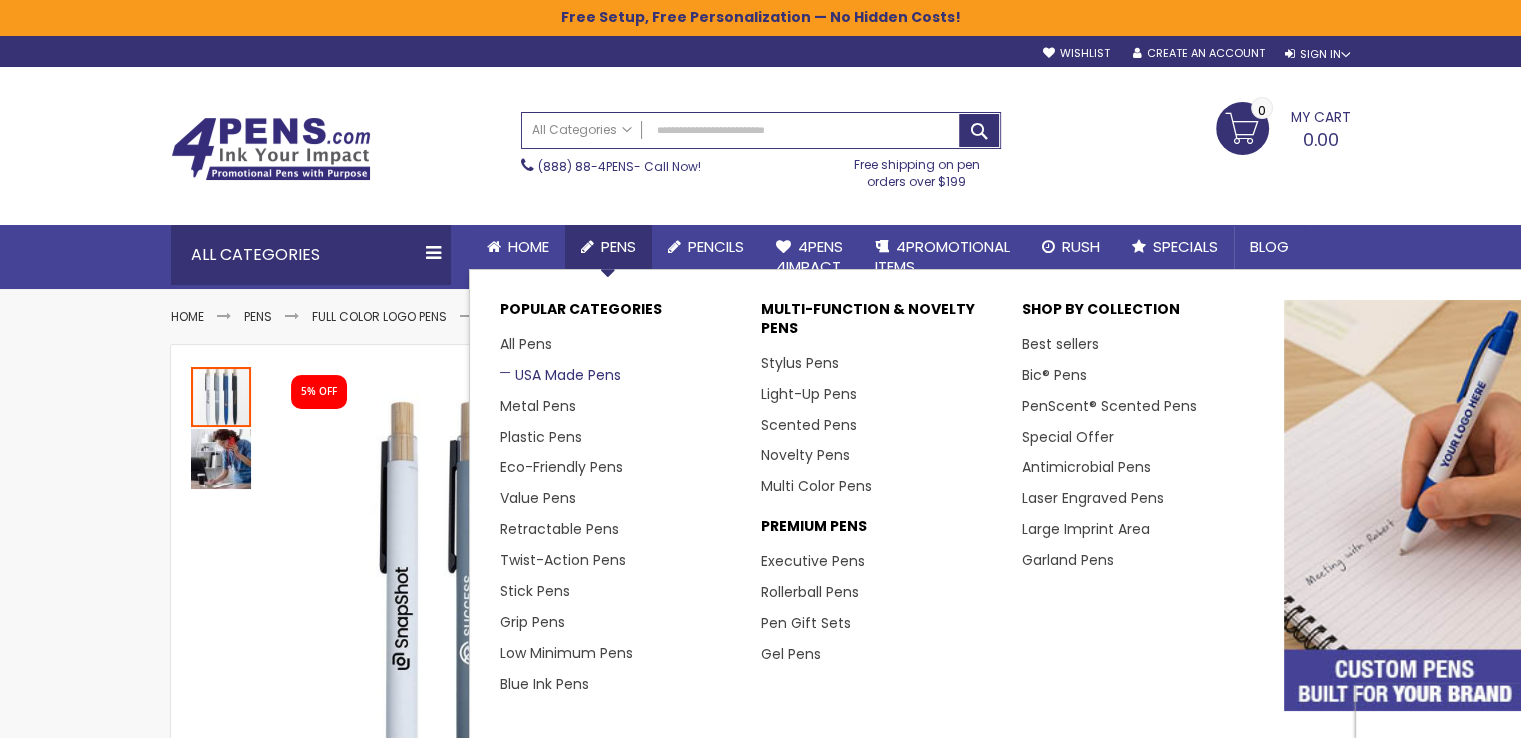 click on "USA Made Pens" at bounding box center [560, 375] 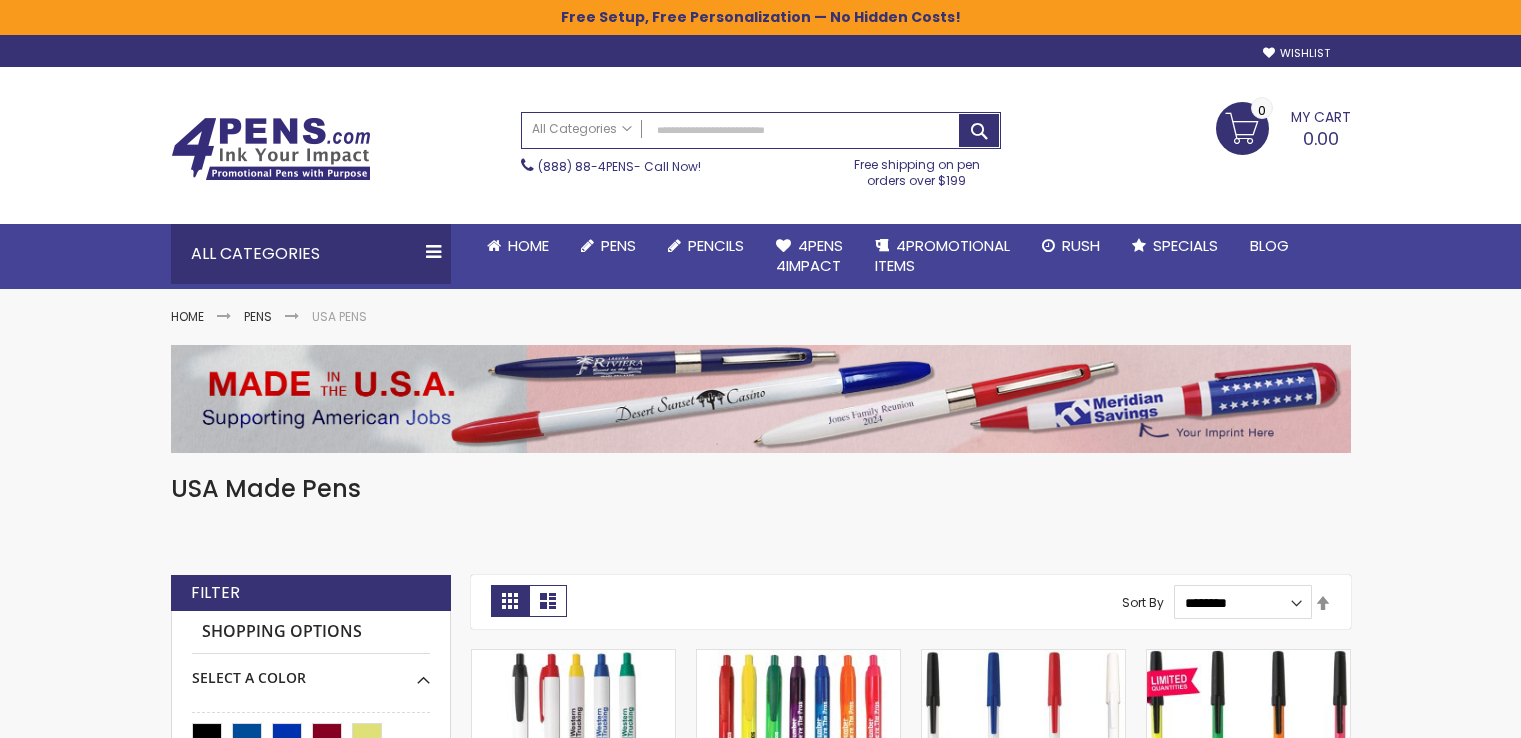 scroll, scrollTop: 0, scrollLeft: 0, axis: both 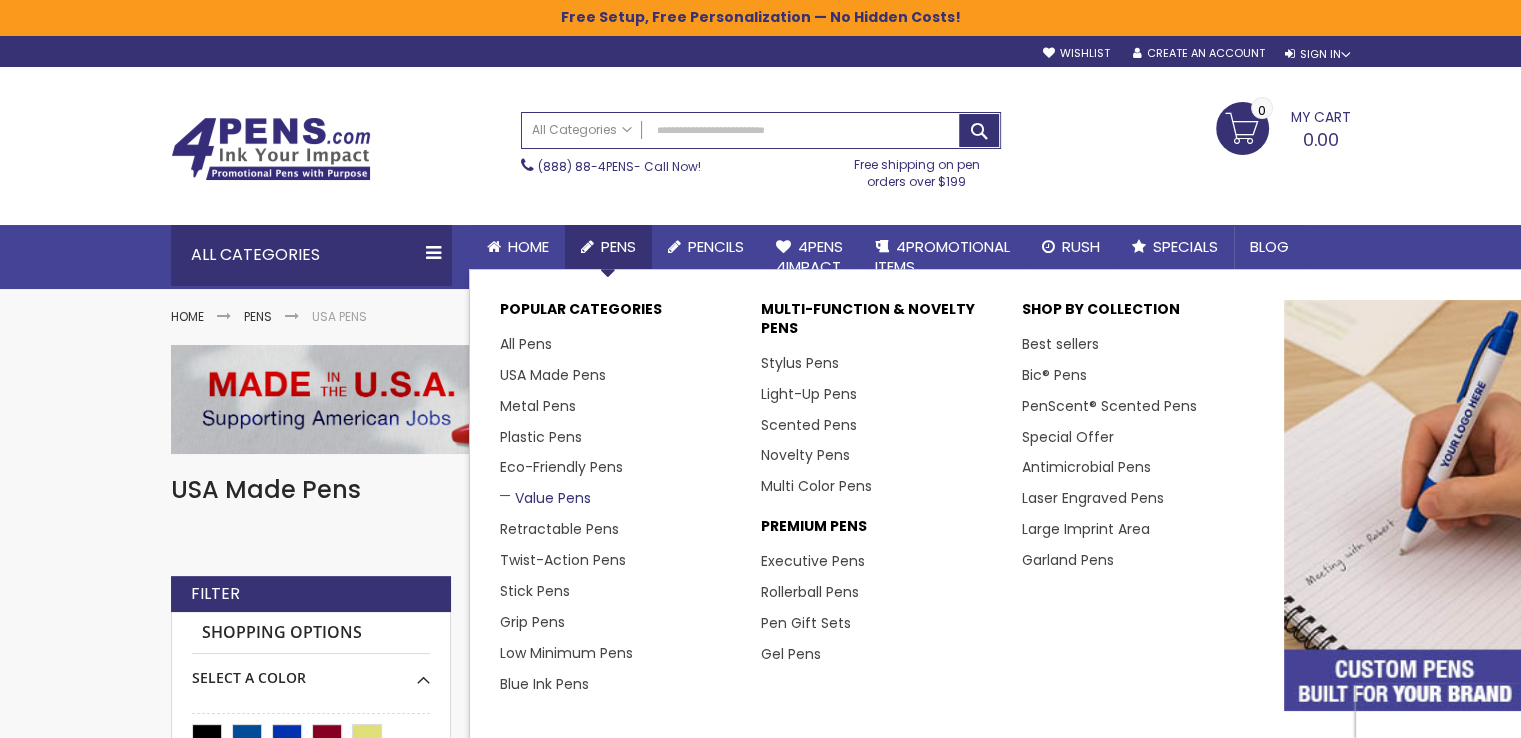 click on "Value Pens" at bounding box center (545, 498) 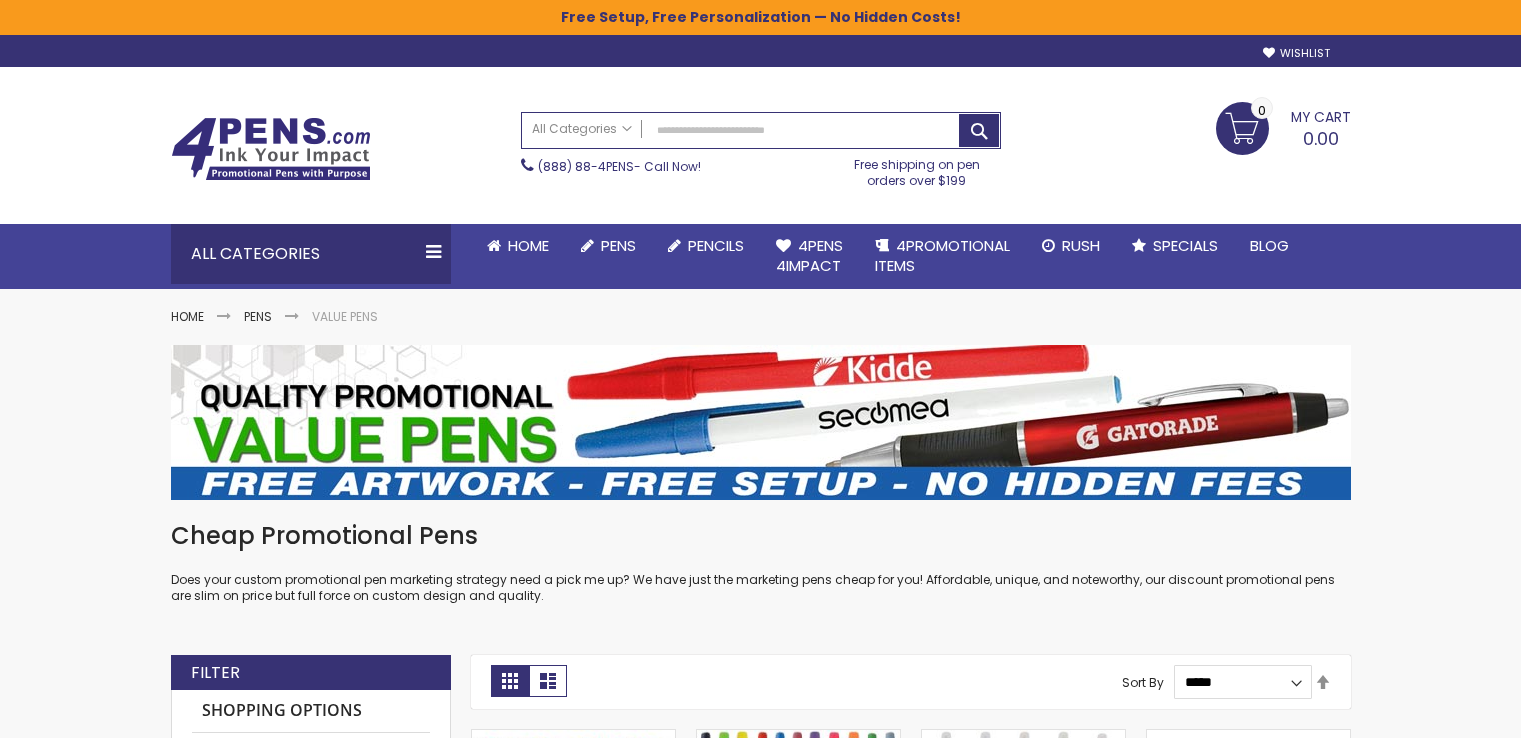 scroll, scrollTop: 0, scrollLeft: 0, axis: both 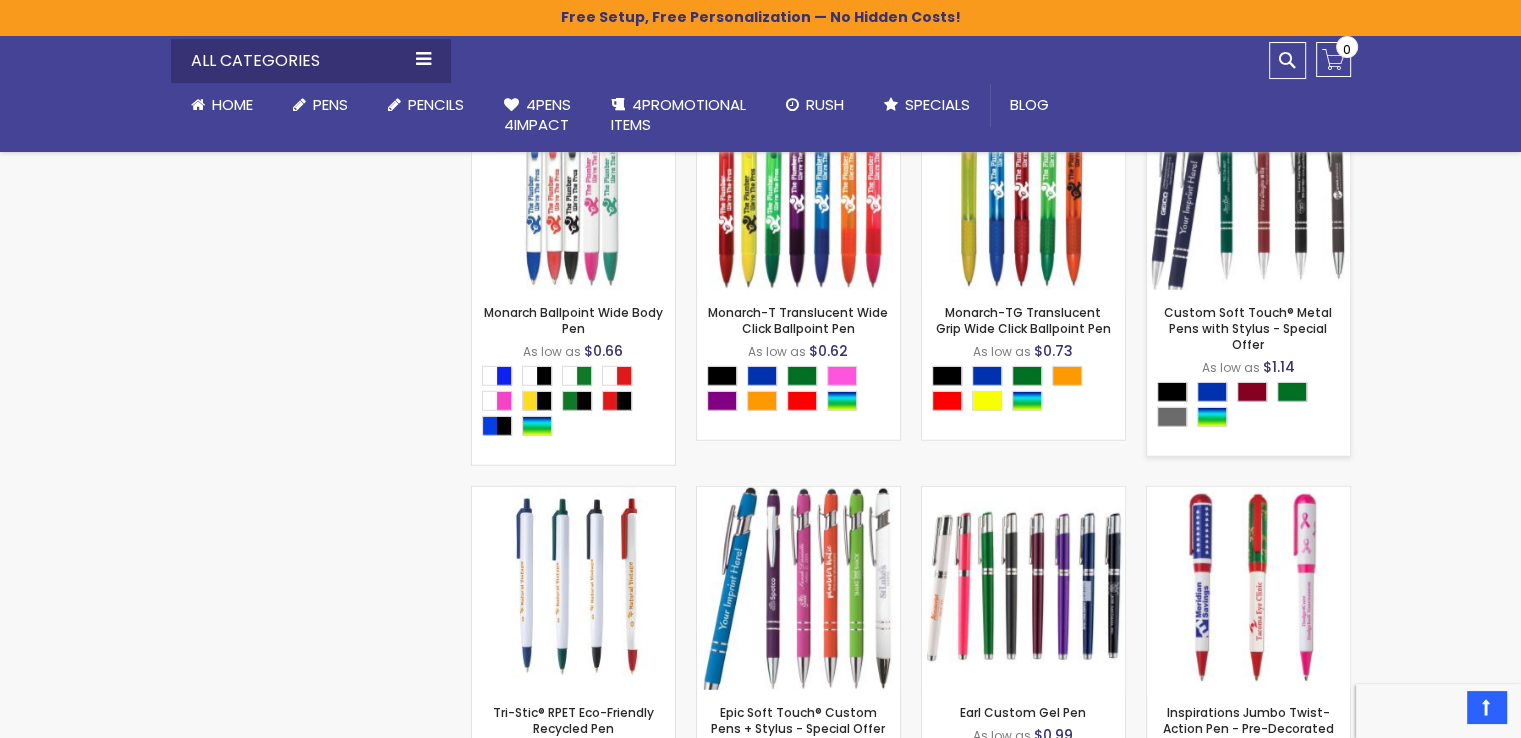 click at bounding box center (1248, 188) 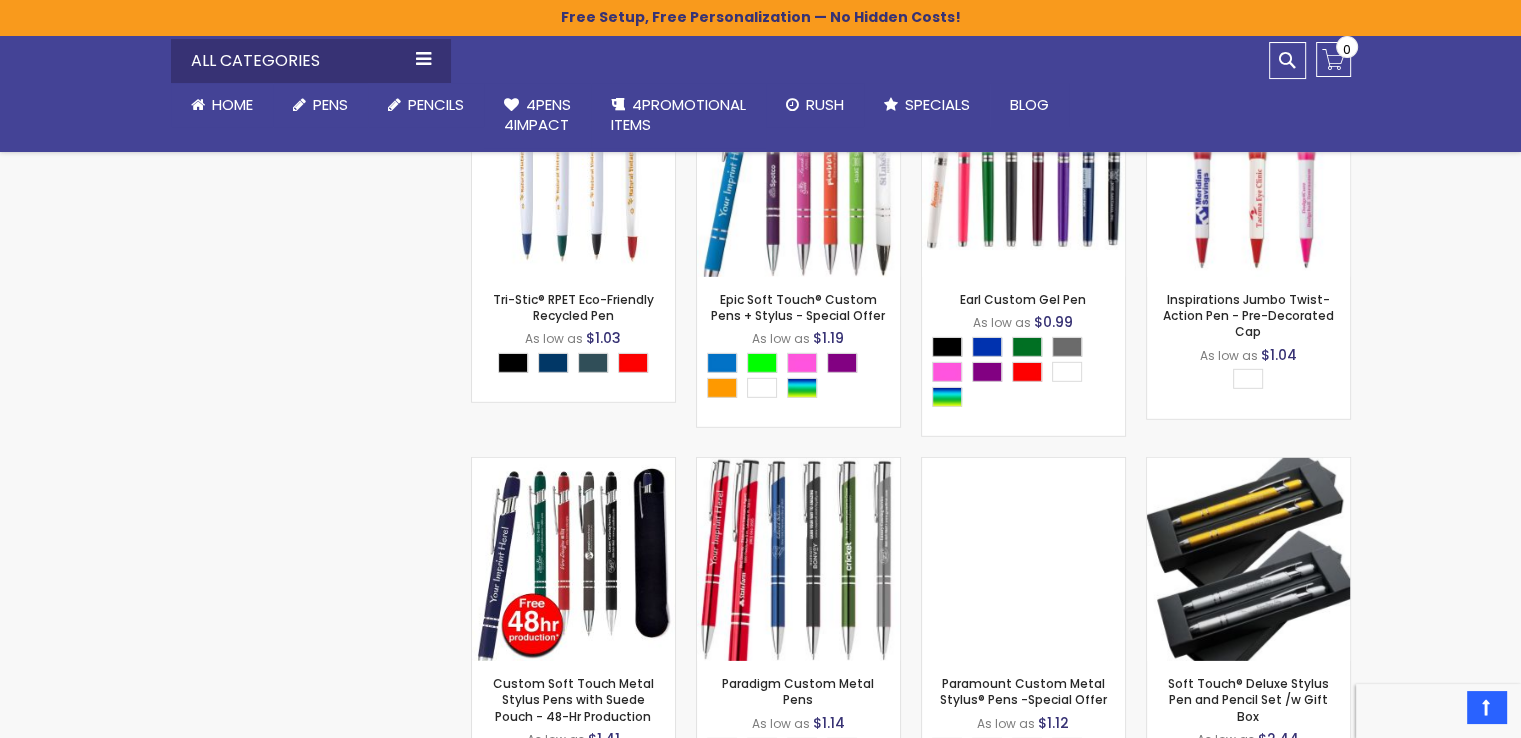 scroll, scrollTop: 6038, scrollLeft: 0, axis: vertical 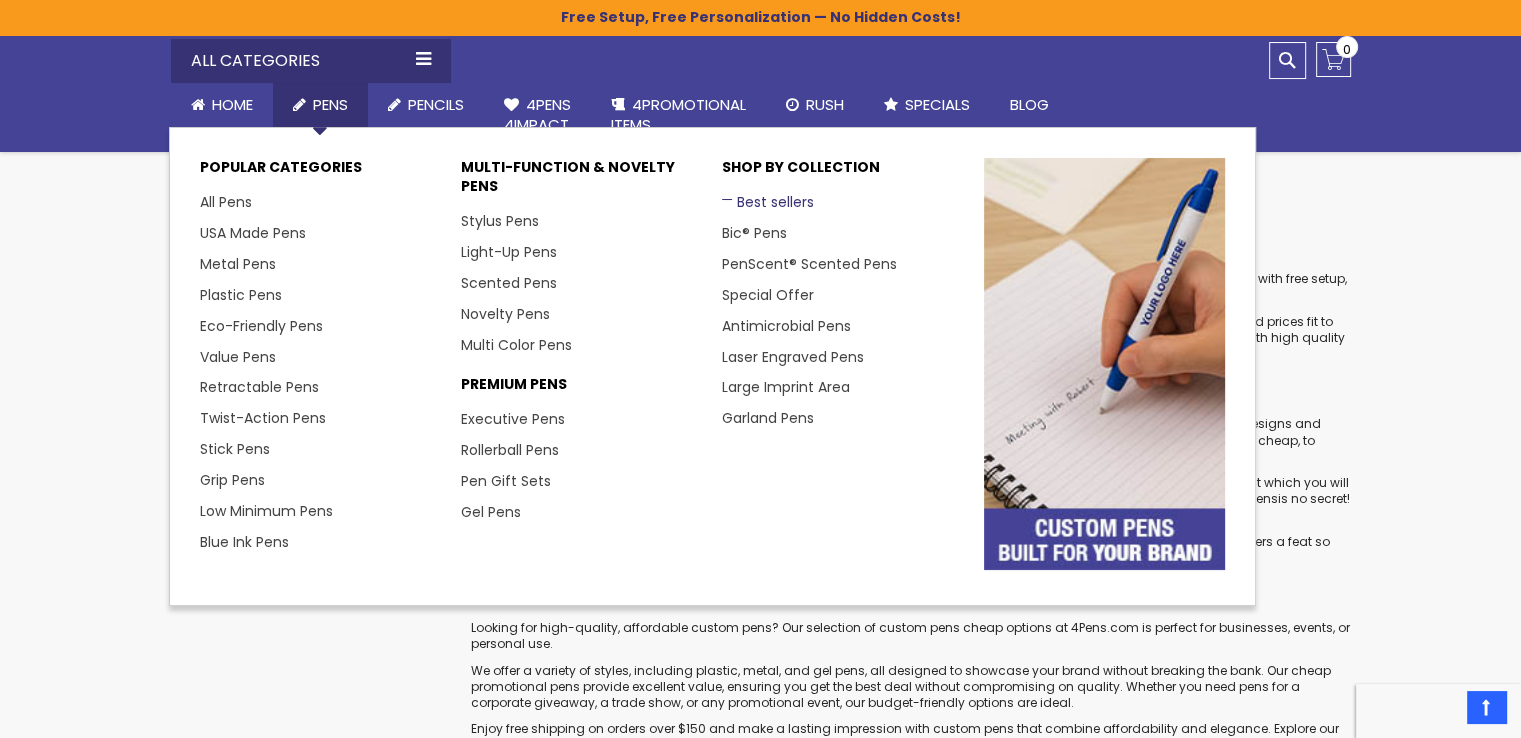 click on "Best sellers" at bounding box center (768, 202) 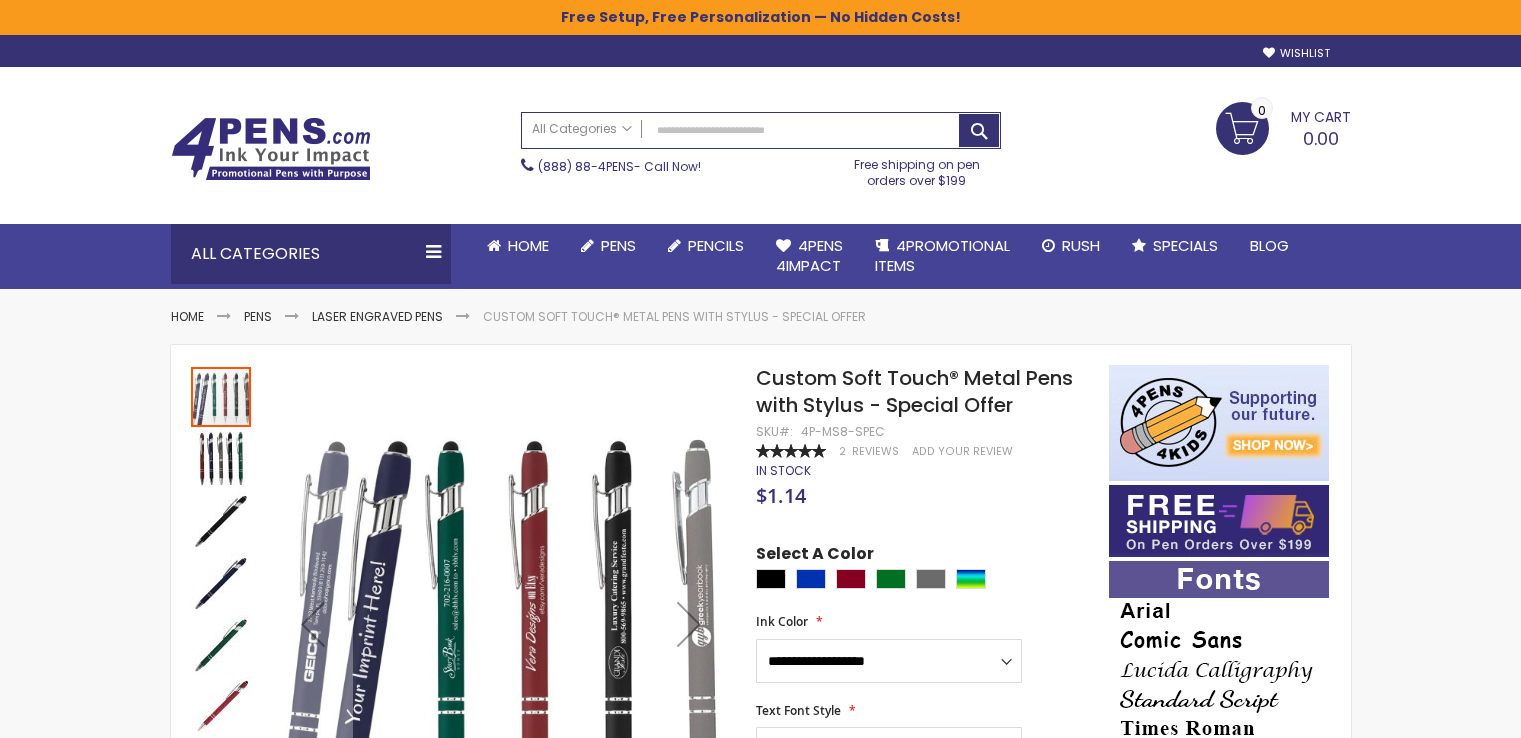 scroll, scrollTop: 0, scrollLeft: 0, axis: both 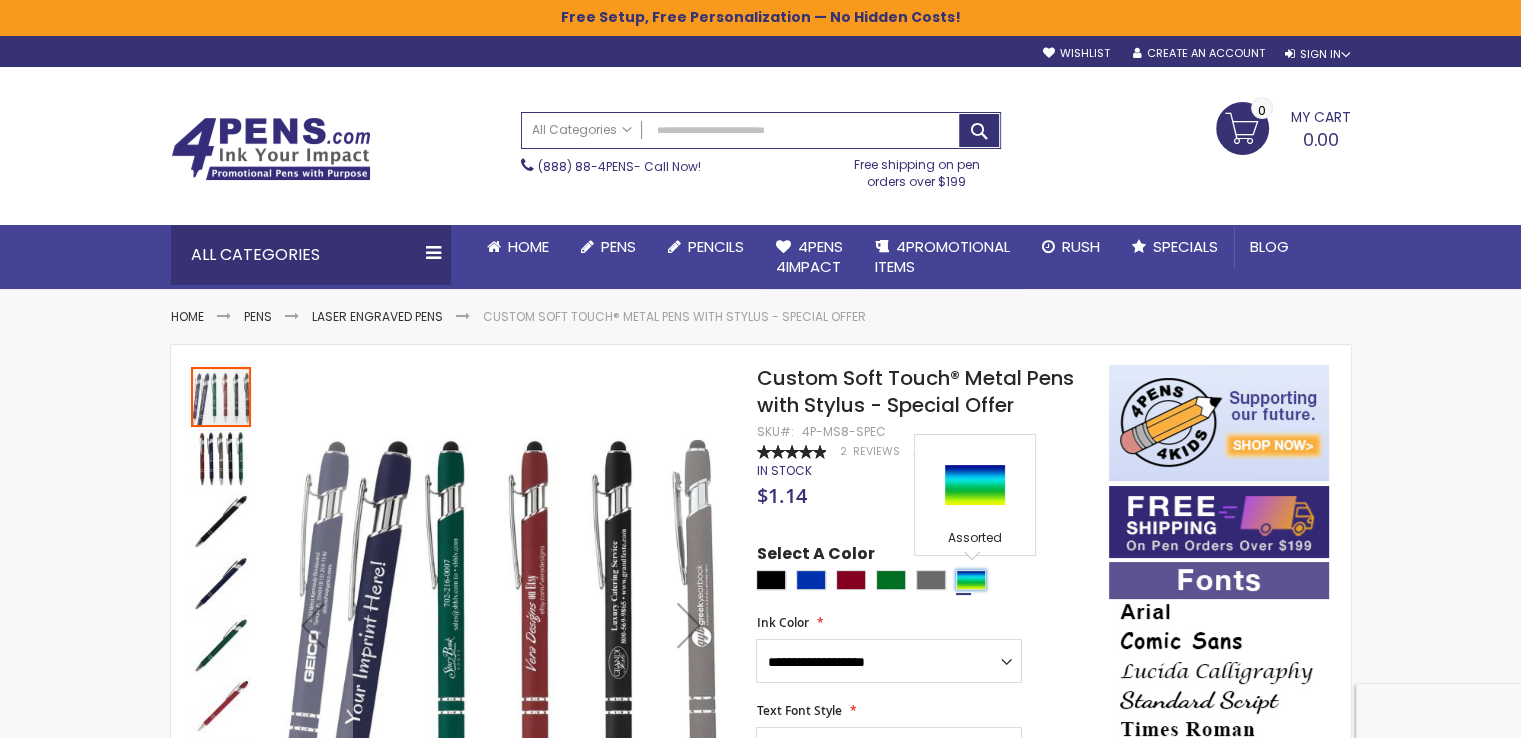 click at bounding box center (971, 580) 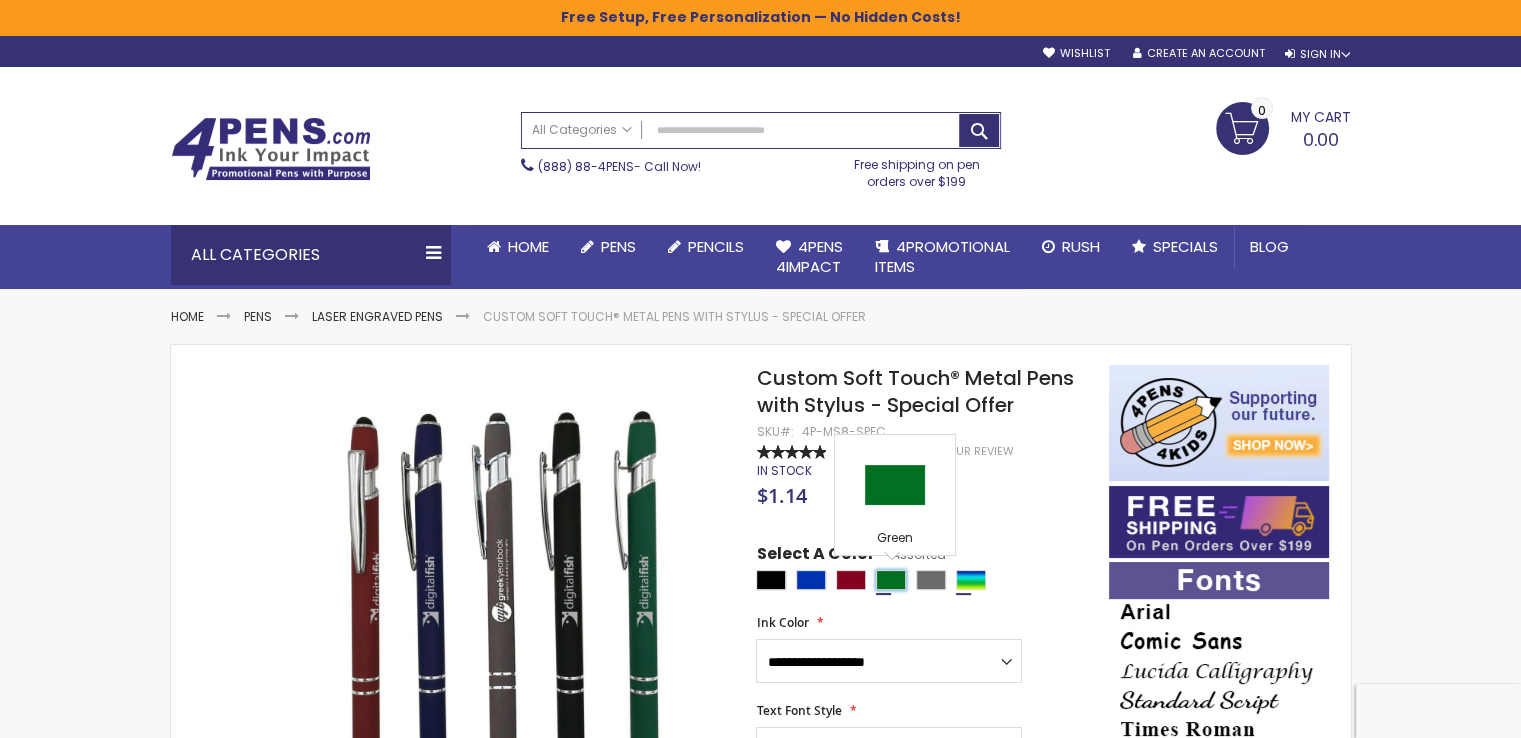 click at bounding box center (891, 580) 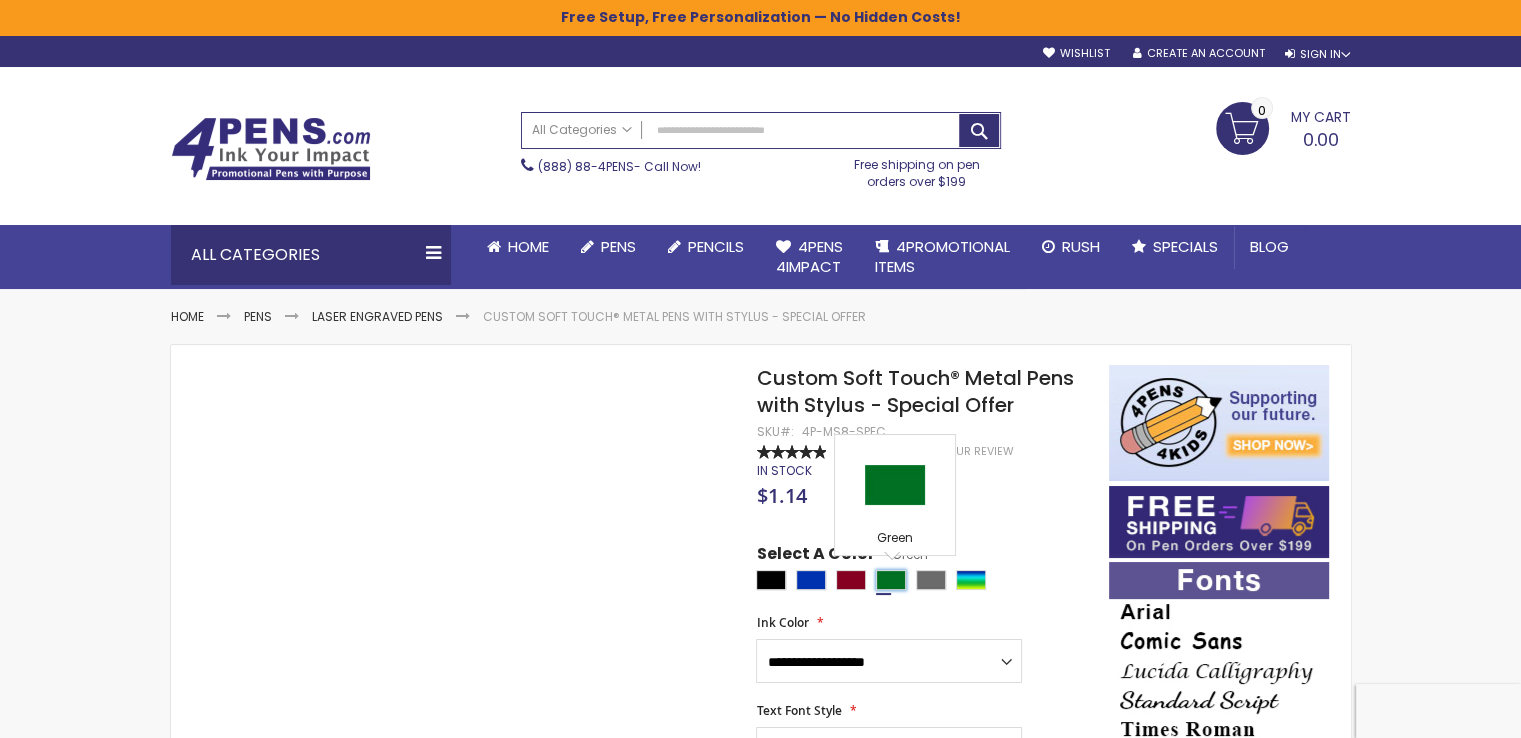 type on "****" 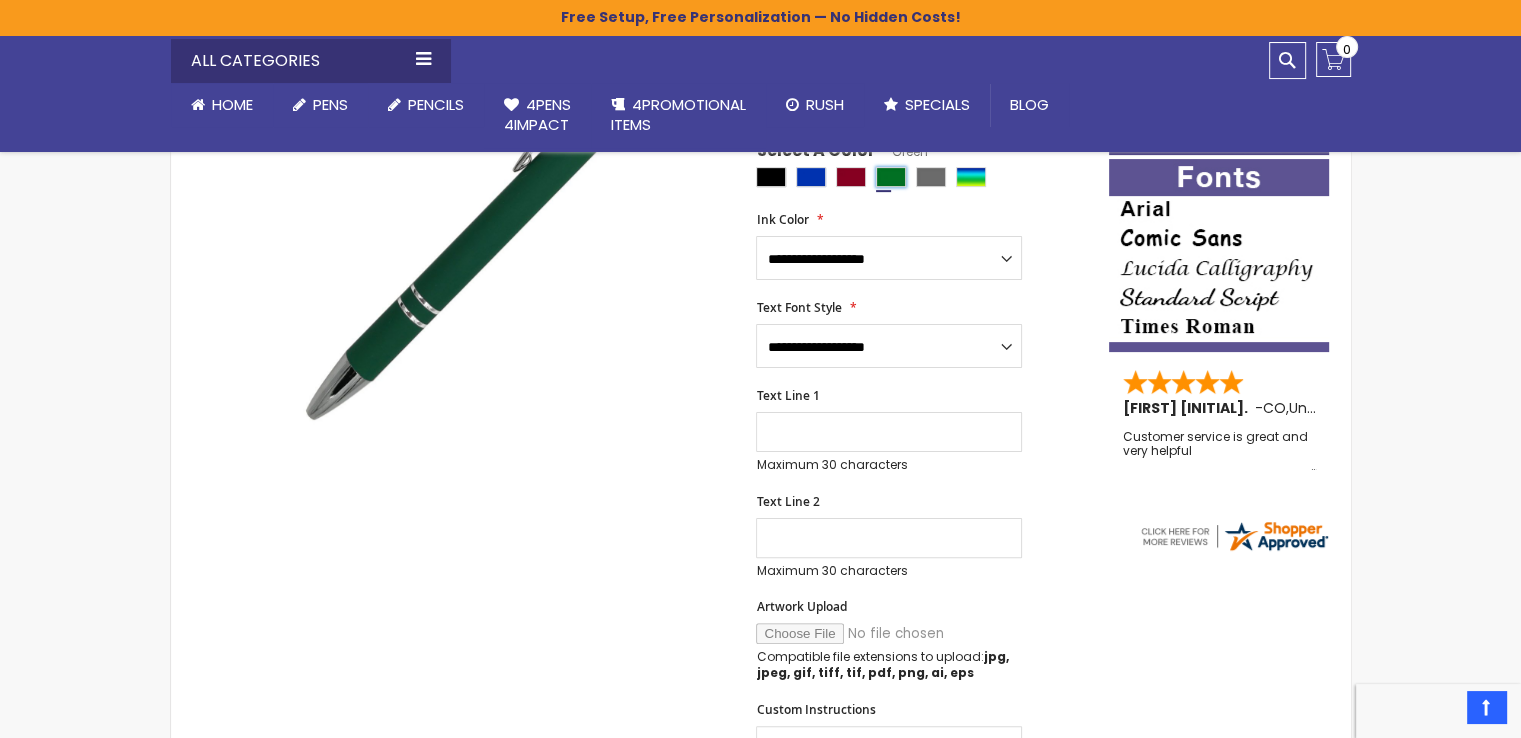 scroll, scrollTop: 406, scrollLeft: 0, axis: vertical 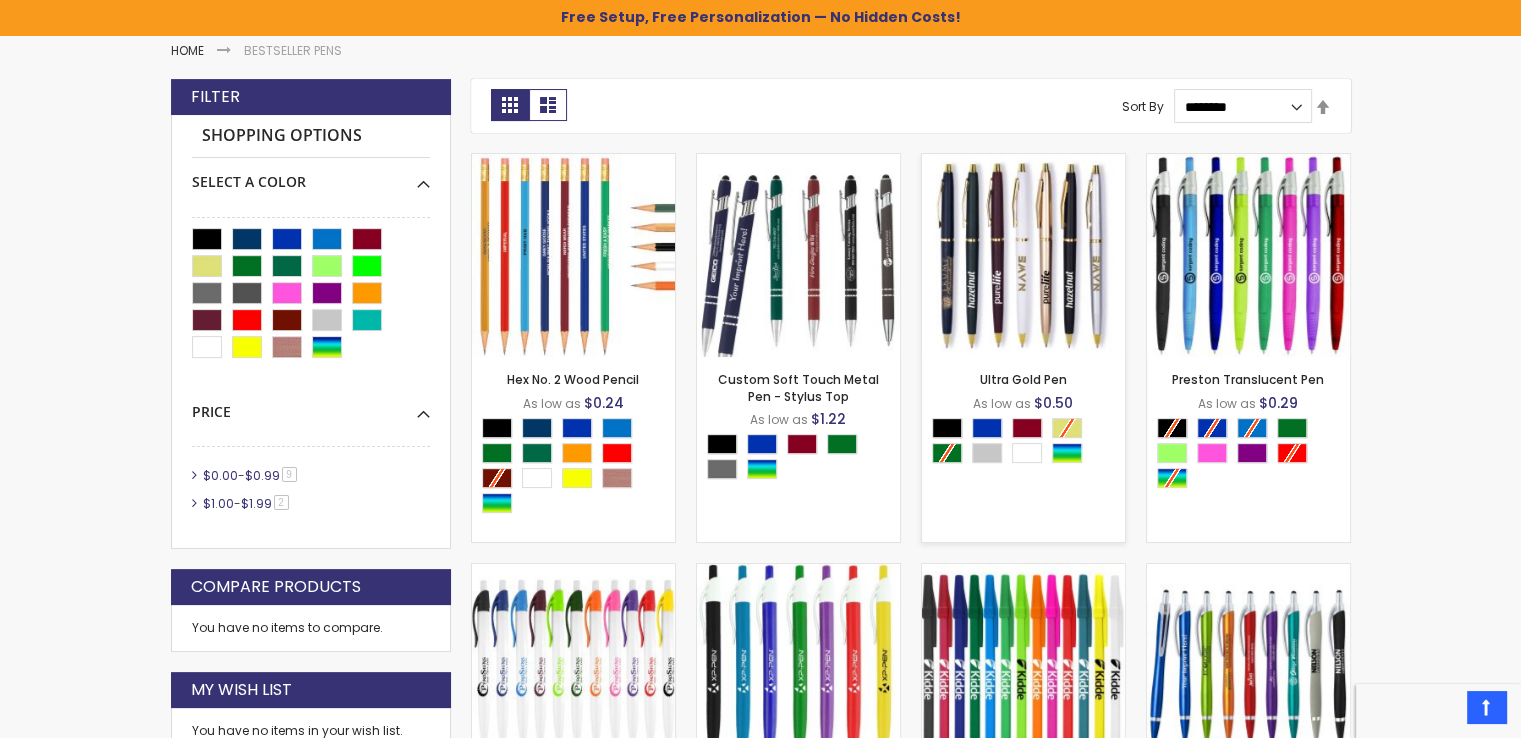 click at bounding box center [1023, 255] 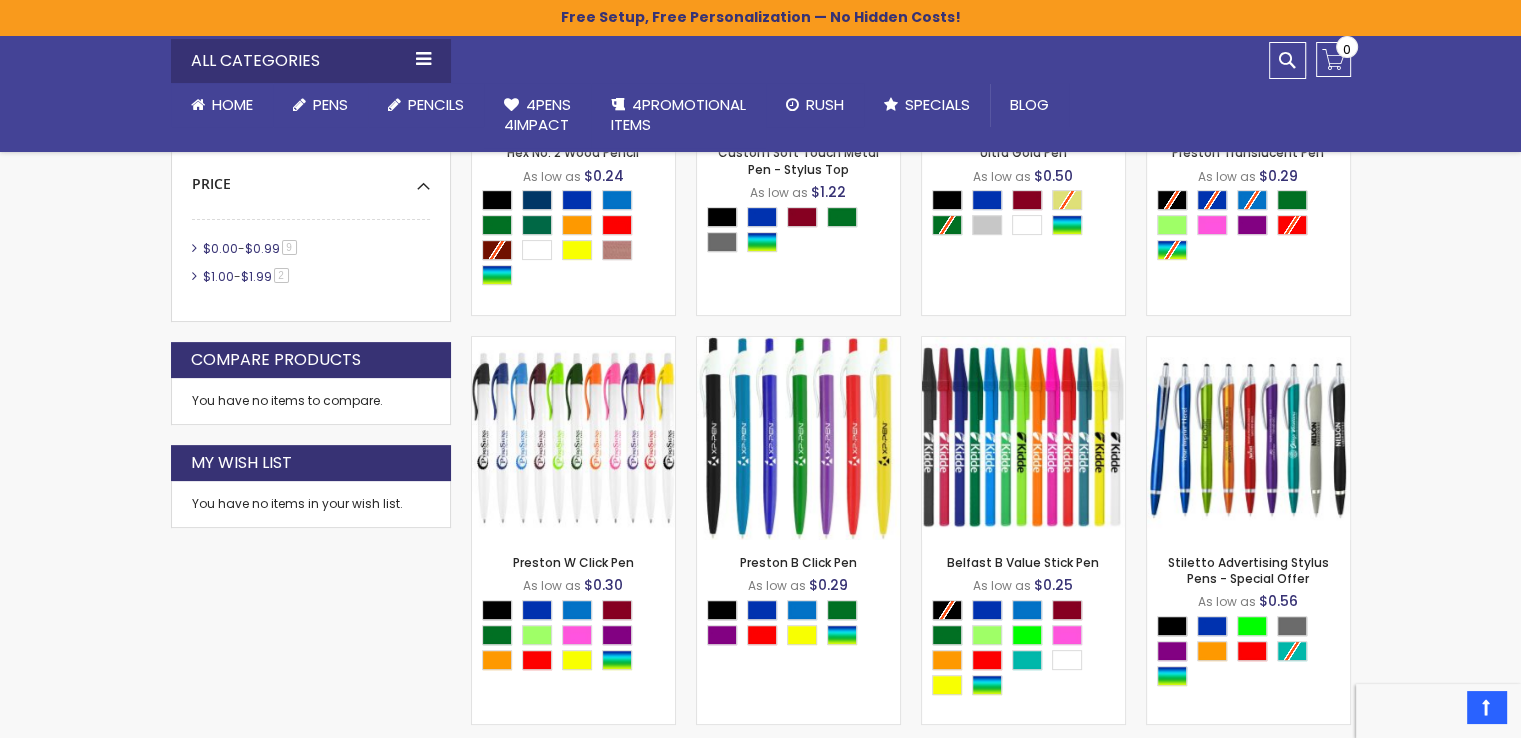 scroll, scrollTop: 506, scrollLeft: 0, axis: vertical 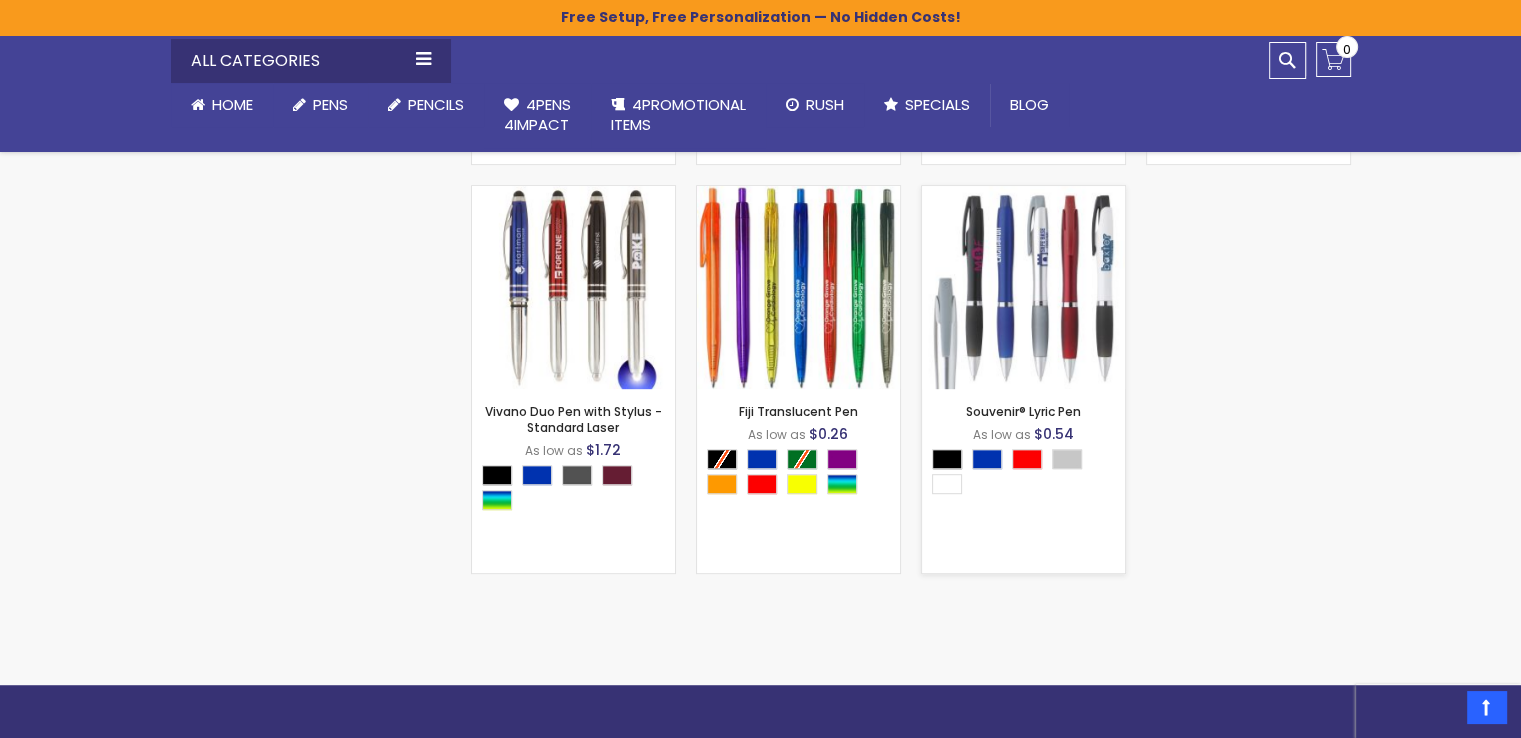 click at bounding box center [1023, 287] 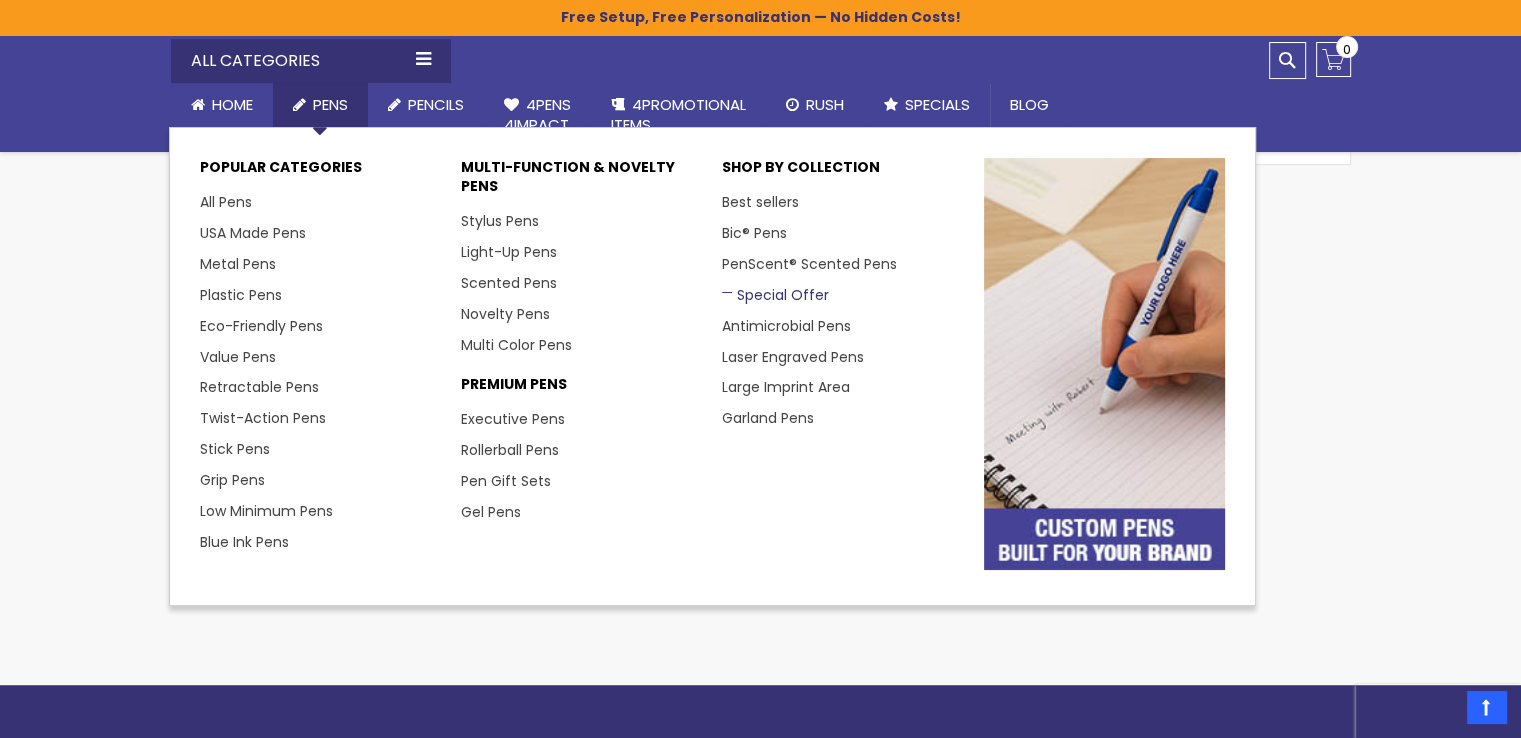 click on "Special Offer" at bounding box center [775, 295] 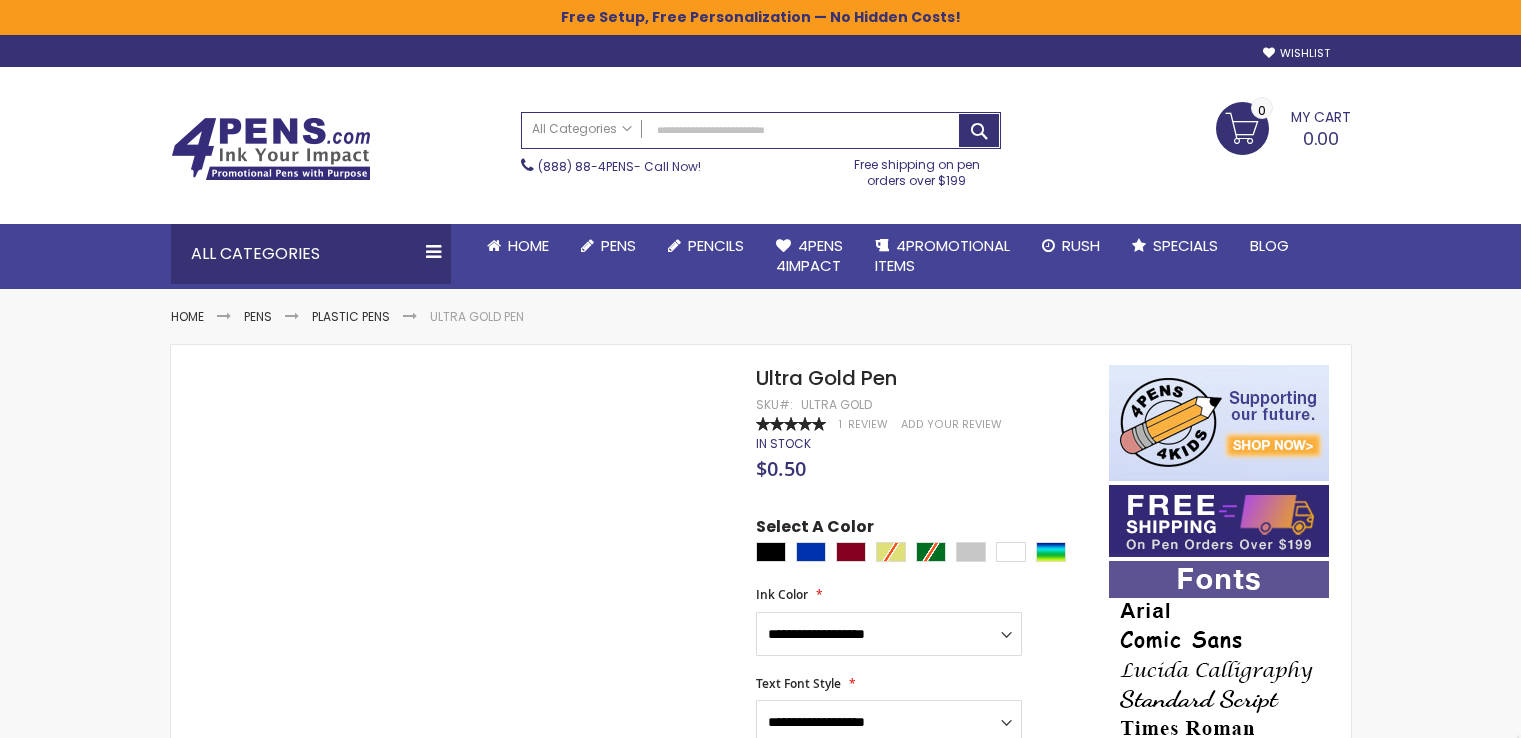 scroll, scrollTop: 0, scrollLeft: 0, axis: both 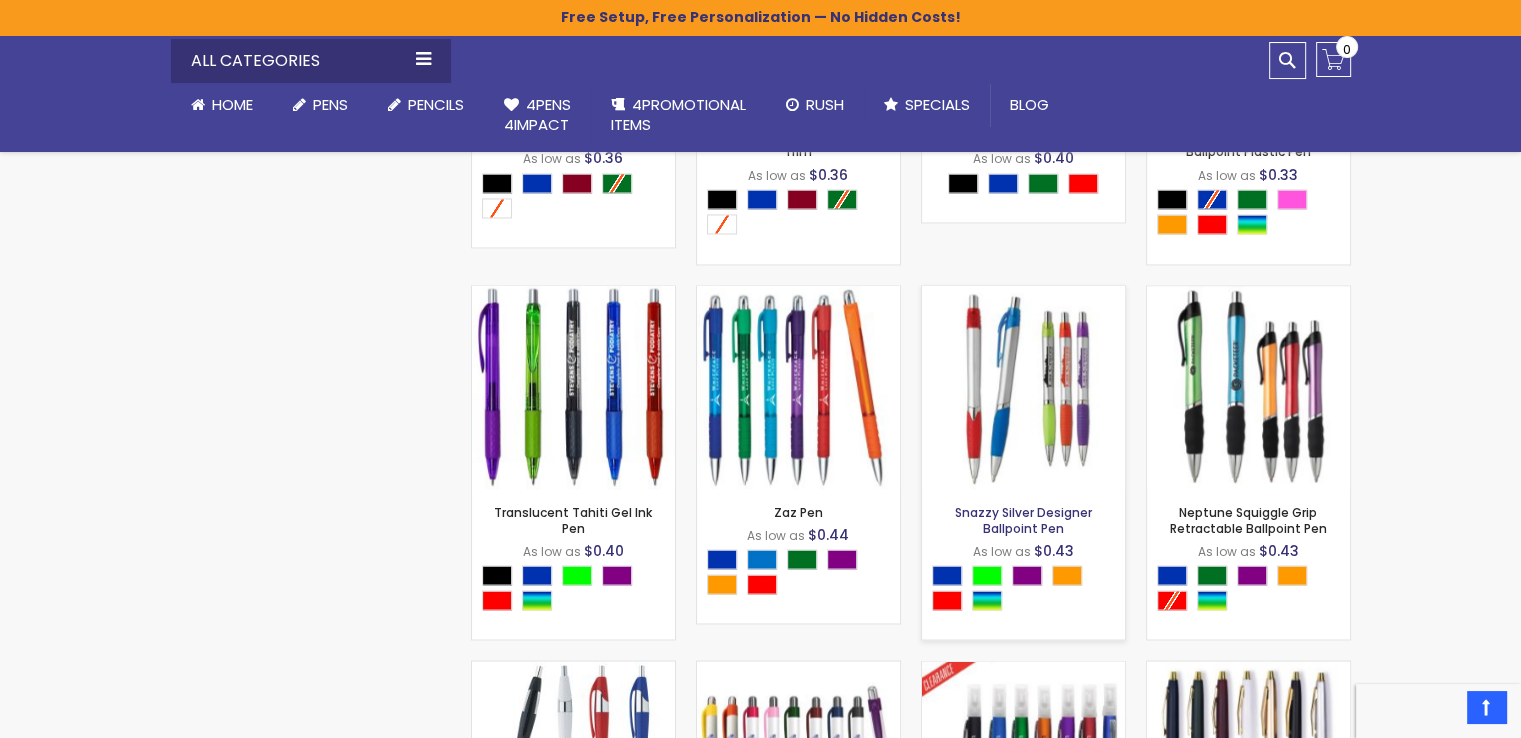 click on "Snazzy Silver Designer Ballpoint Pen" at bounding box center (1023, 519) 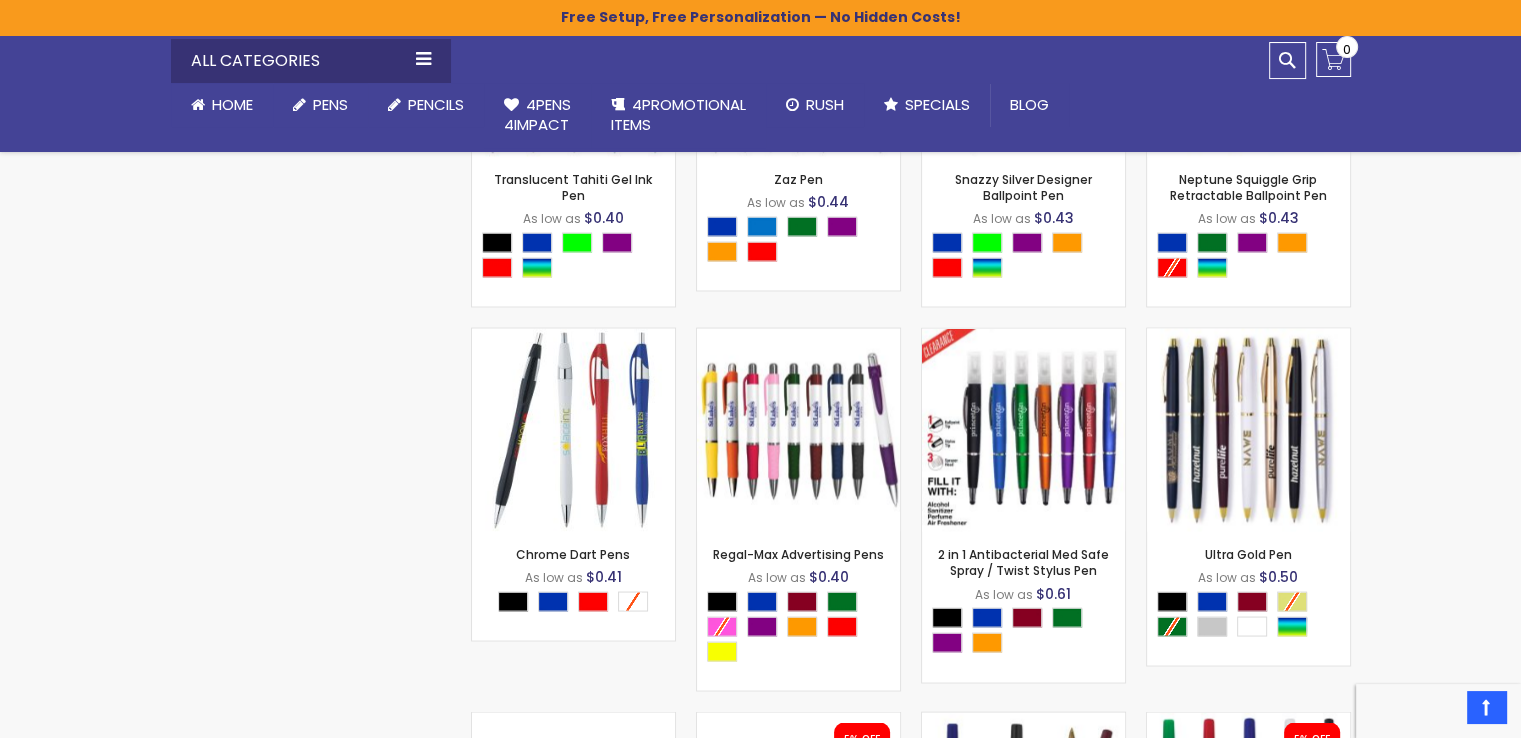 scroll, scrollTop: 3665, scrollLeft: 0, axis: vertical 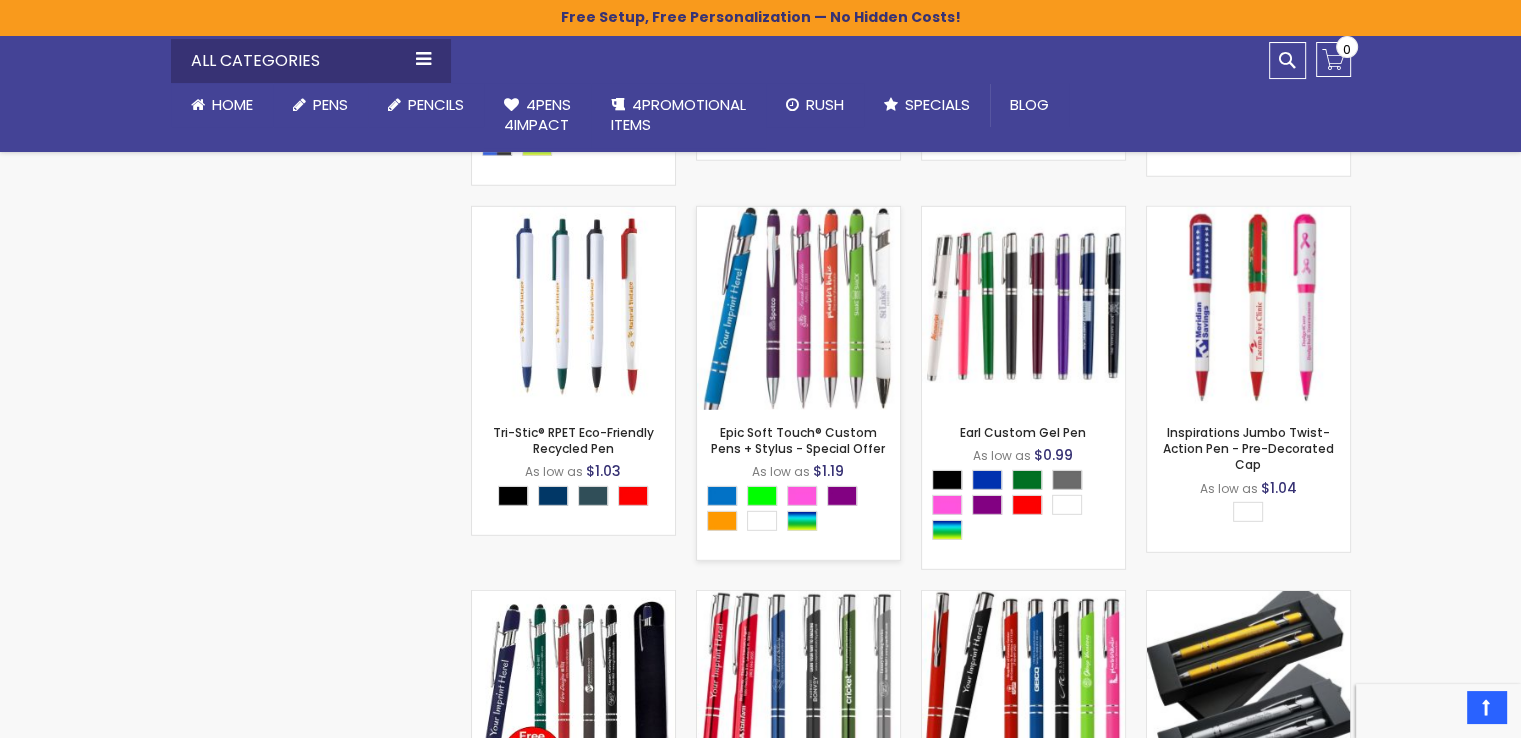 click at bounding box center [798, 308] 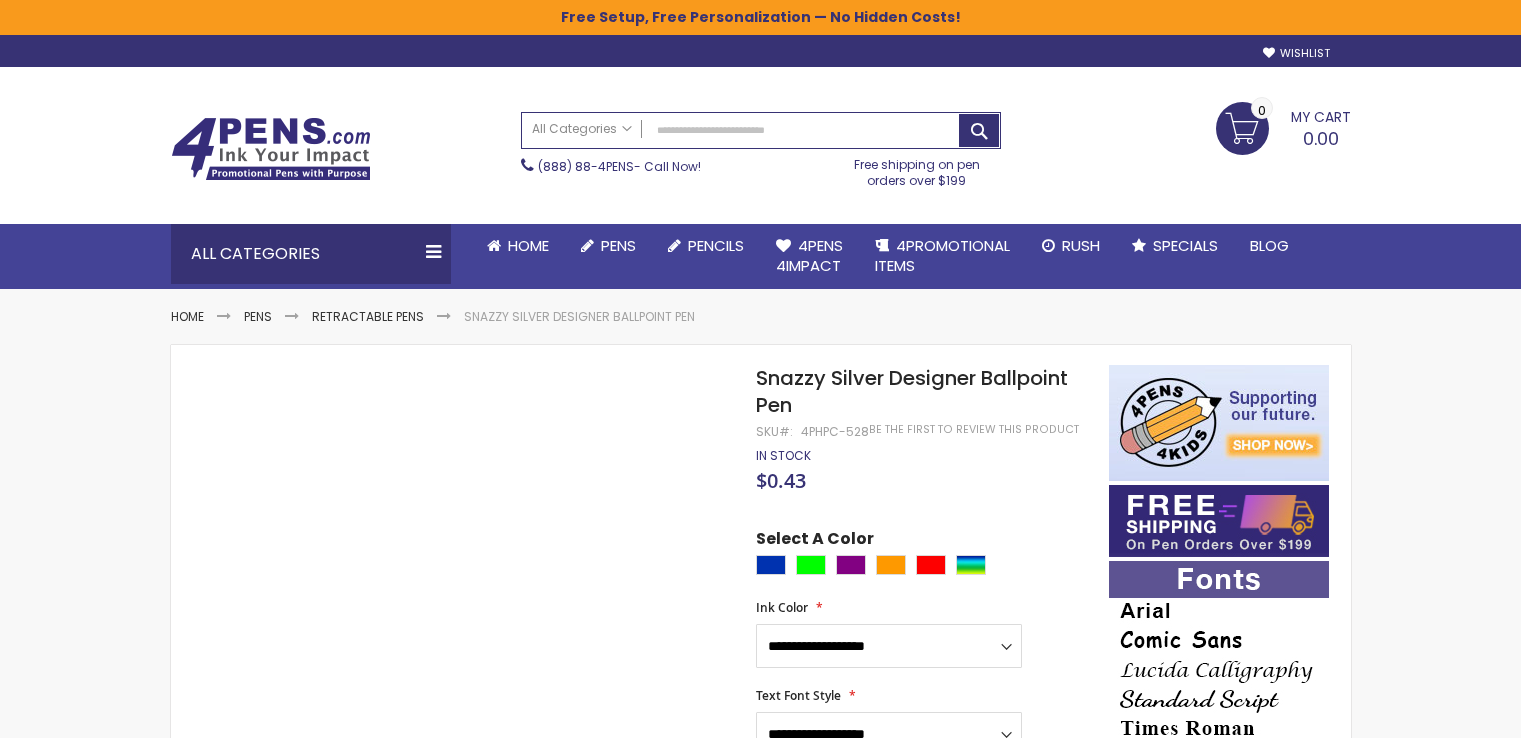 scroll, scrollTop: 0, scrollLeft: 0, axis: both 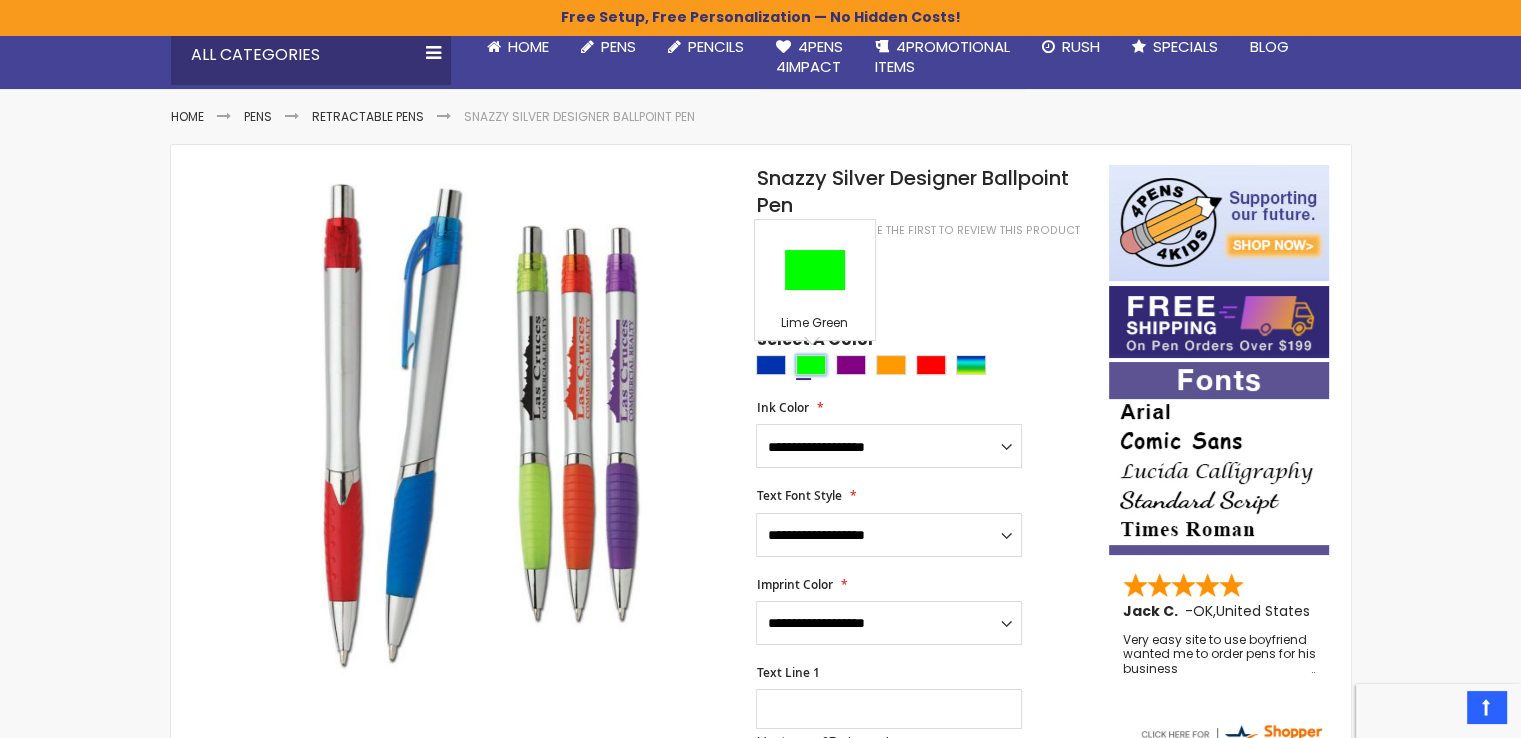 click at bounding box center [811, 365] 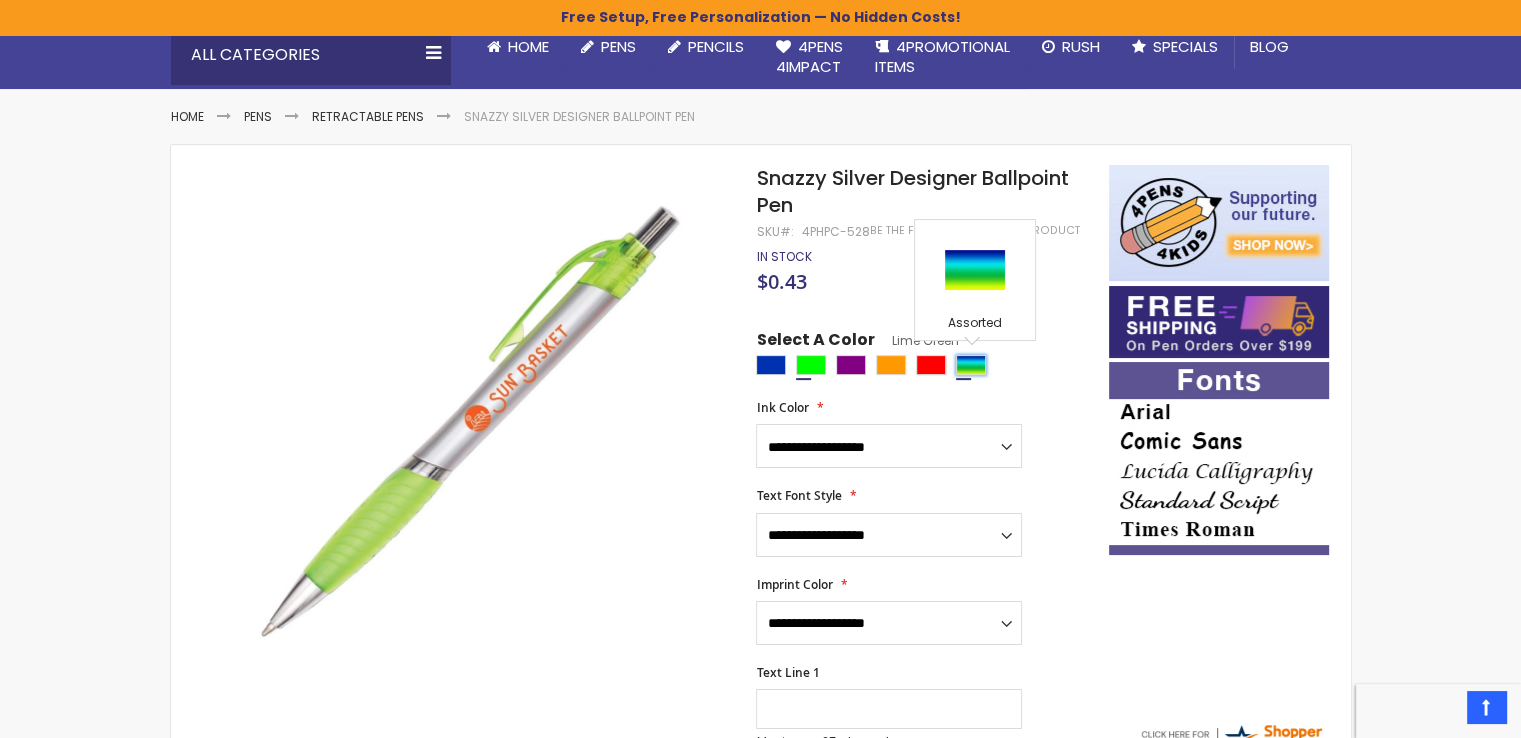 click at bounding box center [971, 365] 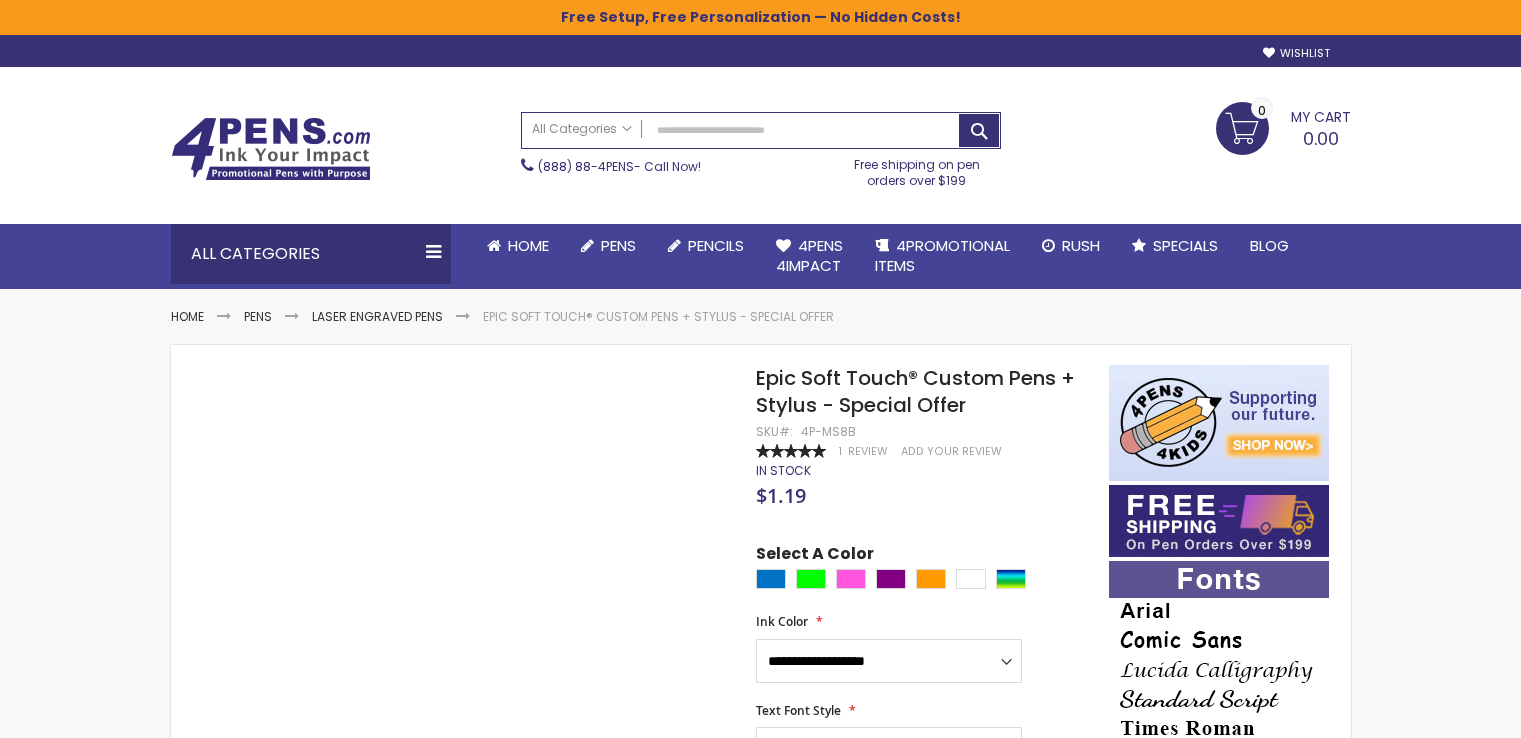 scroll, scrollTop: 0, scrollLeft: 0, axis: both 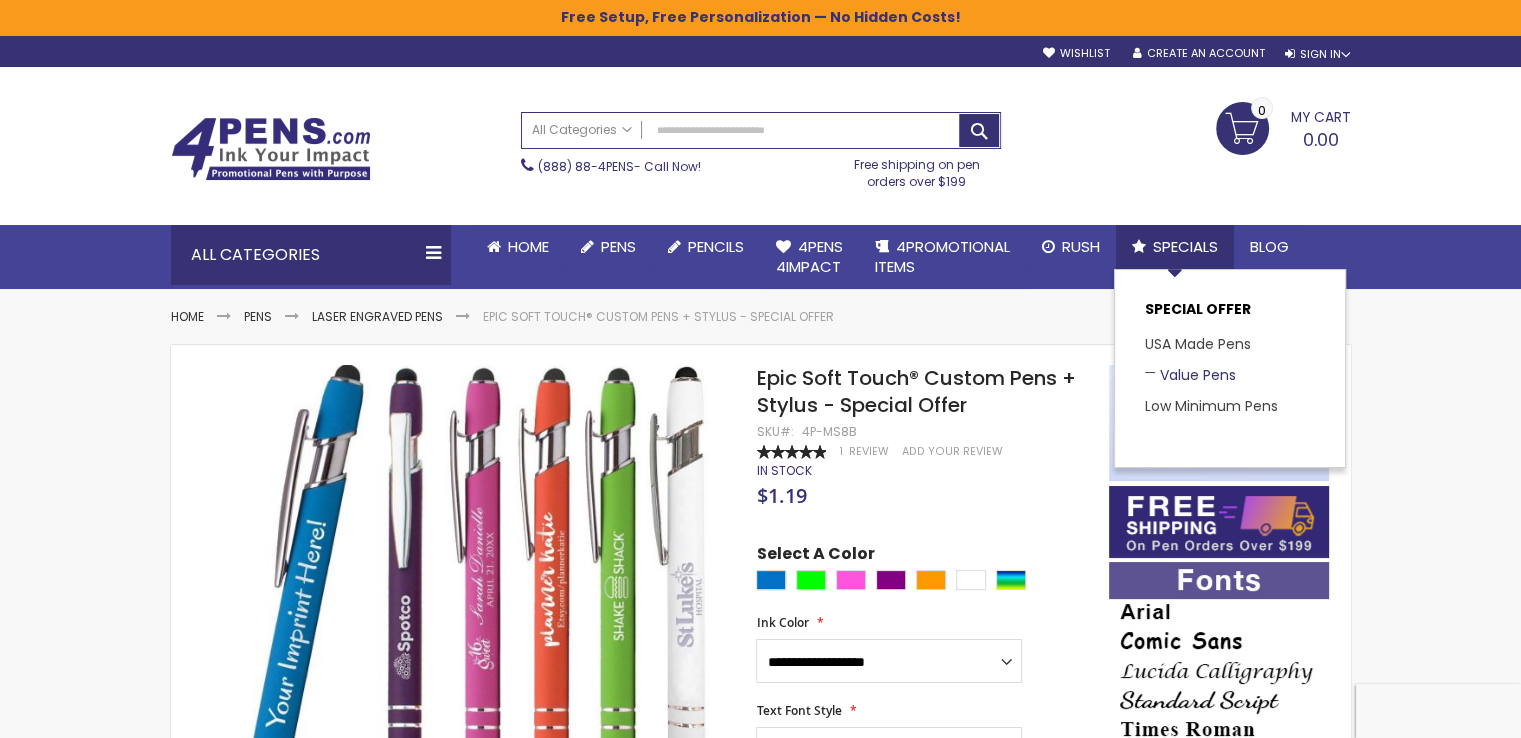 click on "Value Pens" at bounding box center [1190, 375] 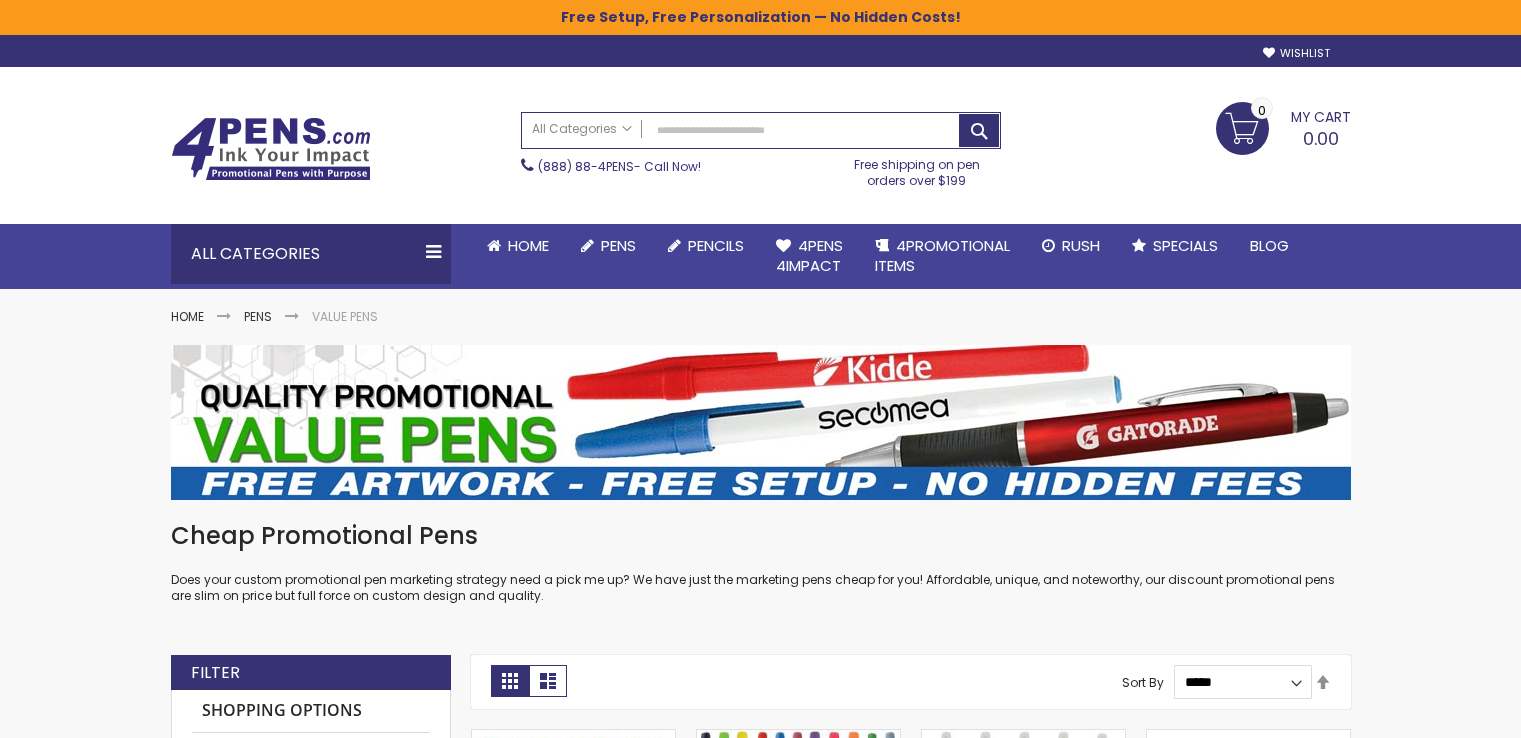 scroll, scrollTop: 0, scrollLeft: 0, axis: both 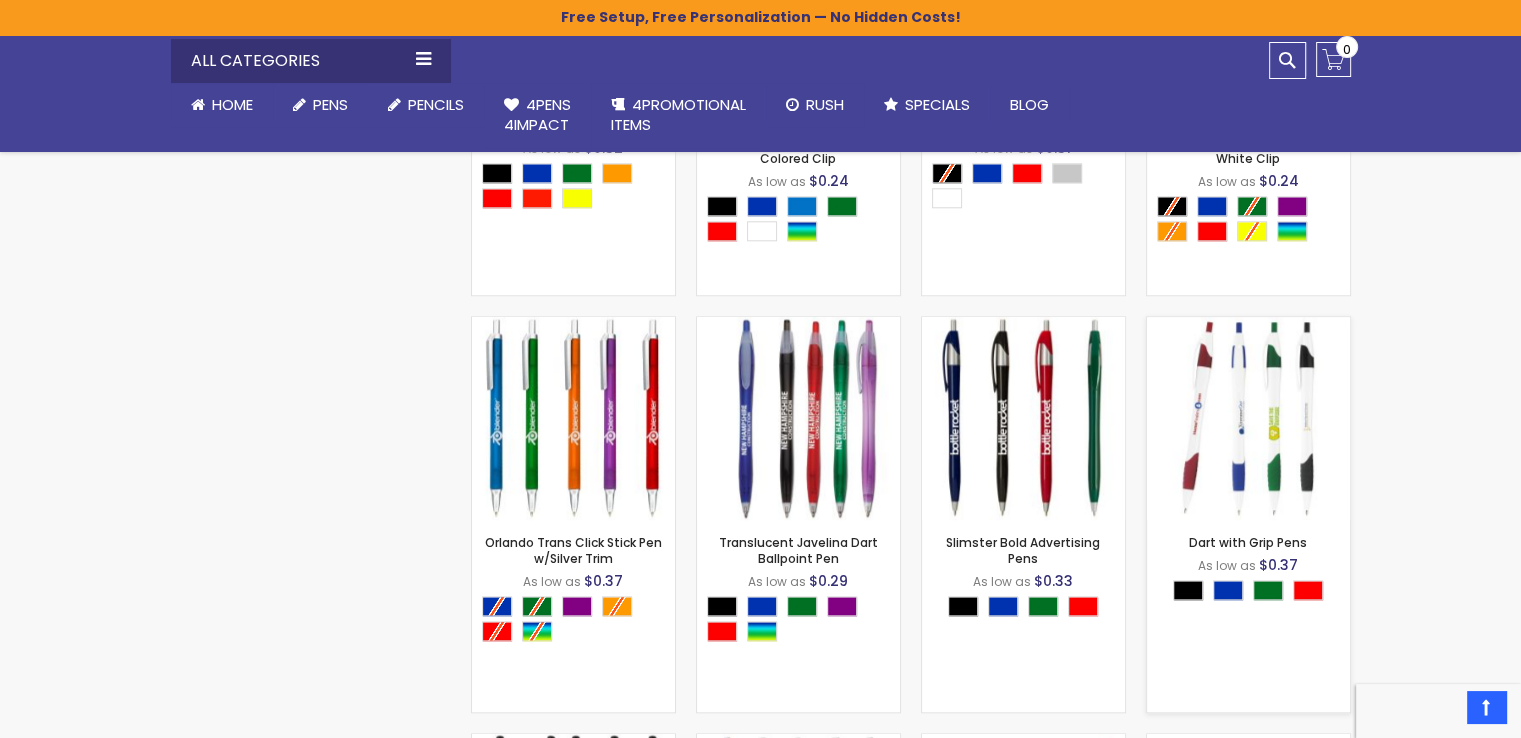 click on "Dart with Grip Pens
As low as
$0.37
-
***
+" at bounding box center [1248, 616] 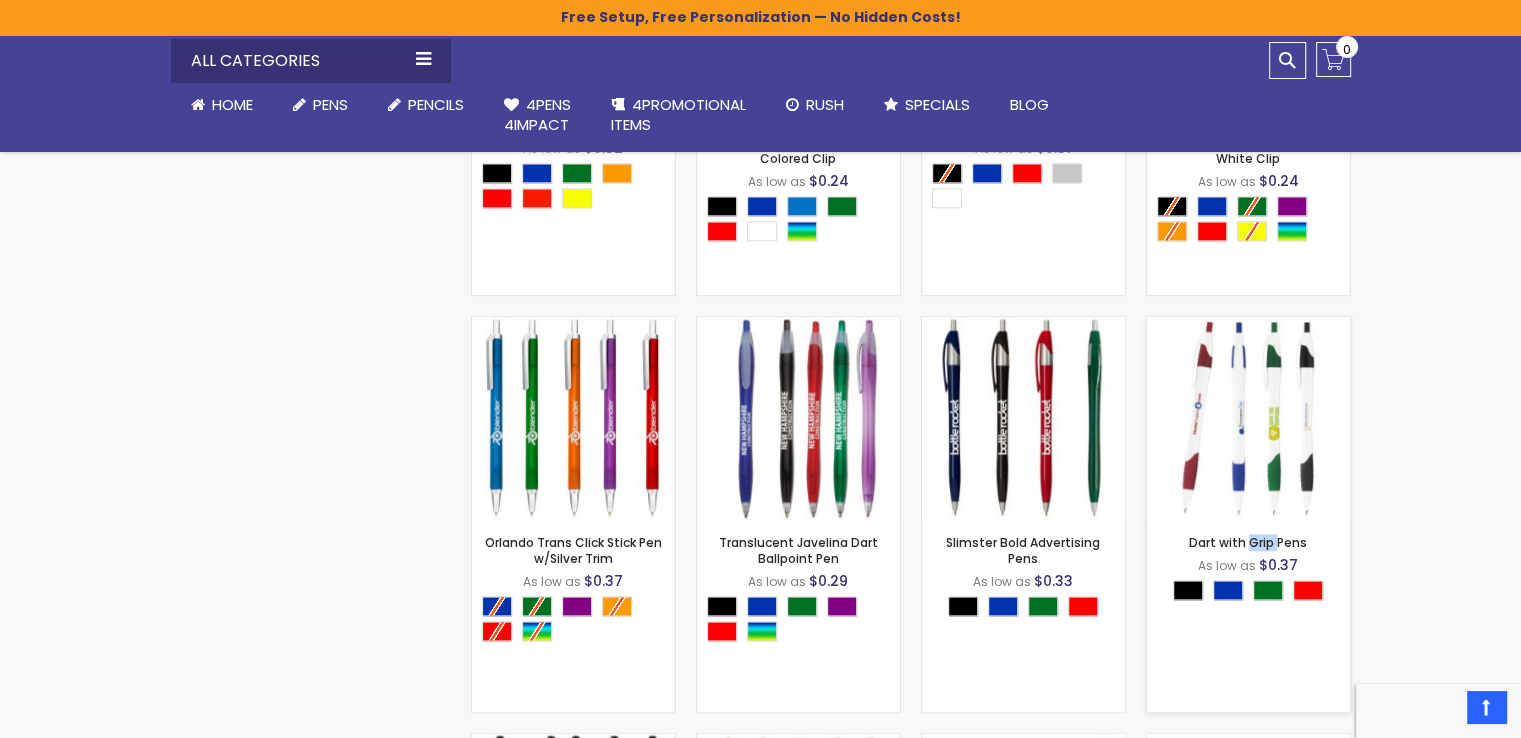 click on "Dart with Grip Pens" at bounding box center (1248, 543) 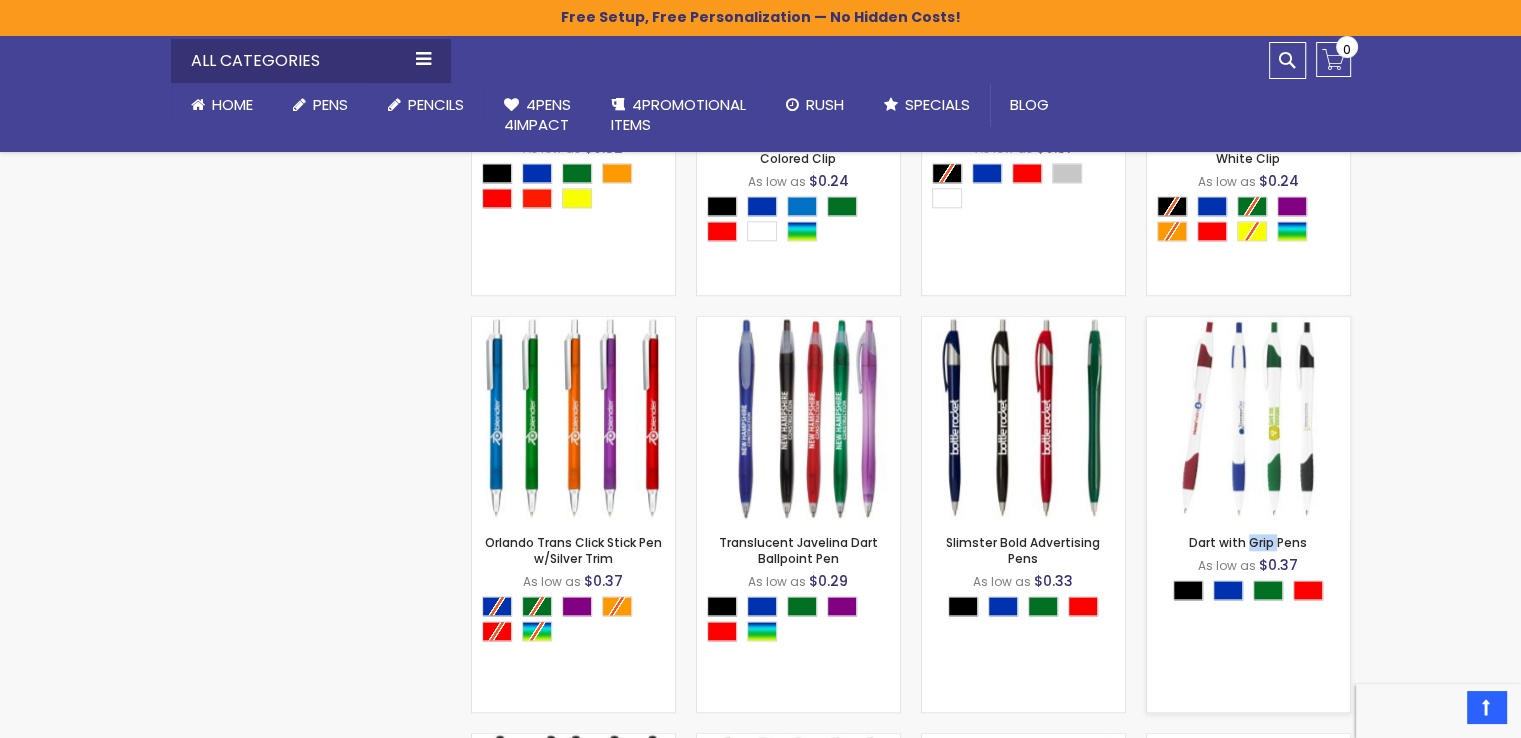 click at bounding box center [1248, 418] 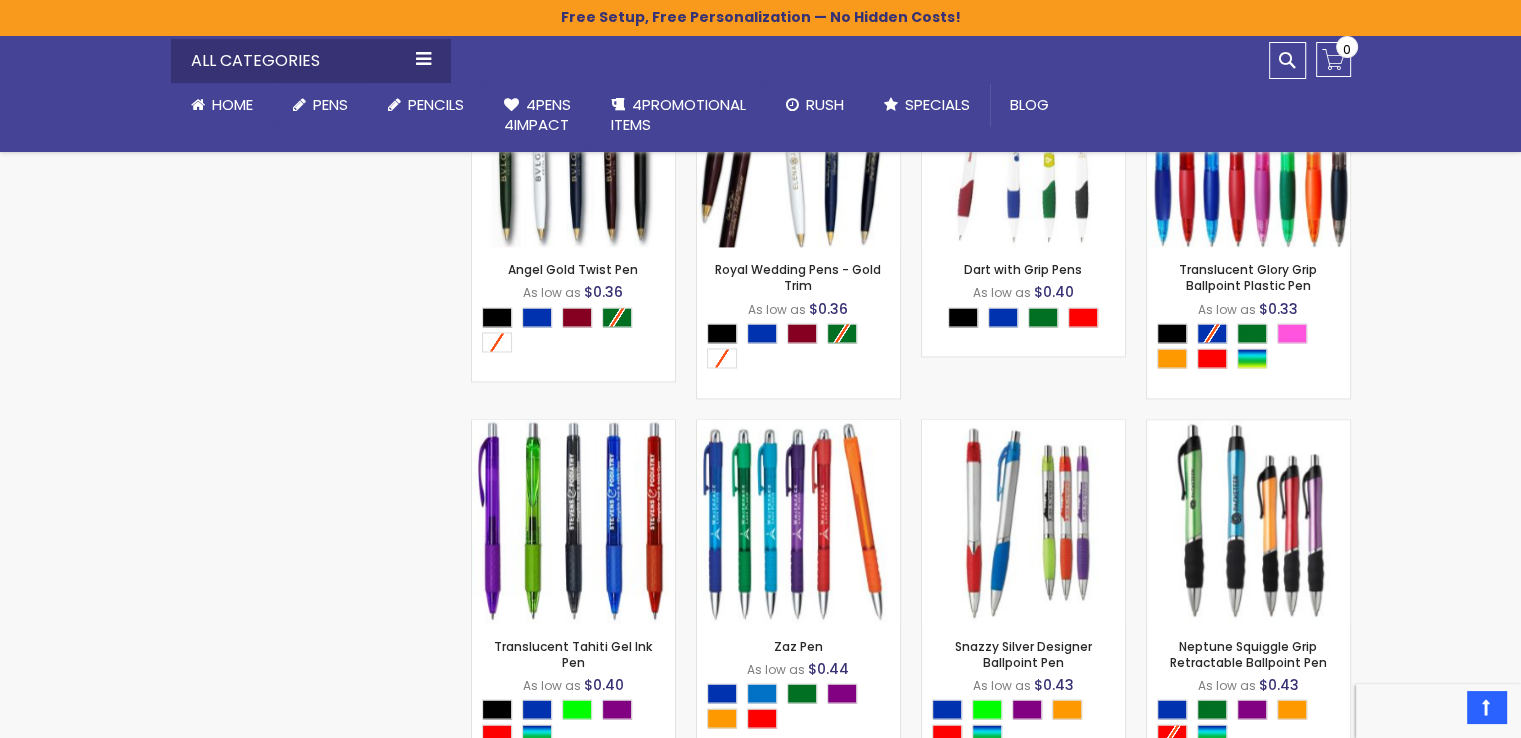 scroll, scrollTop: 3305, scrollLeft: 0, axis: vertical 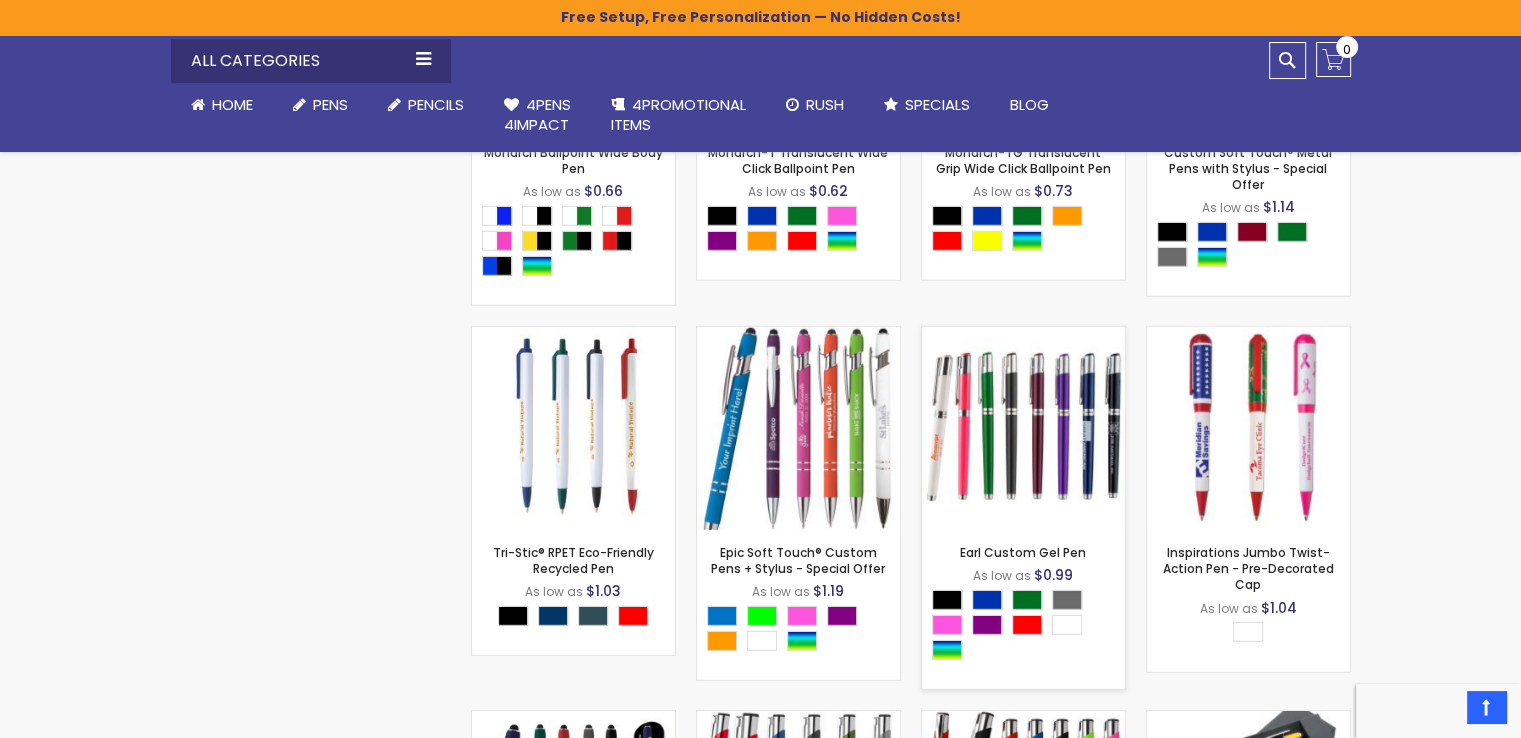 click at bounding box center (1023, 428) 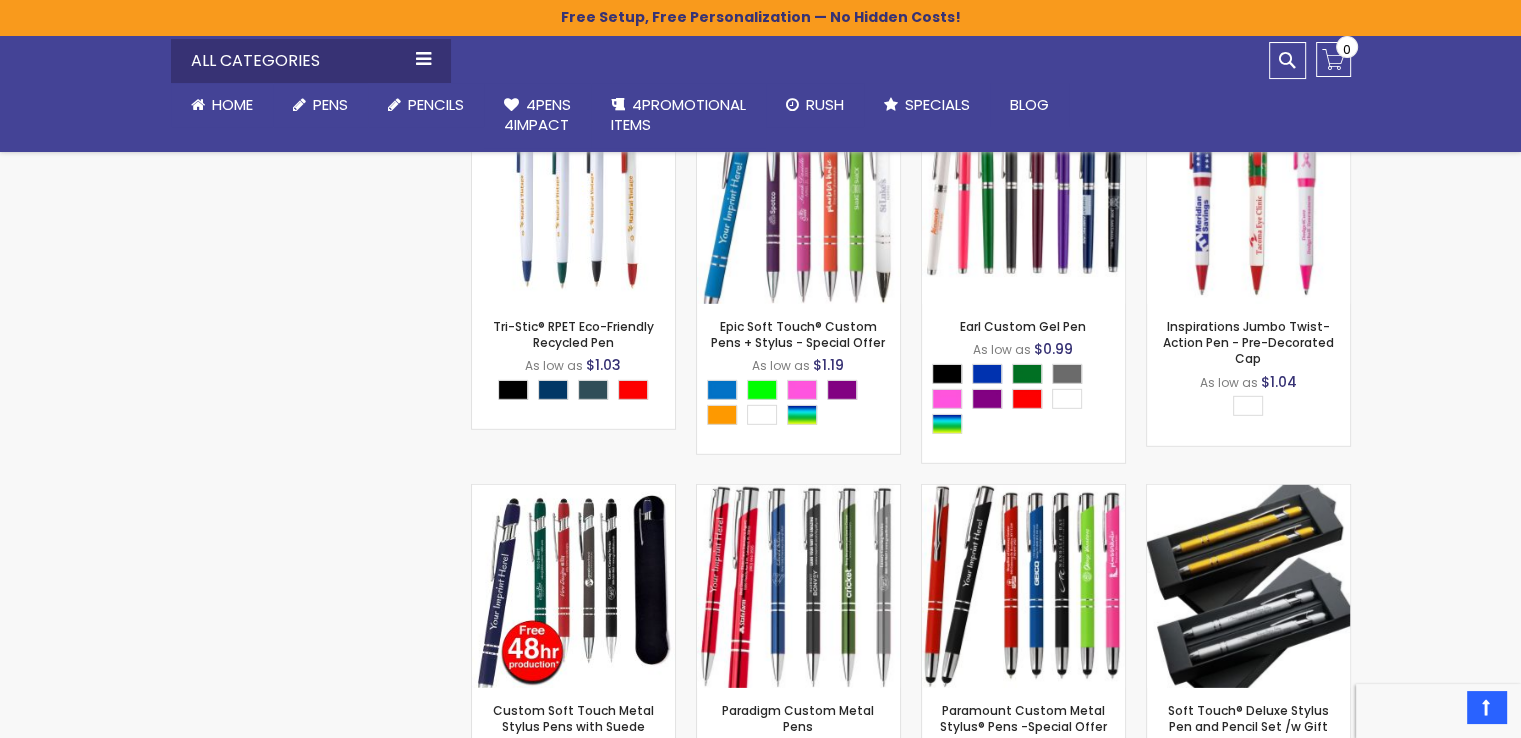 scroll, scrollTop: 5944, scrollLeft: 0, axis: vertical 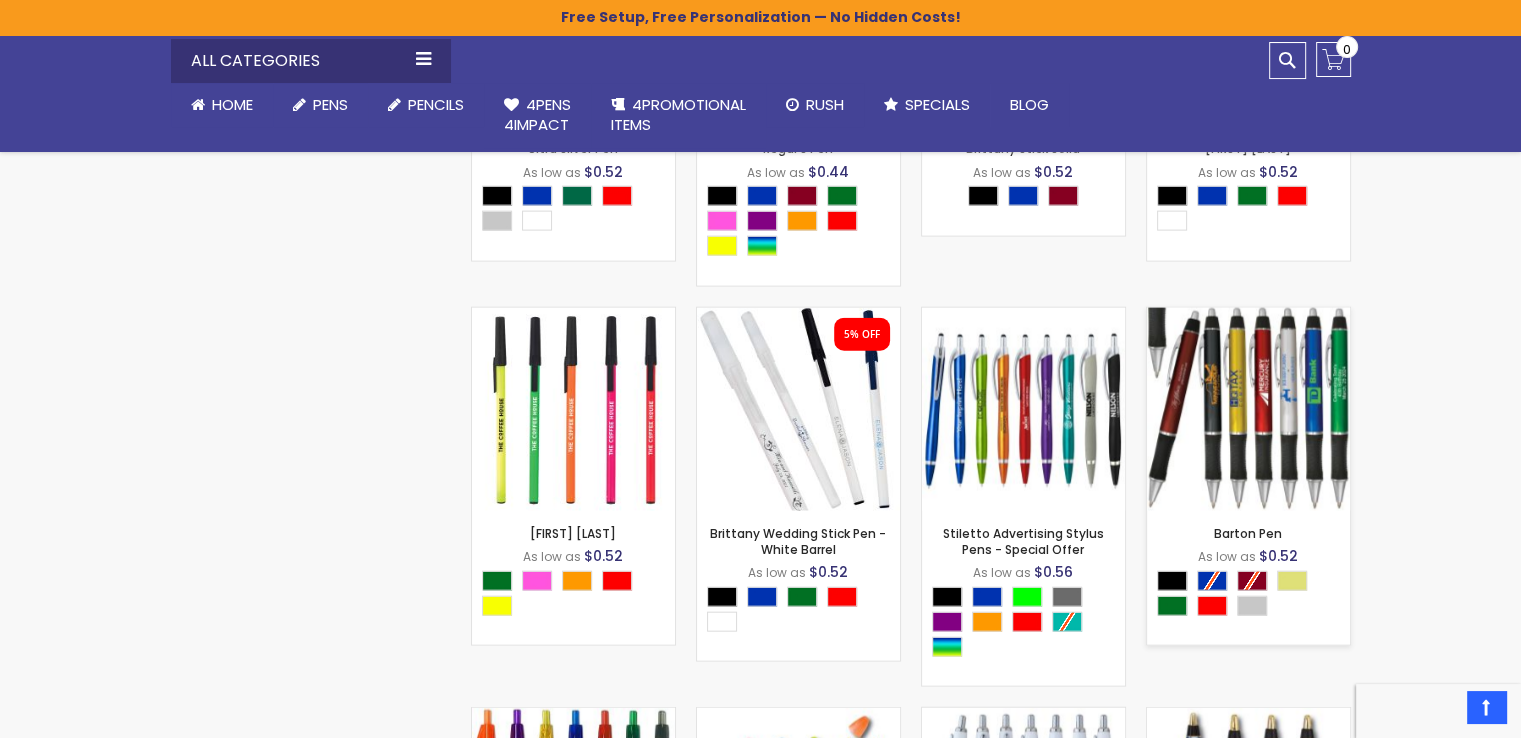 click at bounding box center [1248, 409] 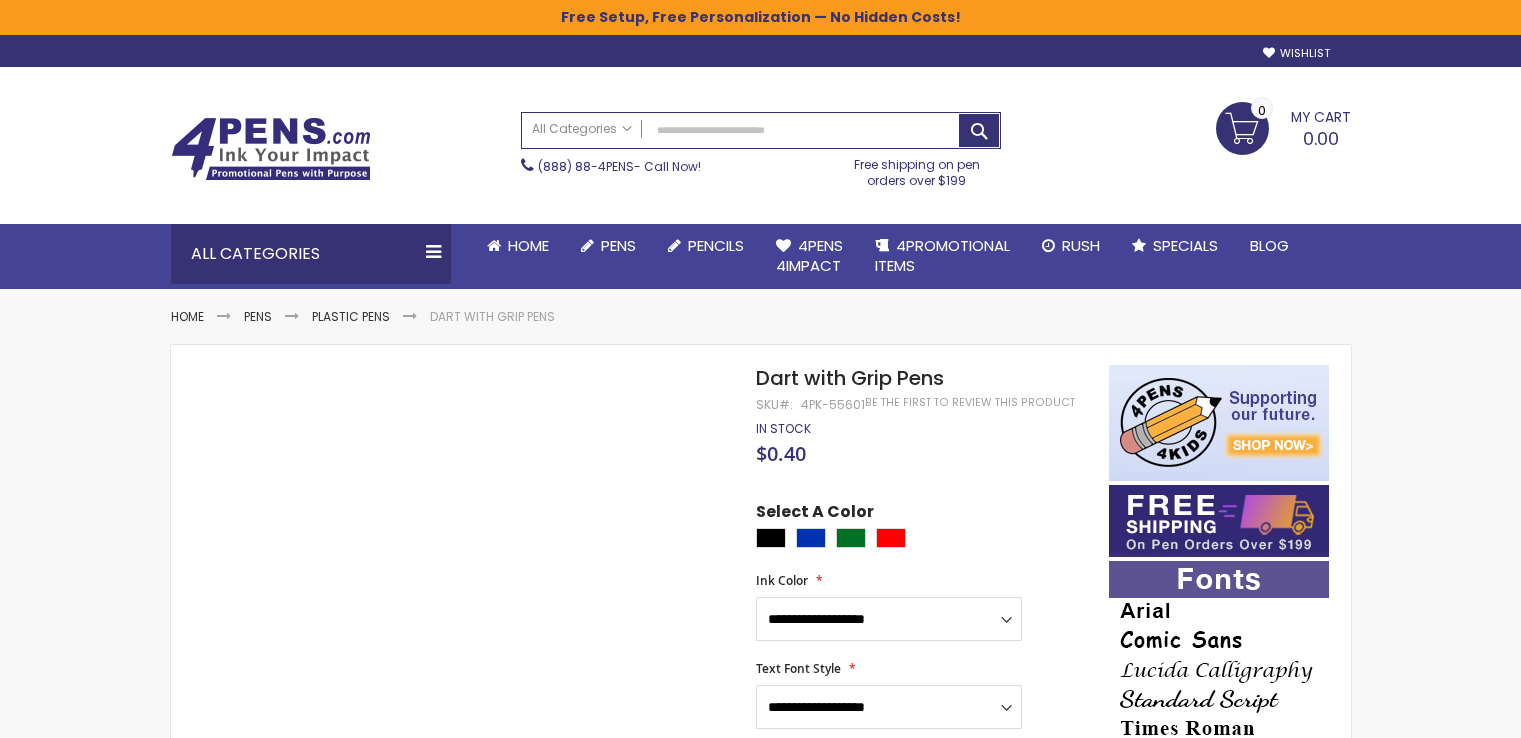 scroll, scrollTop: 0, scrollLeft: 0, axis: both 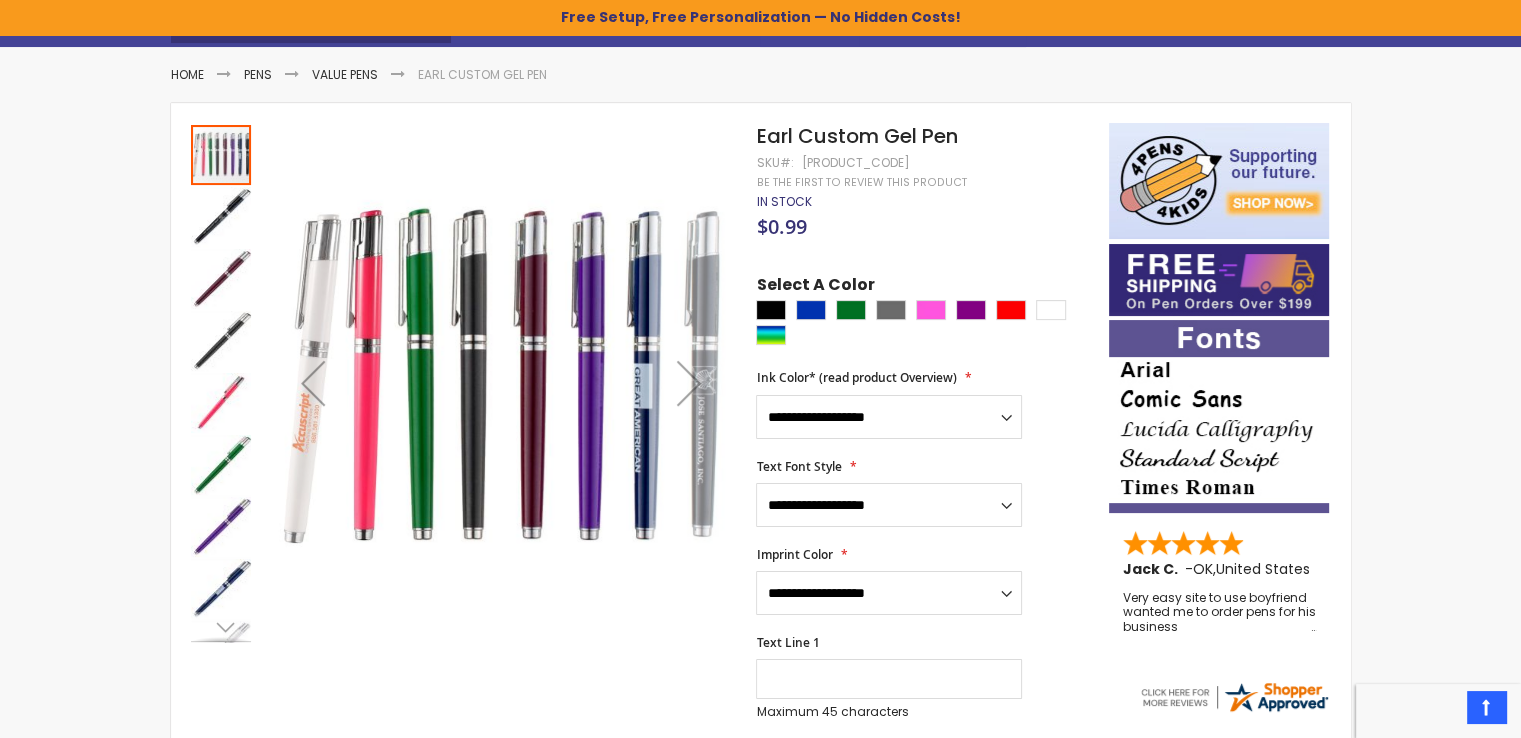 click at bounding box center (689, 383) 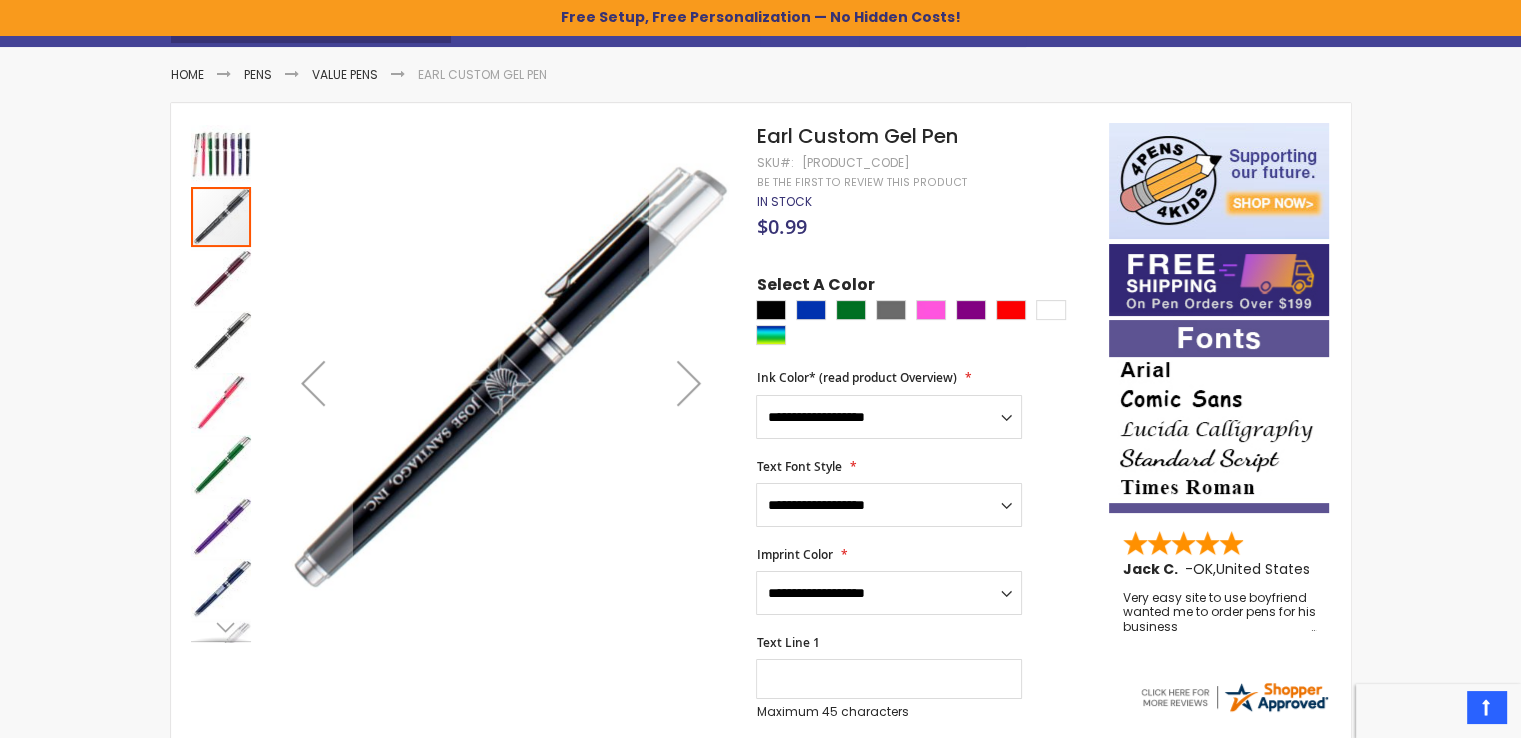 click at bounding box center (689, 383) 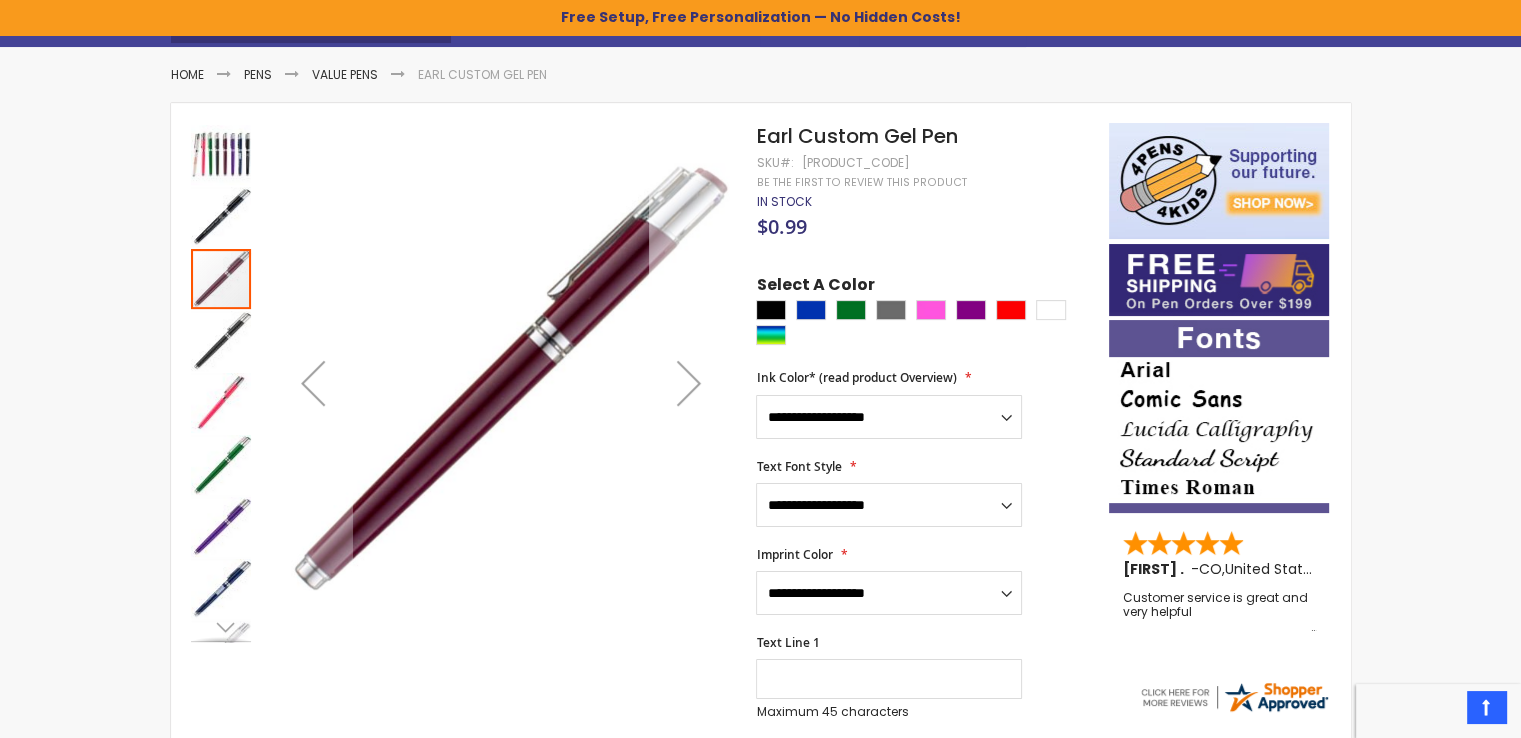 click at bounding box center (689, 383) 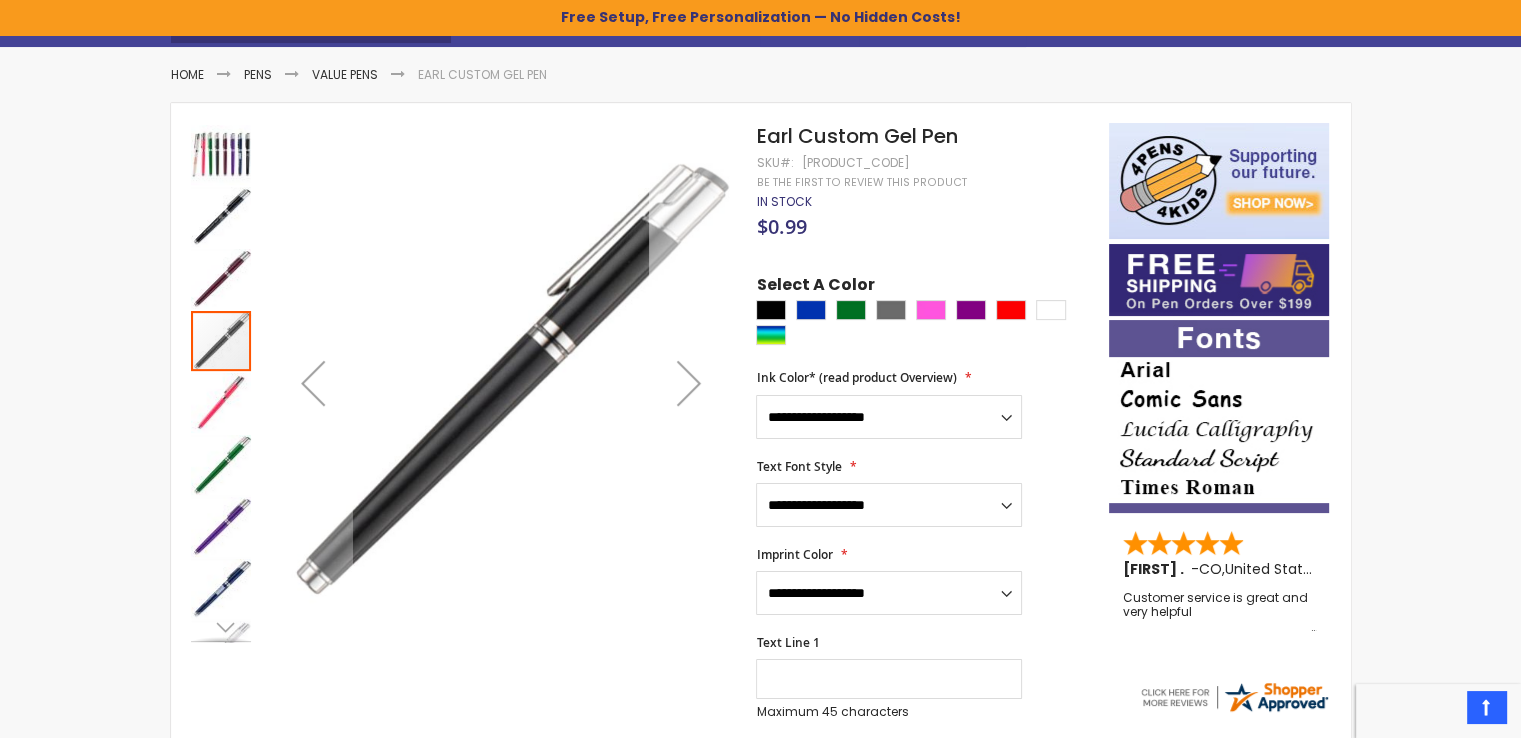 click at bounding box center (689, 383) 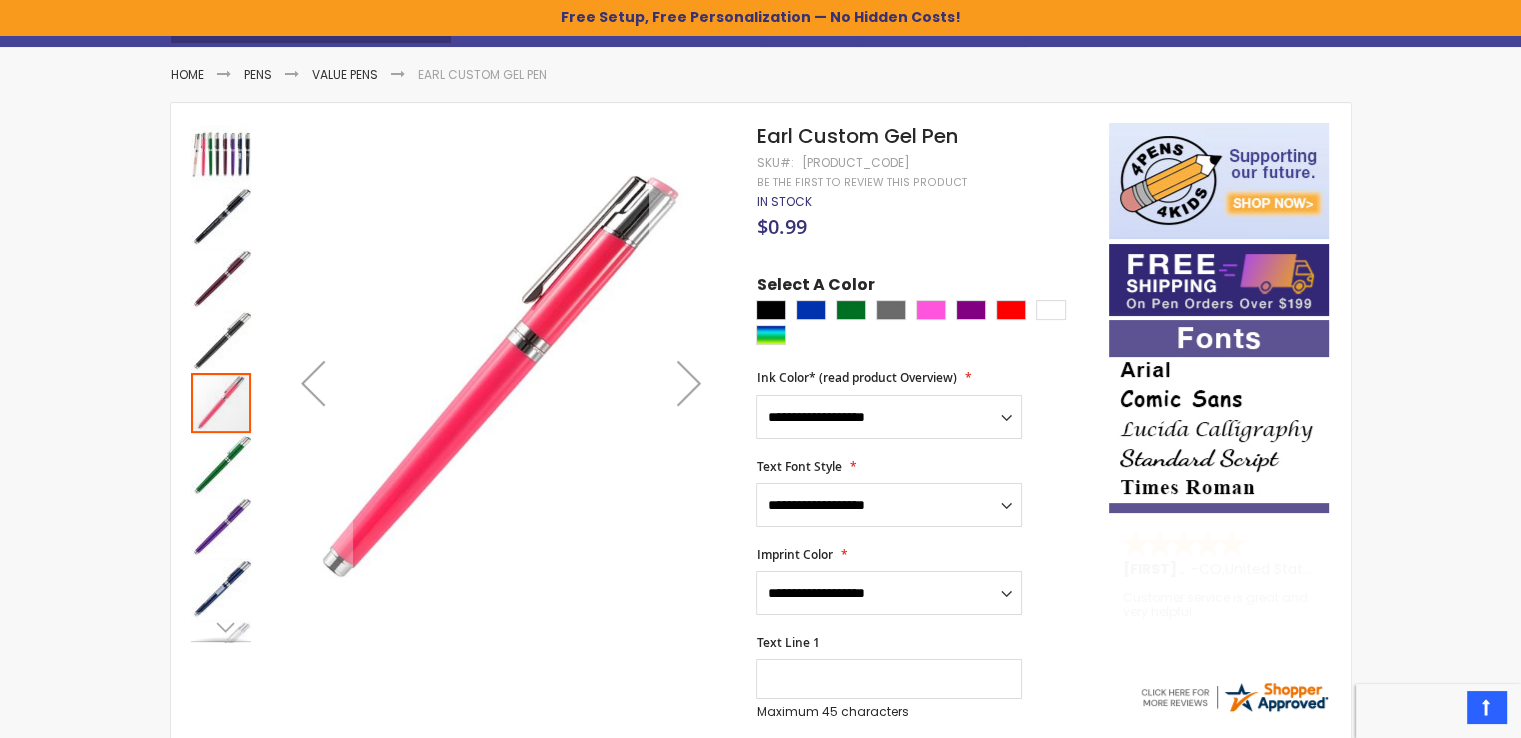 click at bounding box center [689, 383] 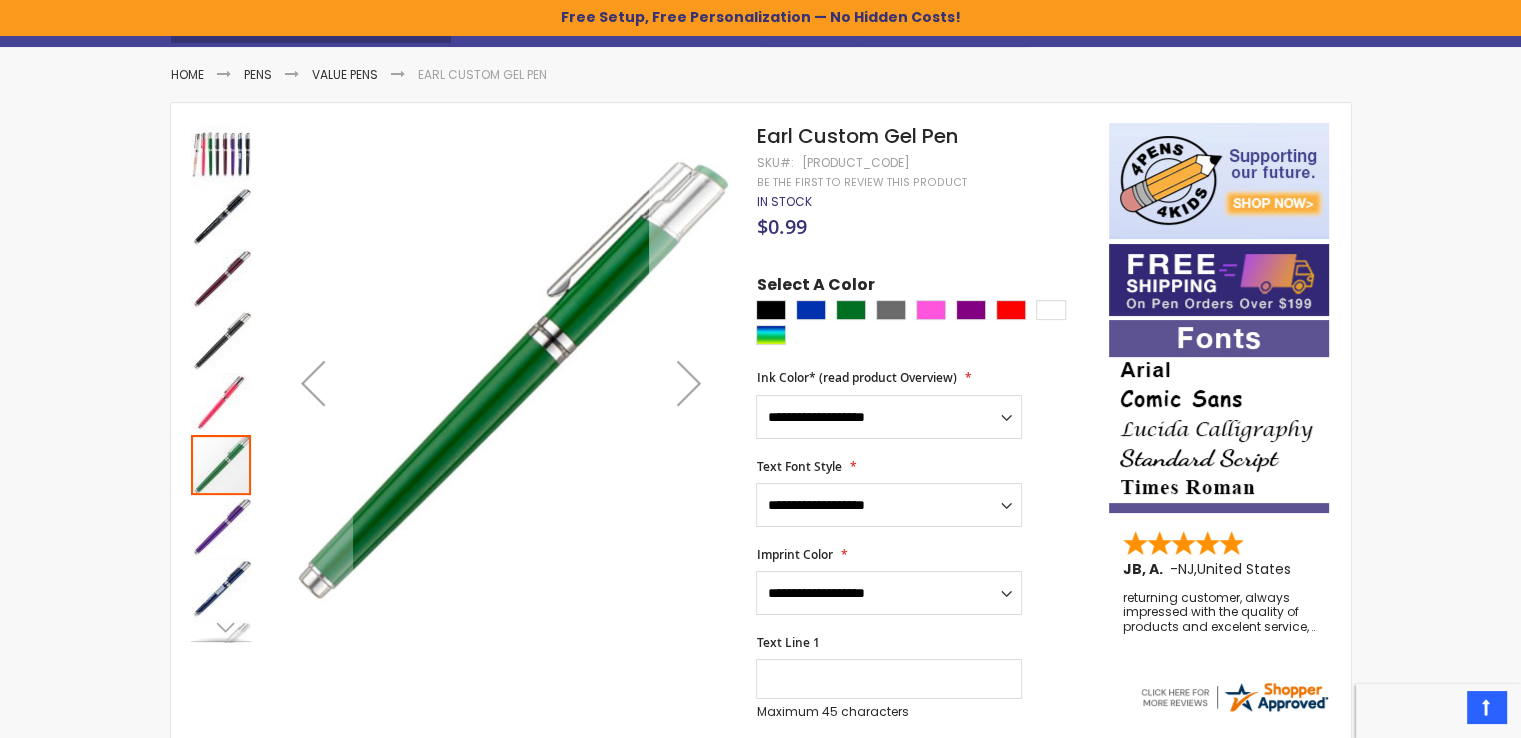click at bounding box center (689, 383) 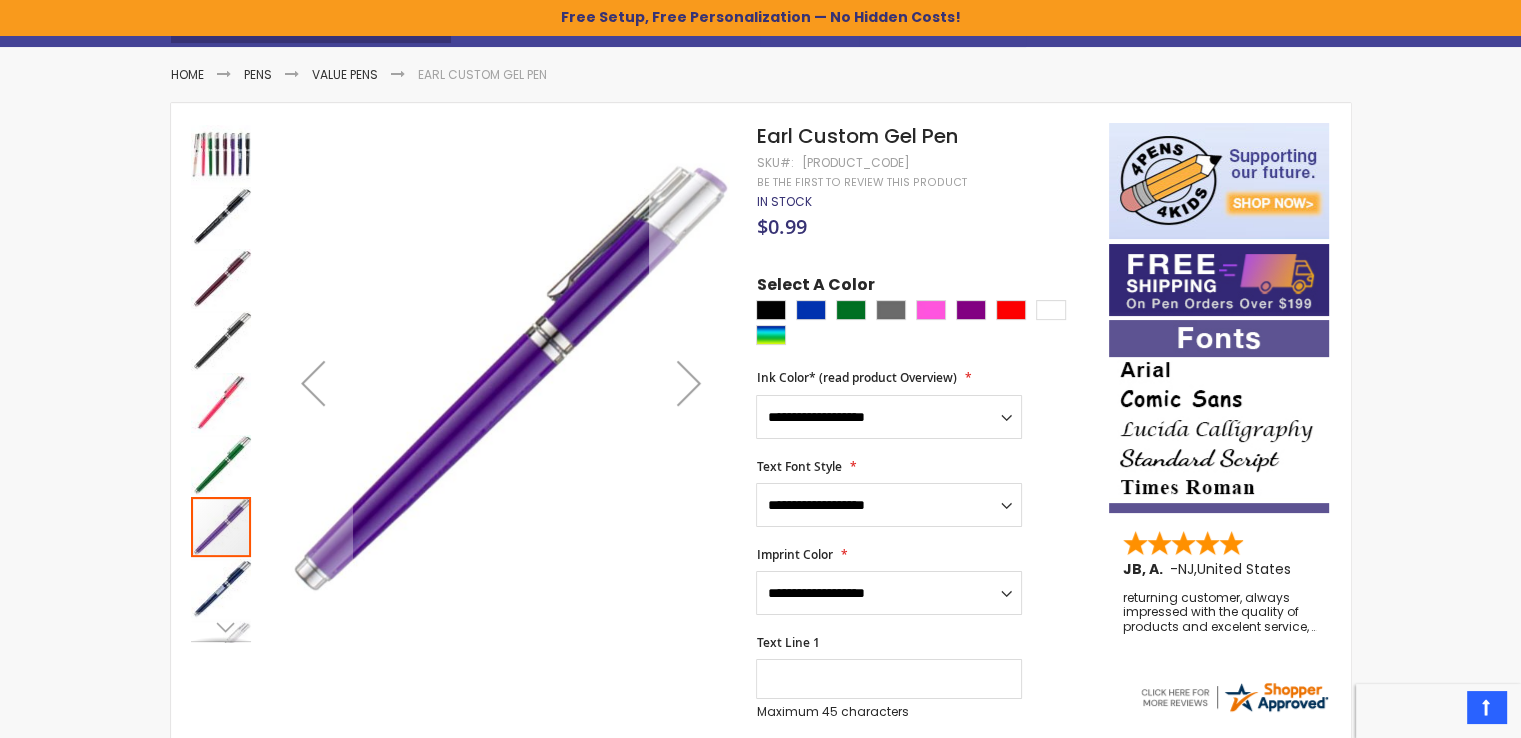 click at bounding box center [689, 383] 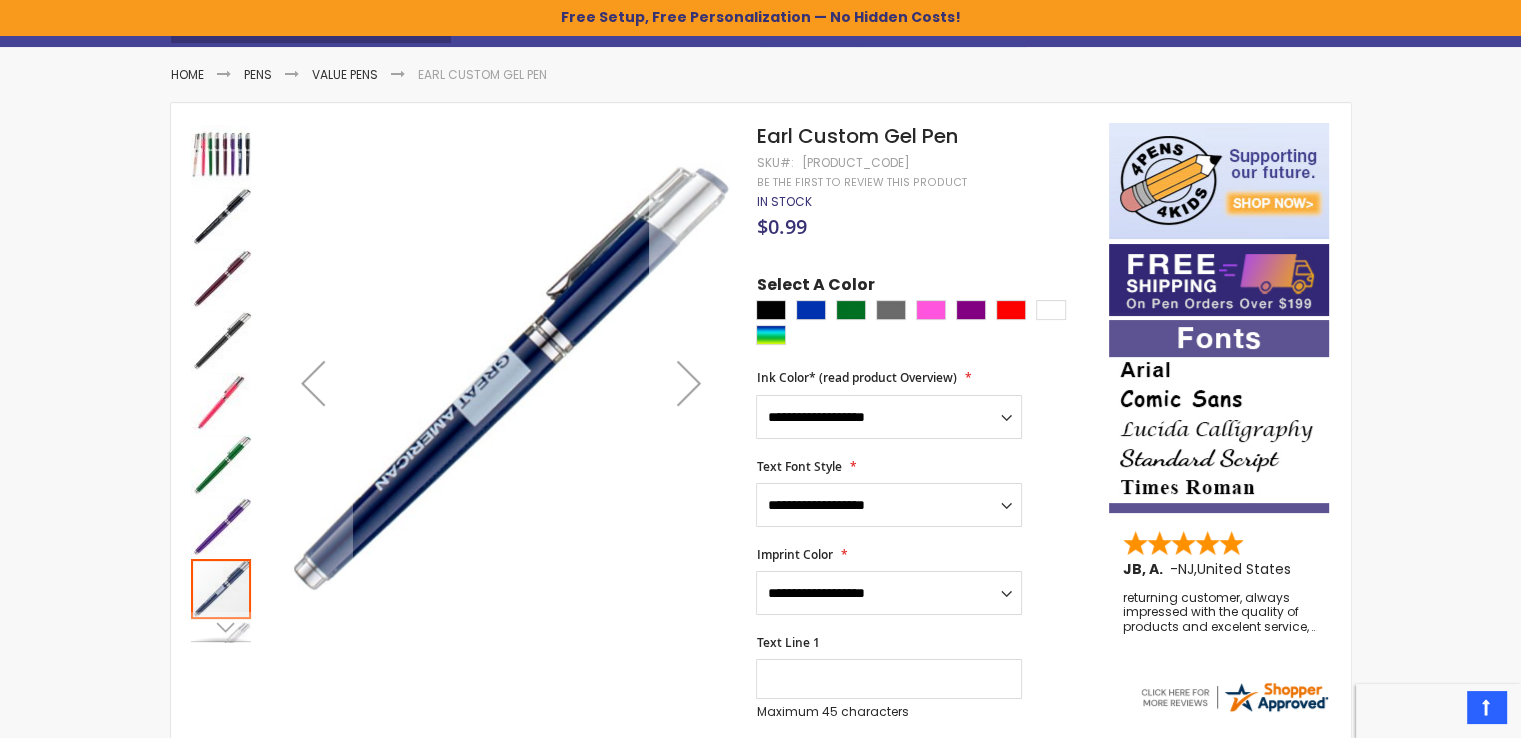 click at bounding box center (689, 383) 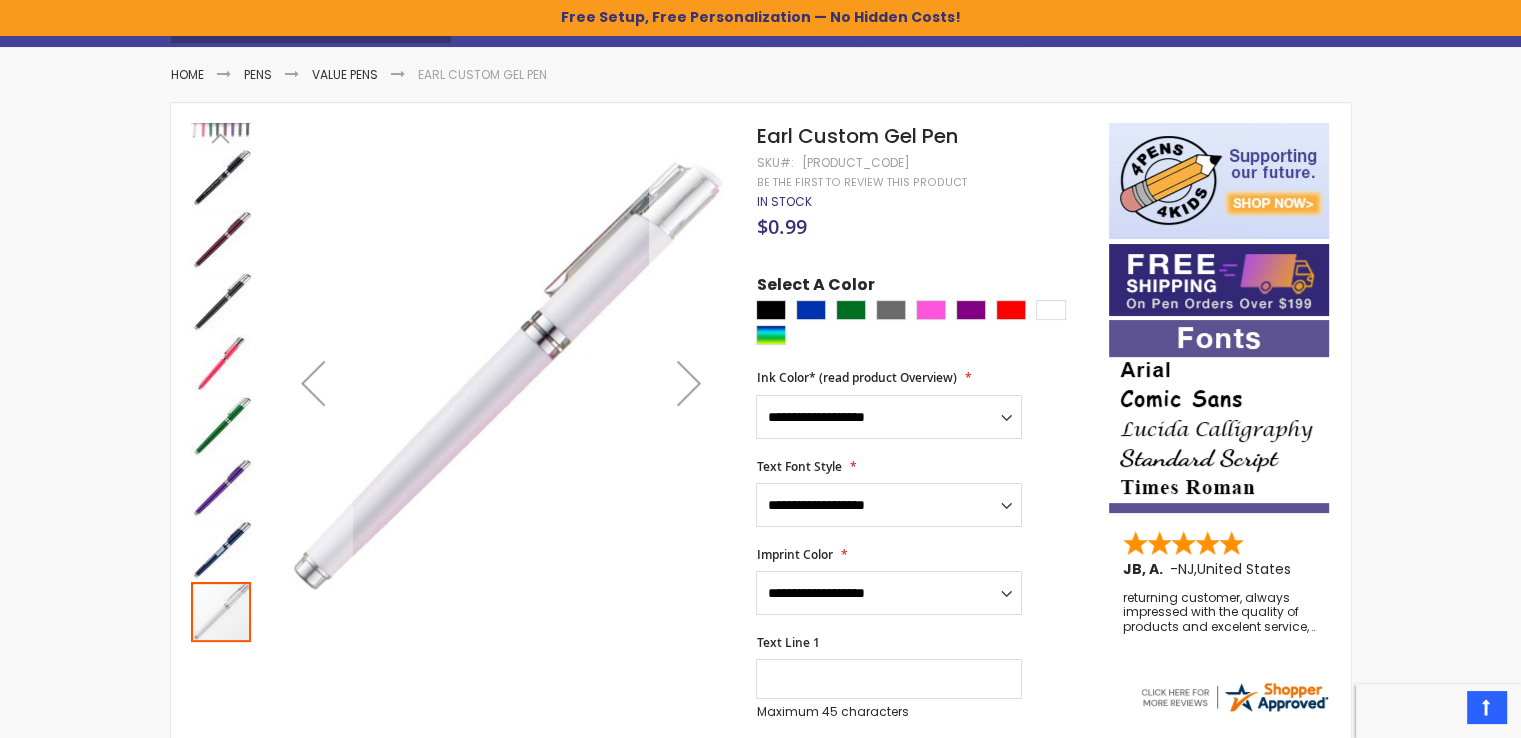 click at bounding box center (689, 383) 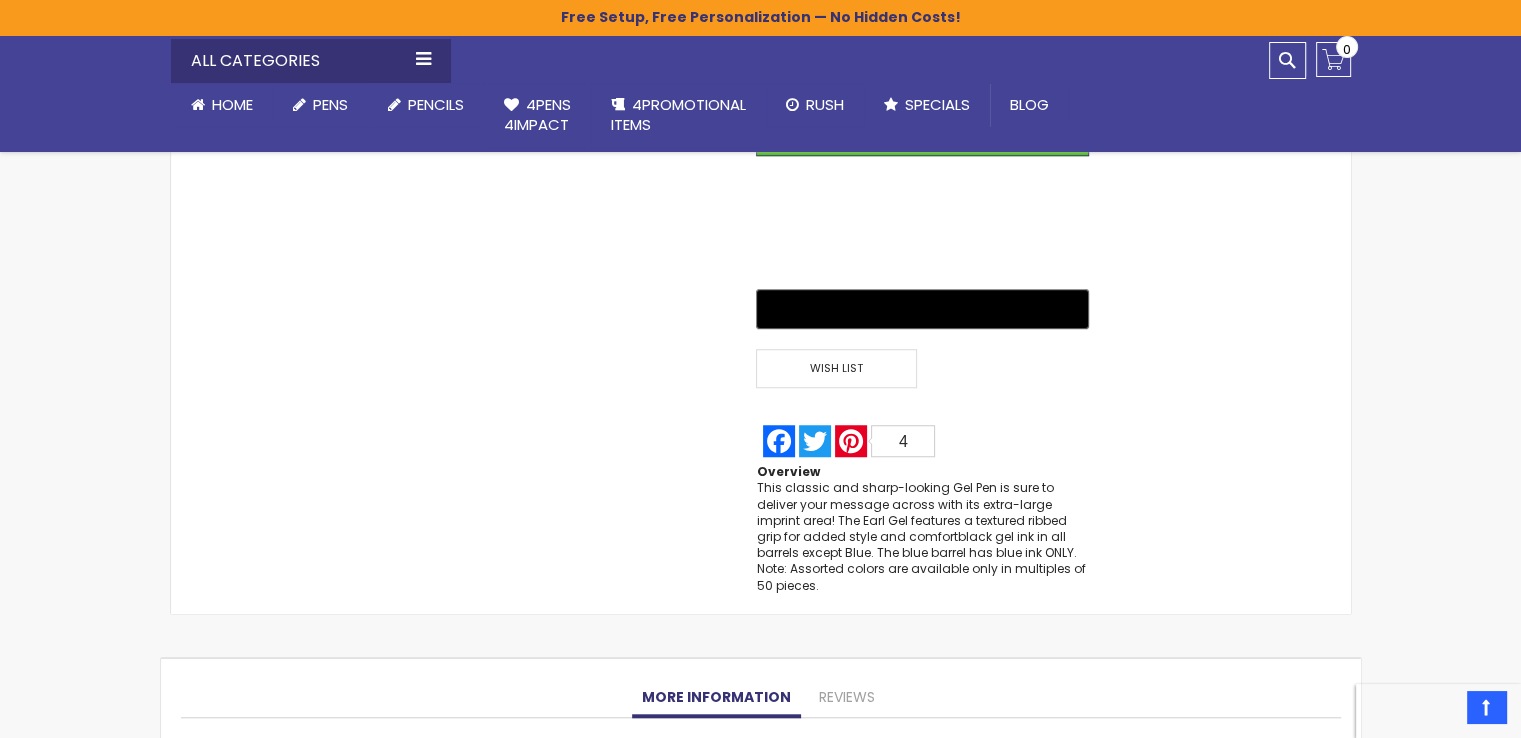 scroll, scrollTop: 1540, scrollLeft: 0, axis: vertical 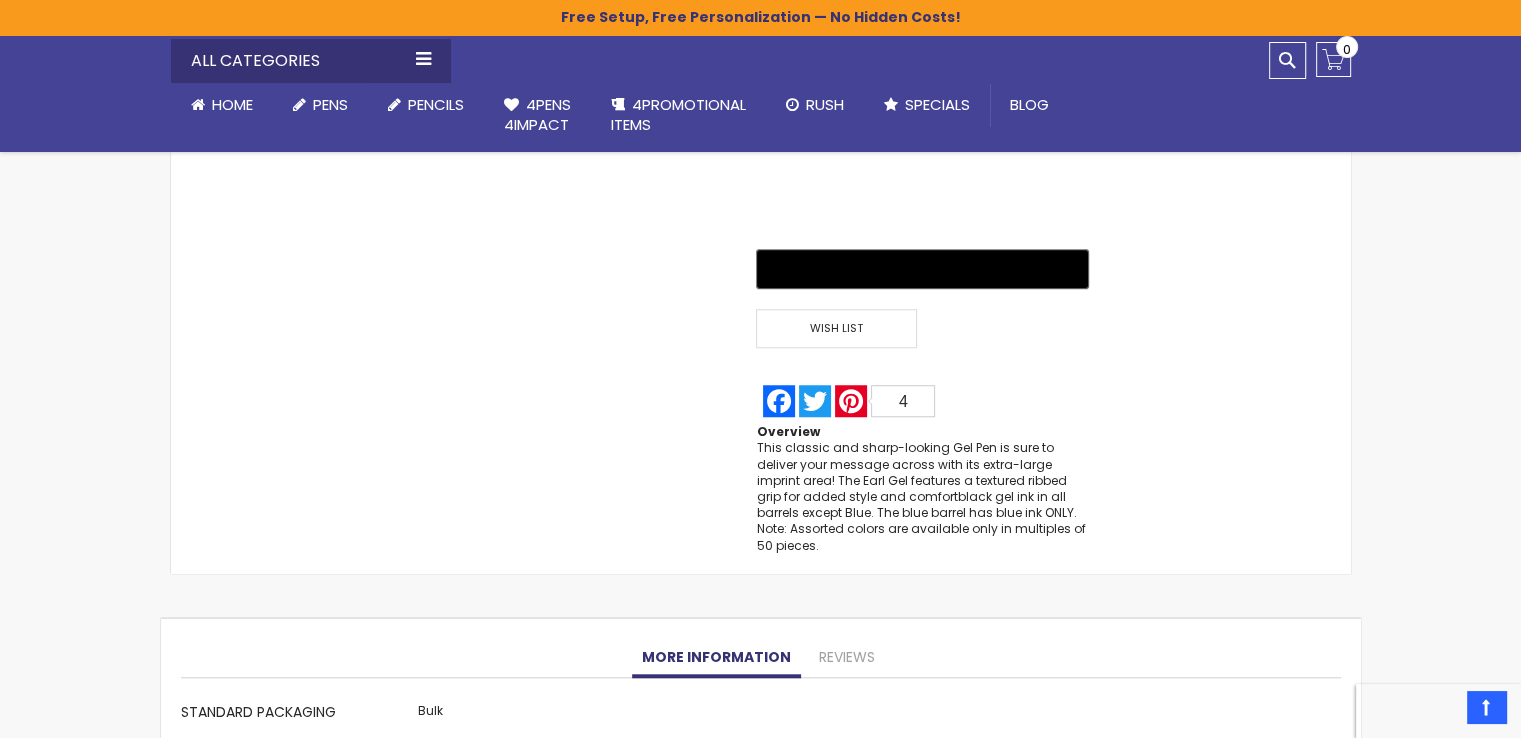click on "More Information" at bounding box center [716, 658] 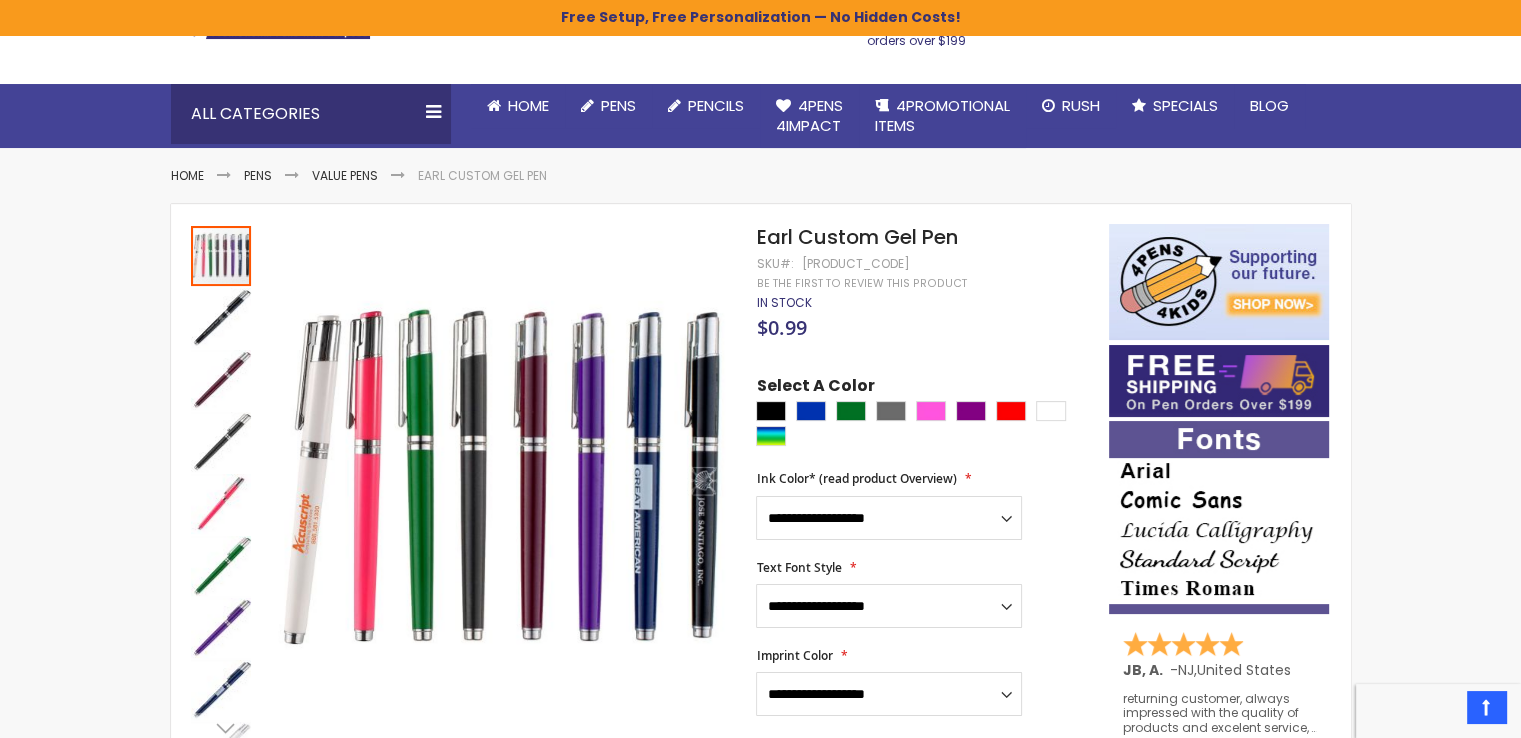 scroll, scrollTop: 138, scrollLeft: 0, axis: vertical 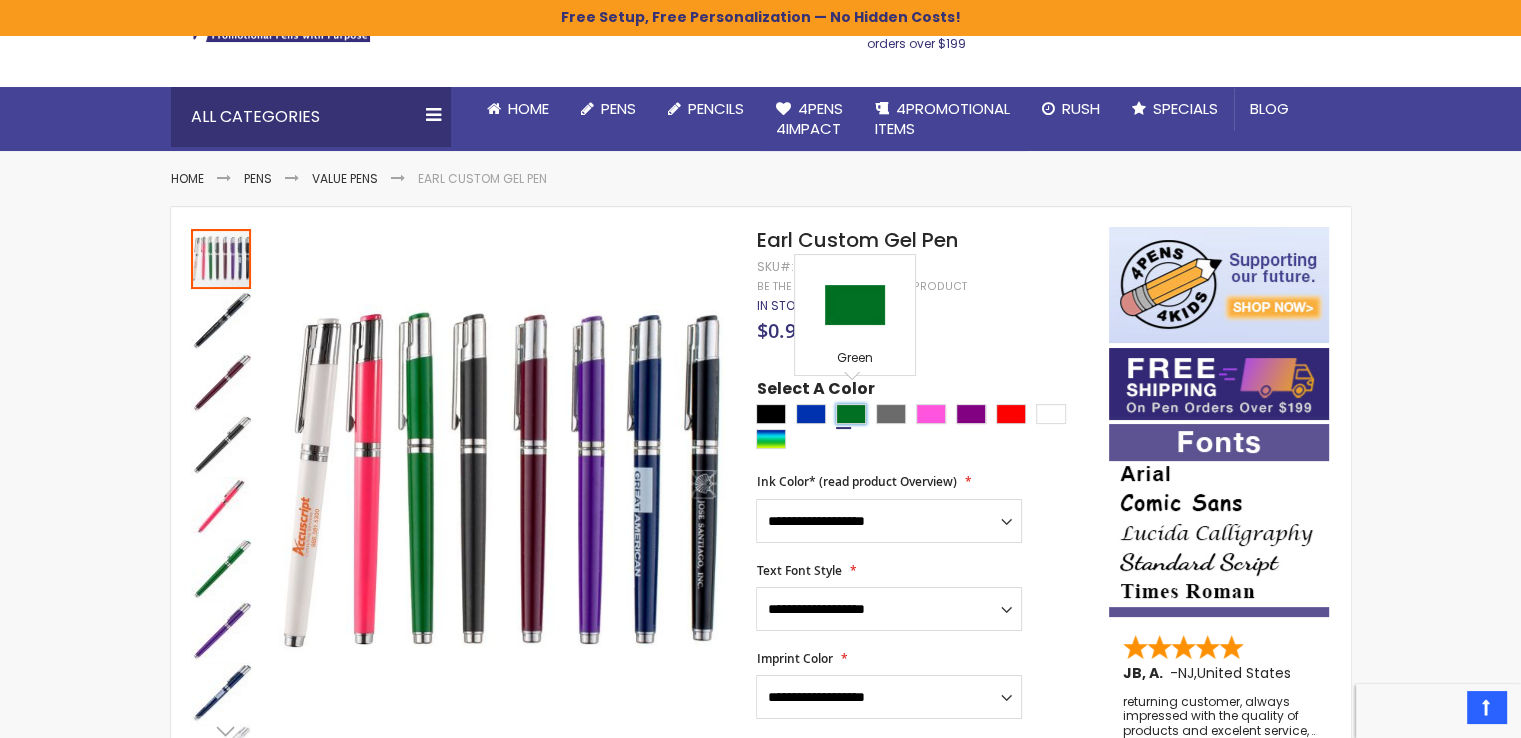 click at bounding box center (851, 414) 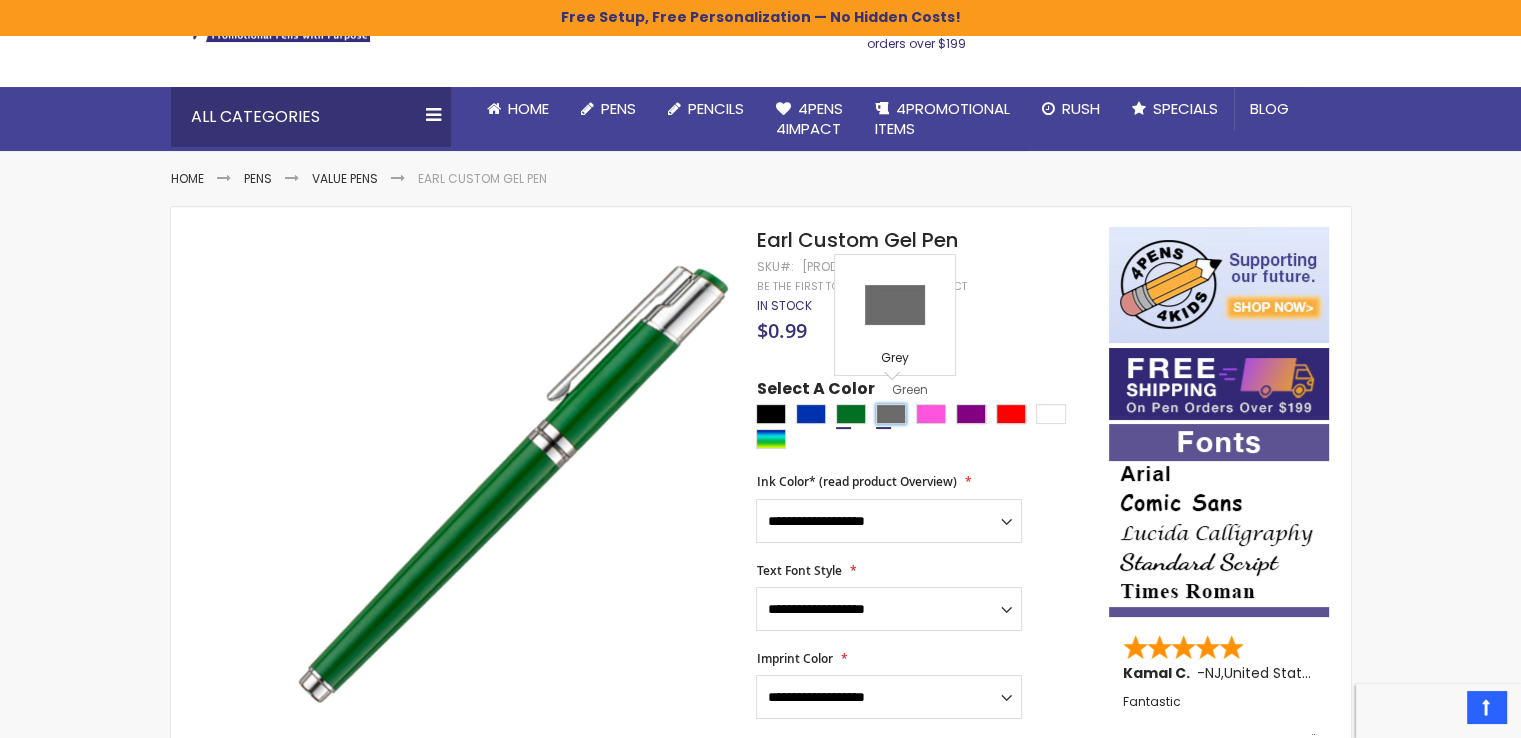 click at bounding box center (891, 414) 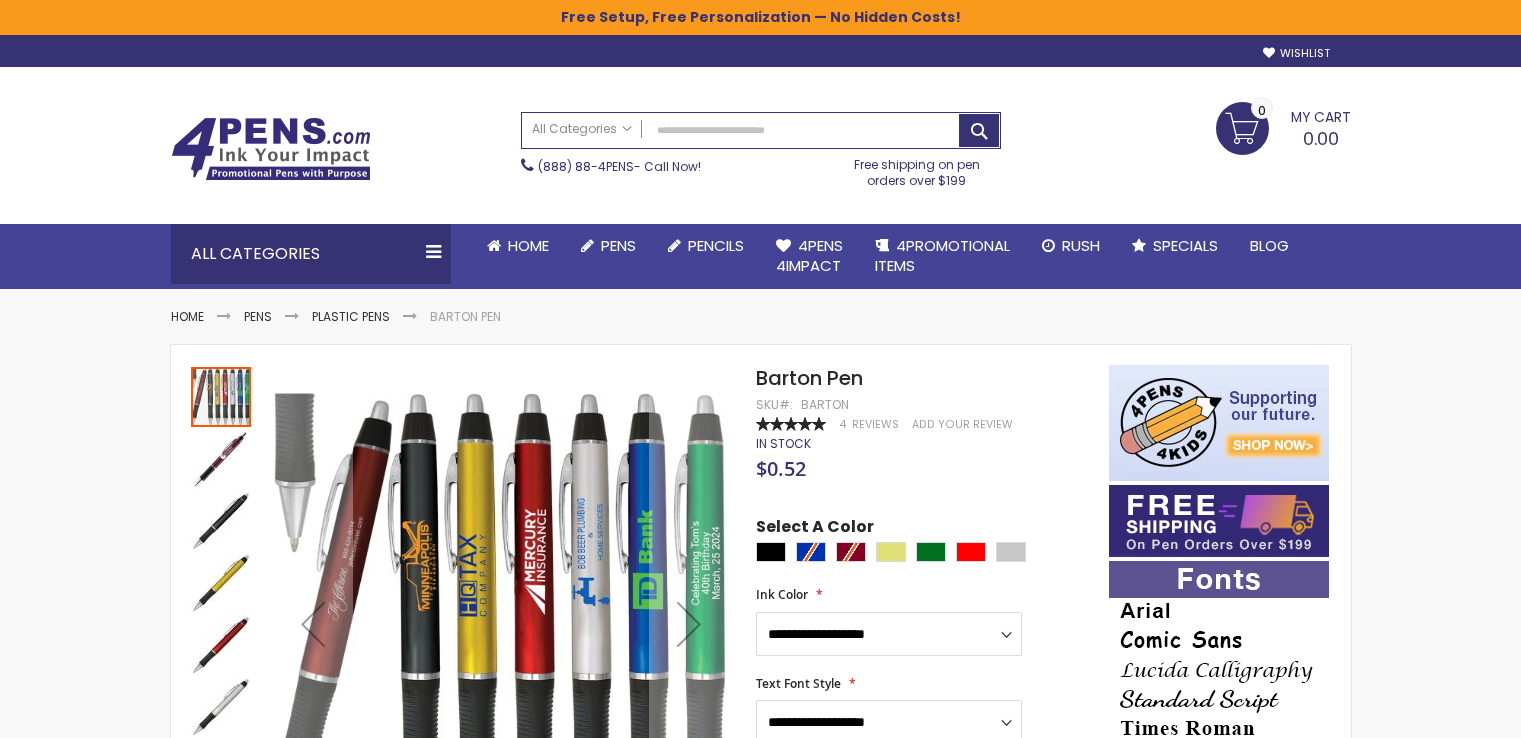scroll, scrollTop: 0, scrollLeft: 0, axis: both 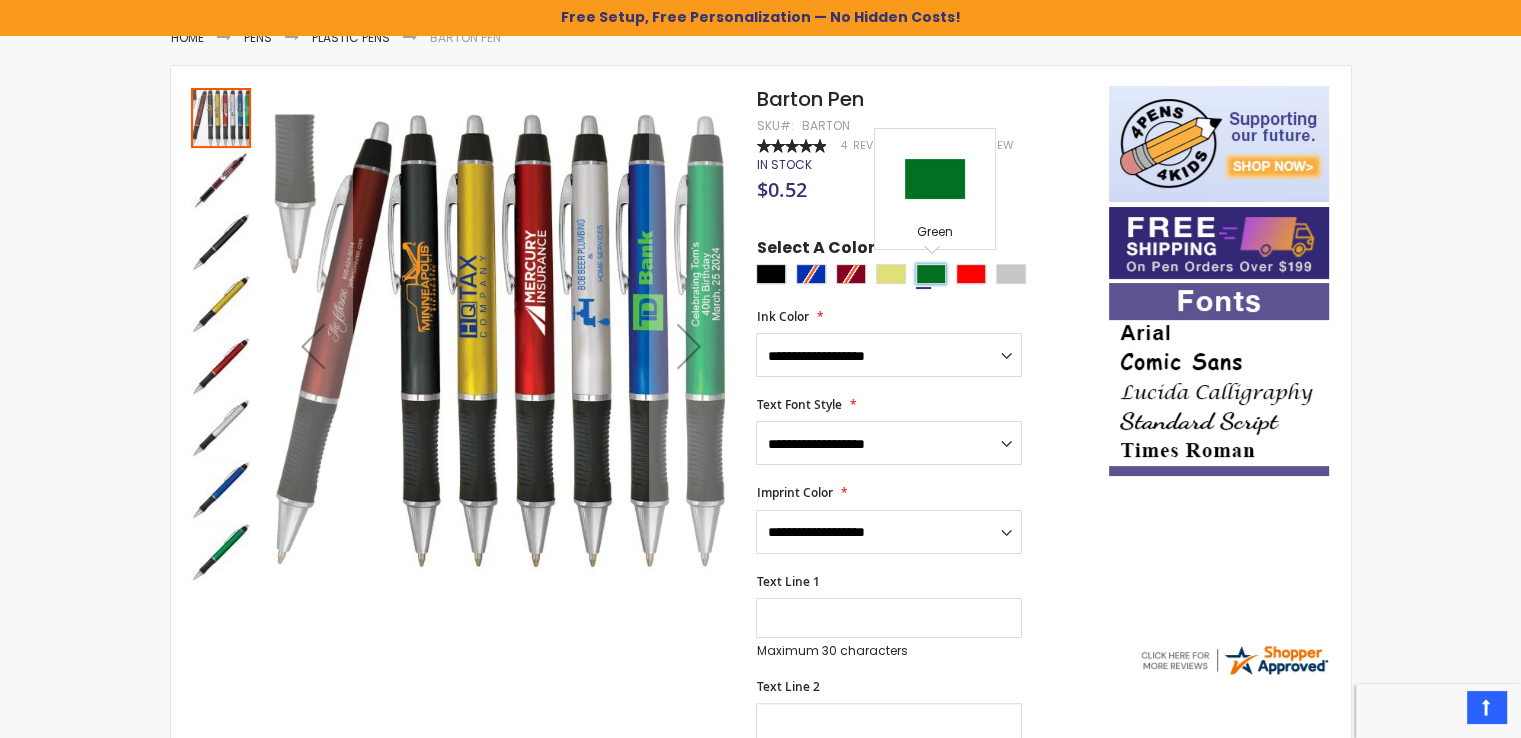 click at bounding box center (931, 274) 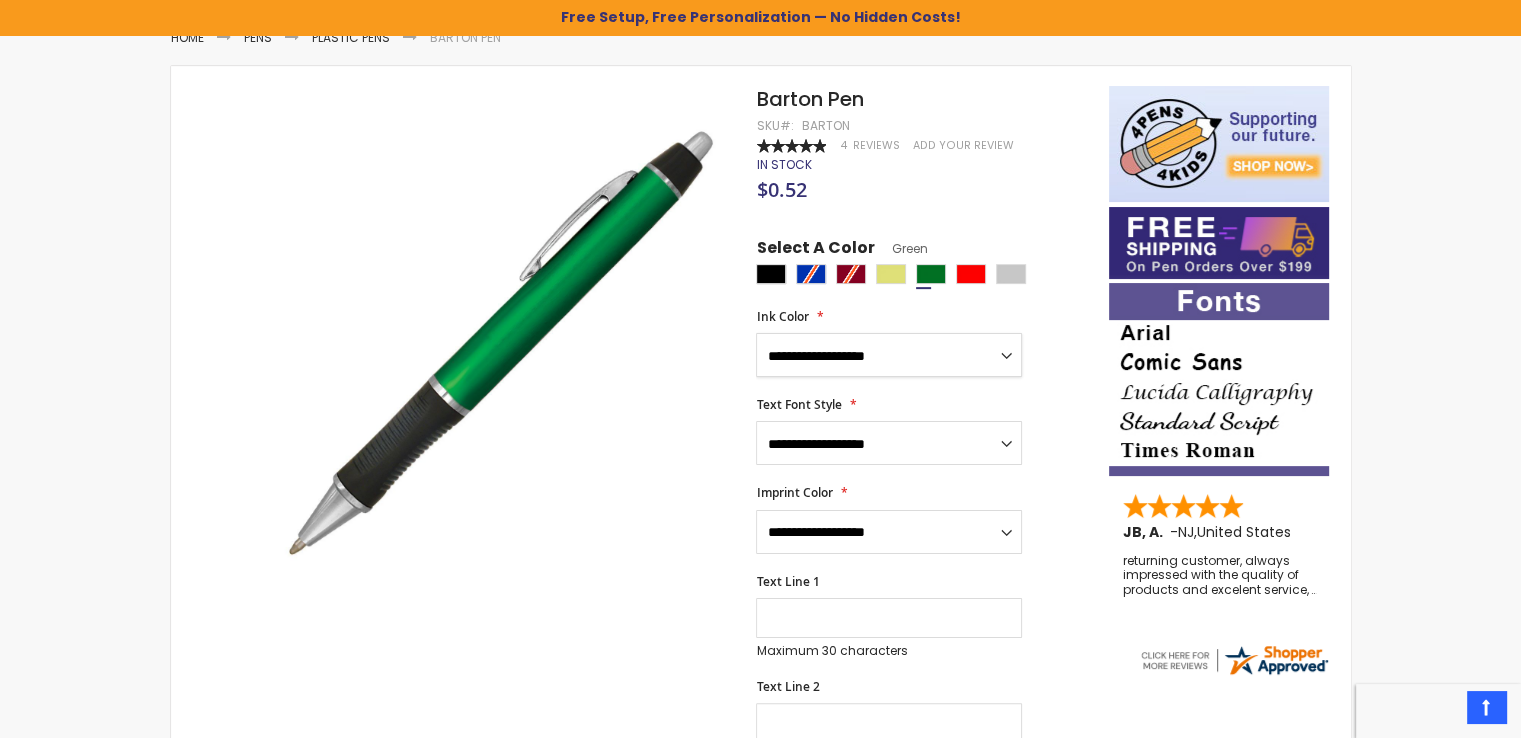 click on "**********" at bounding box center (889, 355) 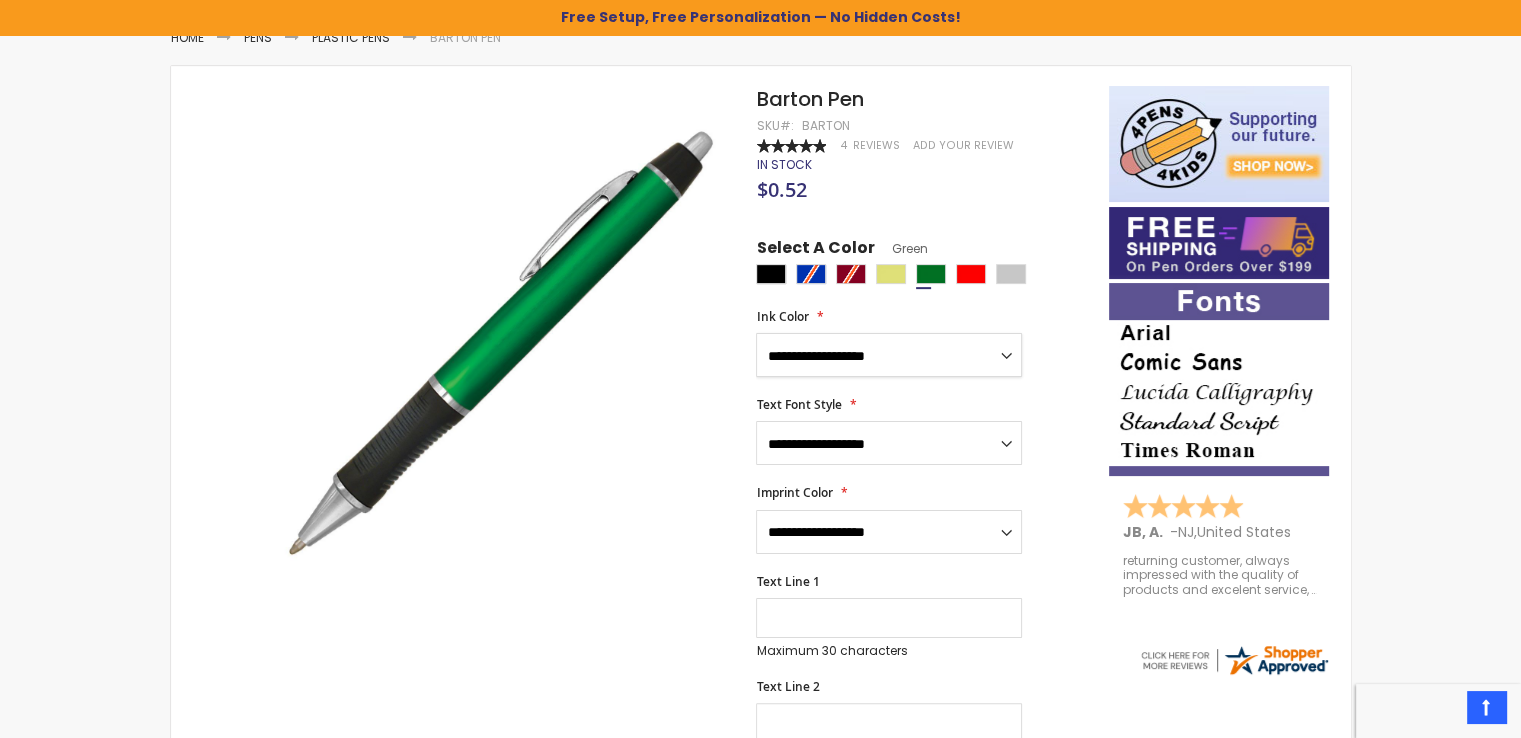 select on "****" 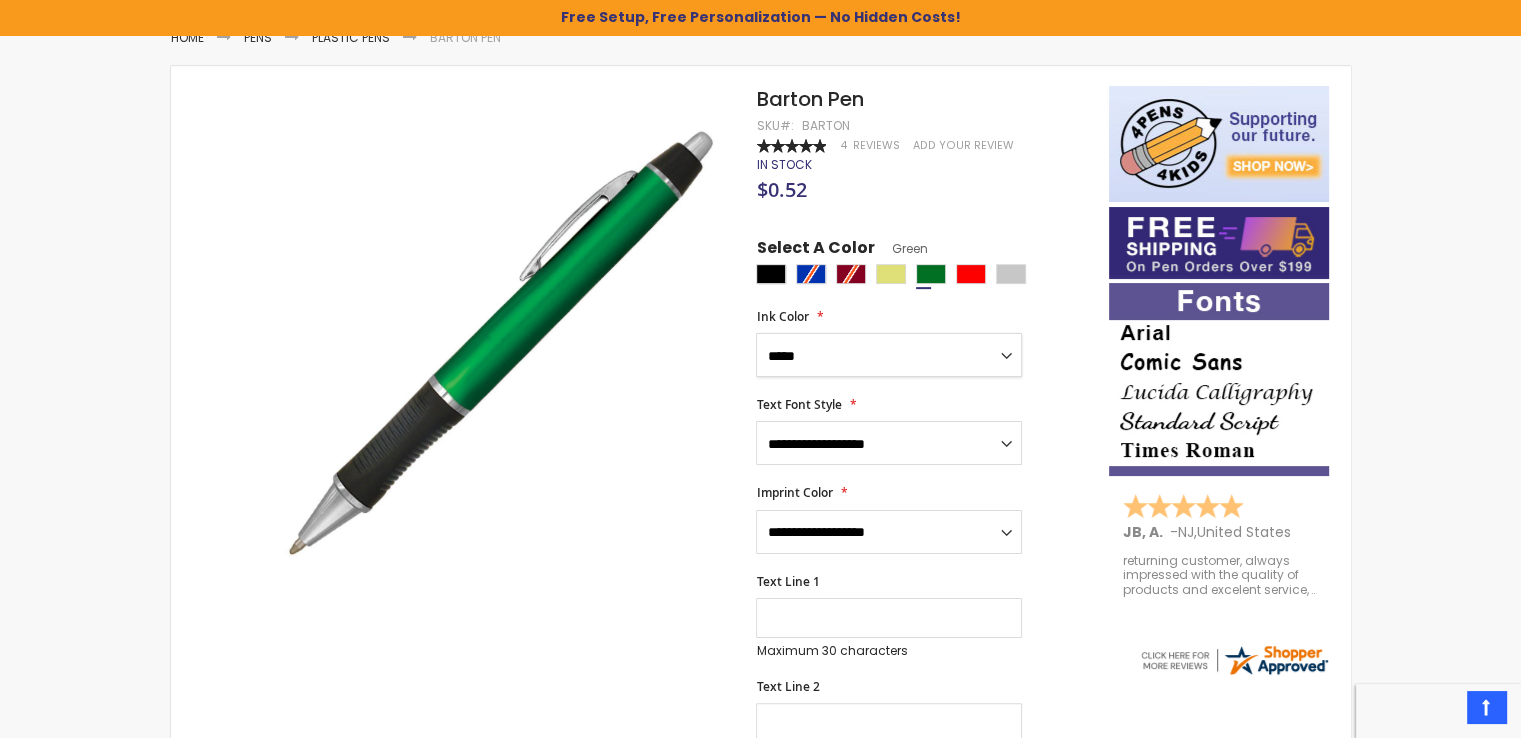 click on "**********" at bounding box center (889, 355) 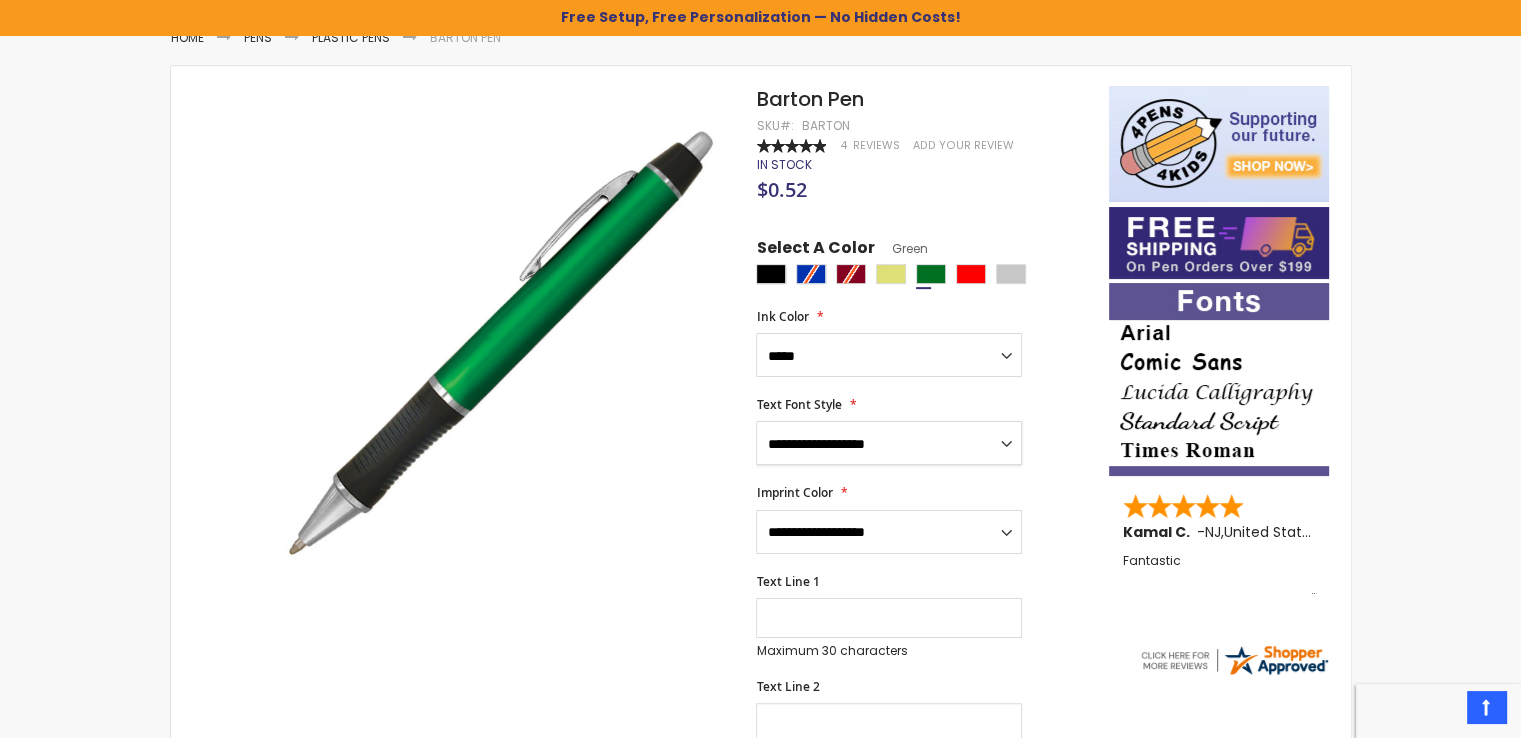 click on "**********" at bounding box center [889, 443] 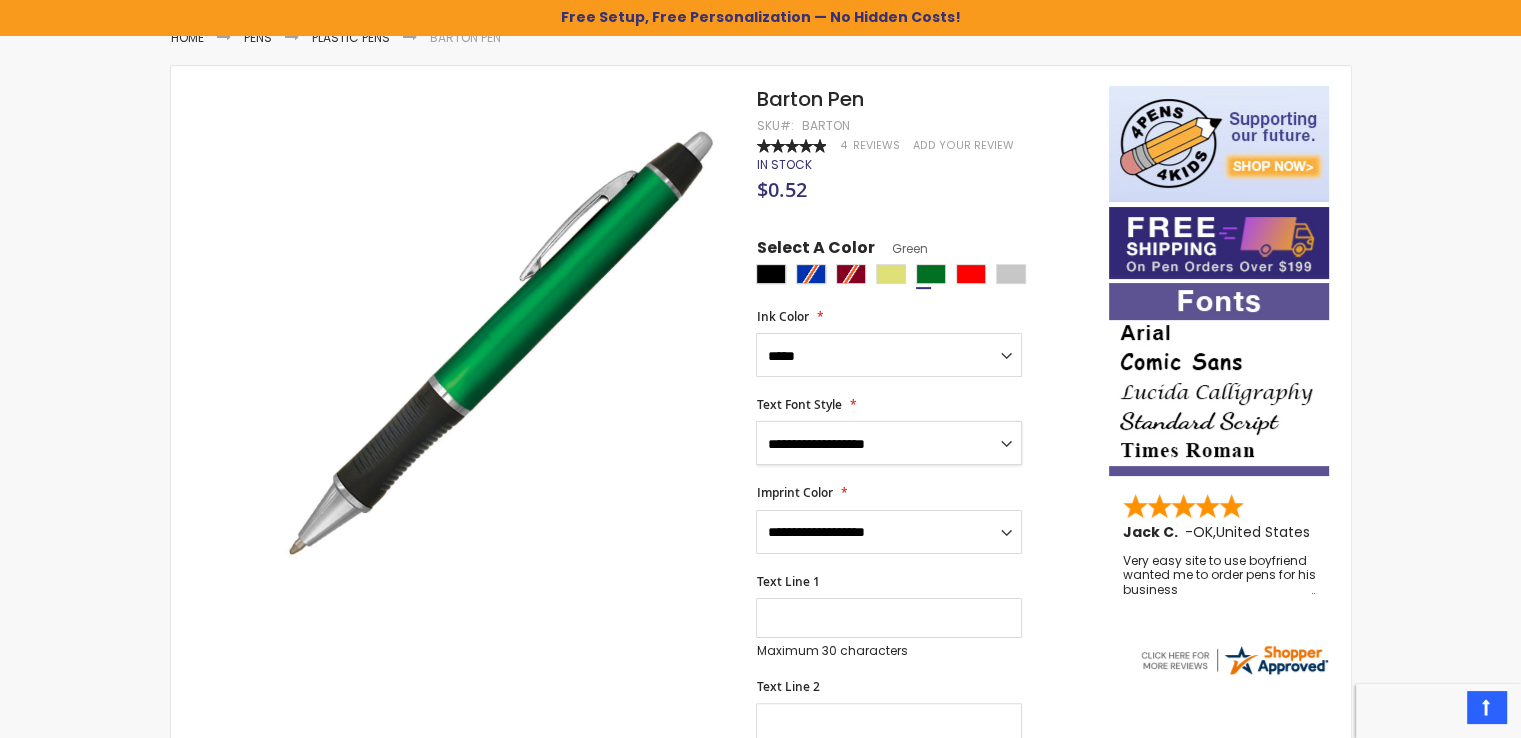 select on "****" 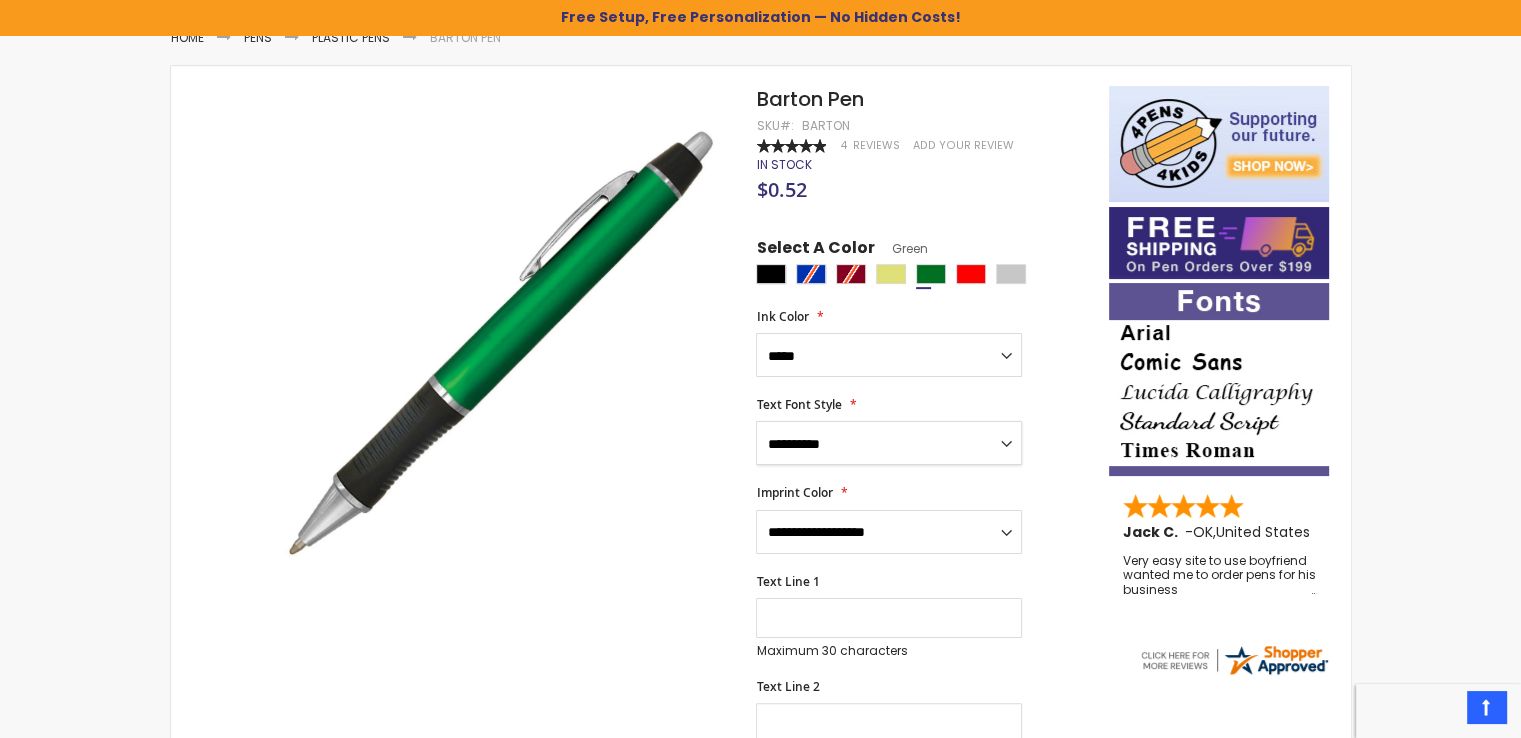 click on "**********" at bounding box center (889, 443) 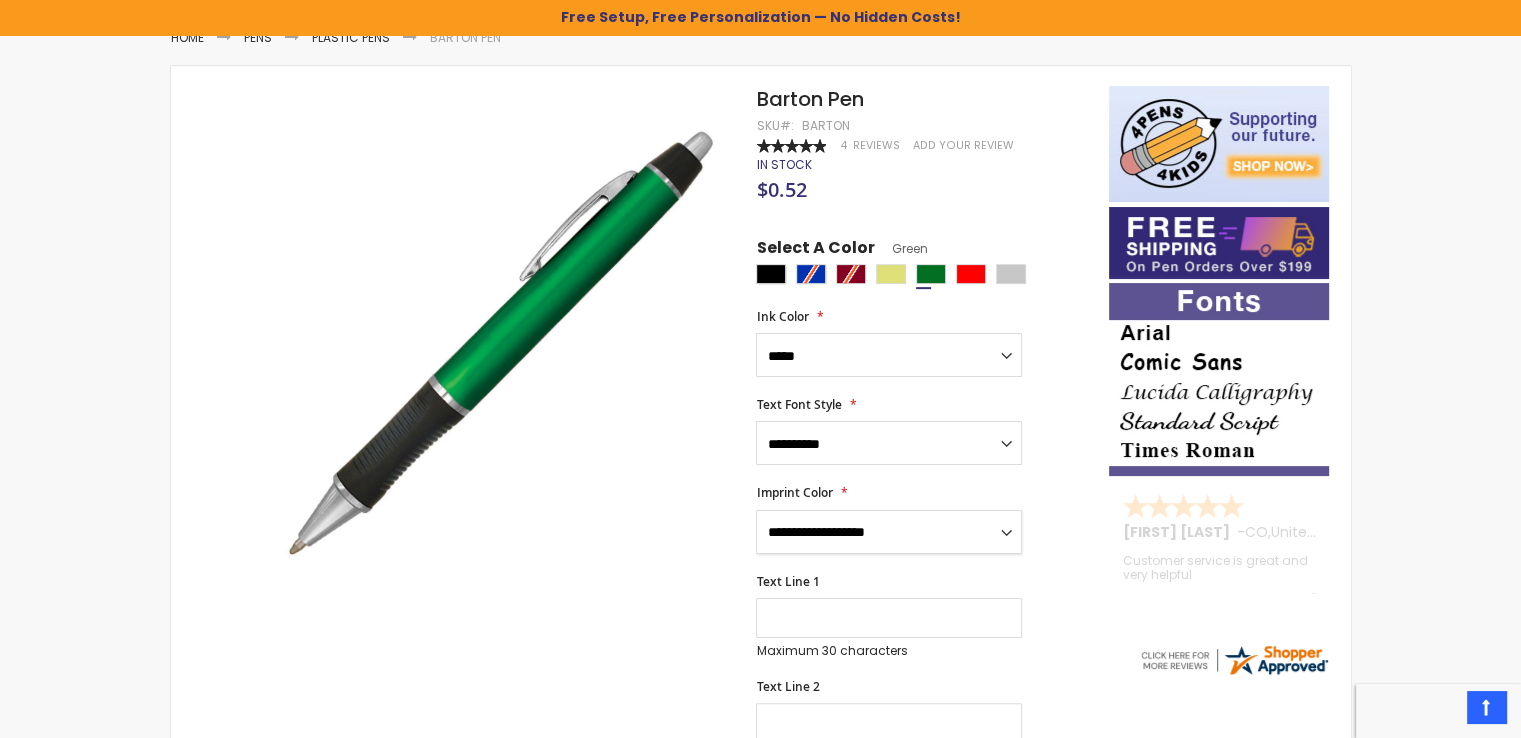 click on "**********" at bounding box center [889, 532] 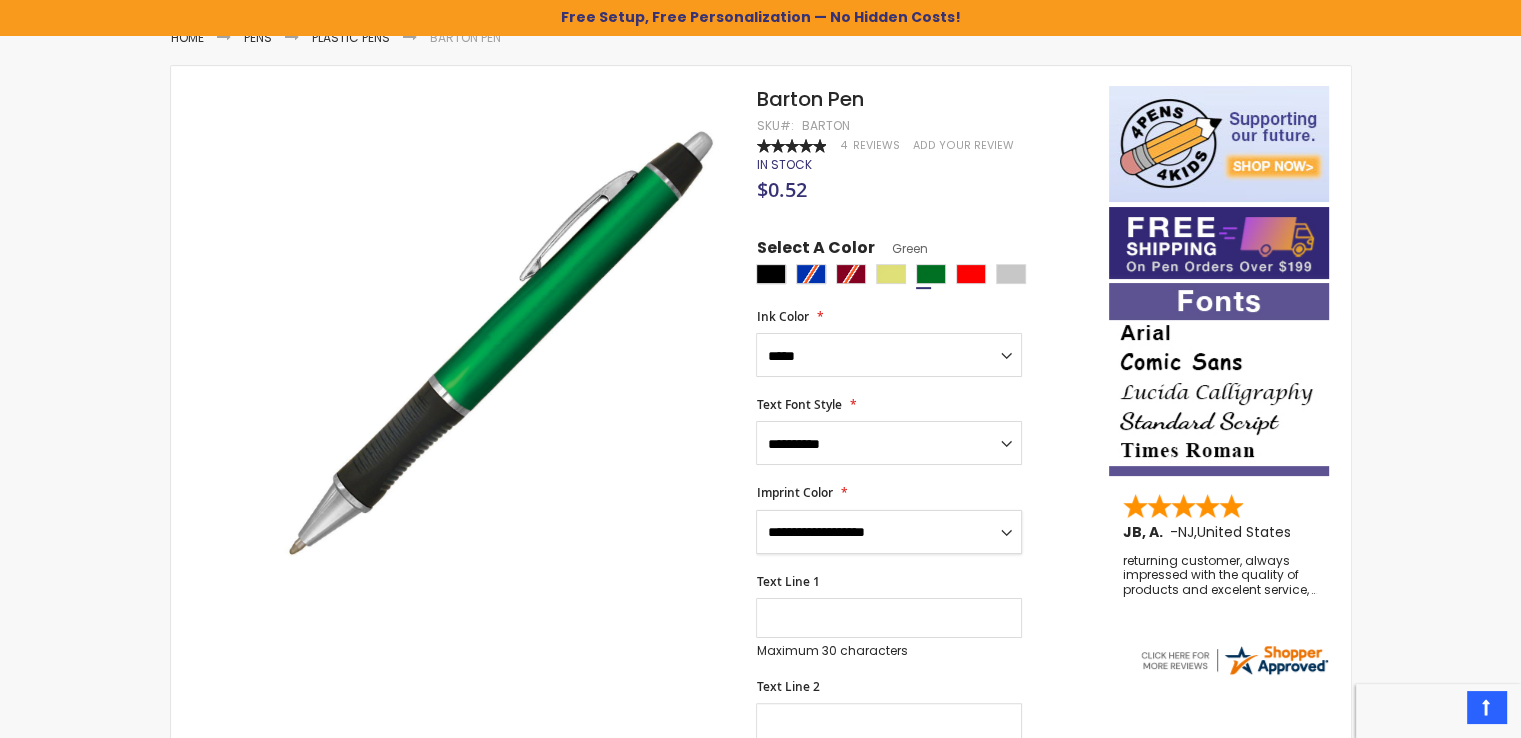 select on "****" 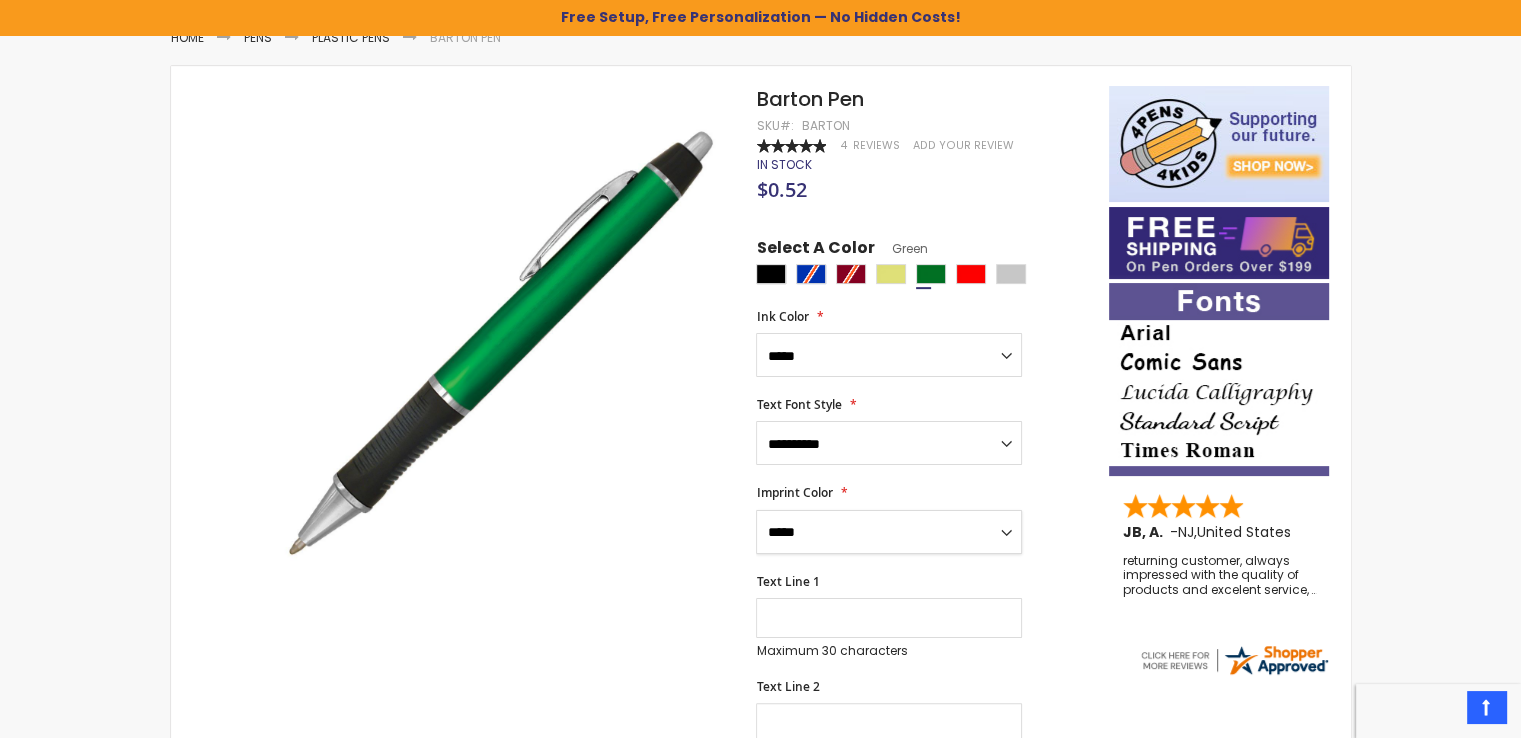 click on "**********" at bounding box center (889, 532) 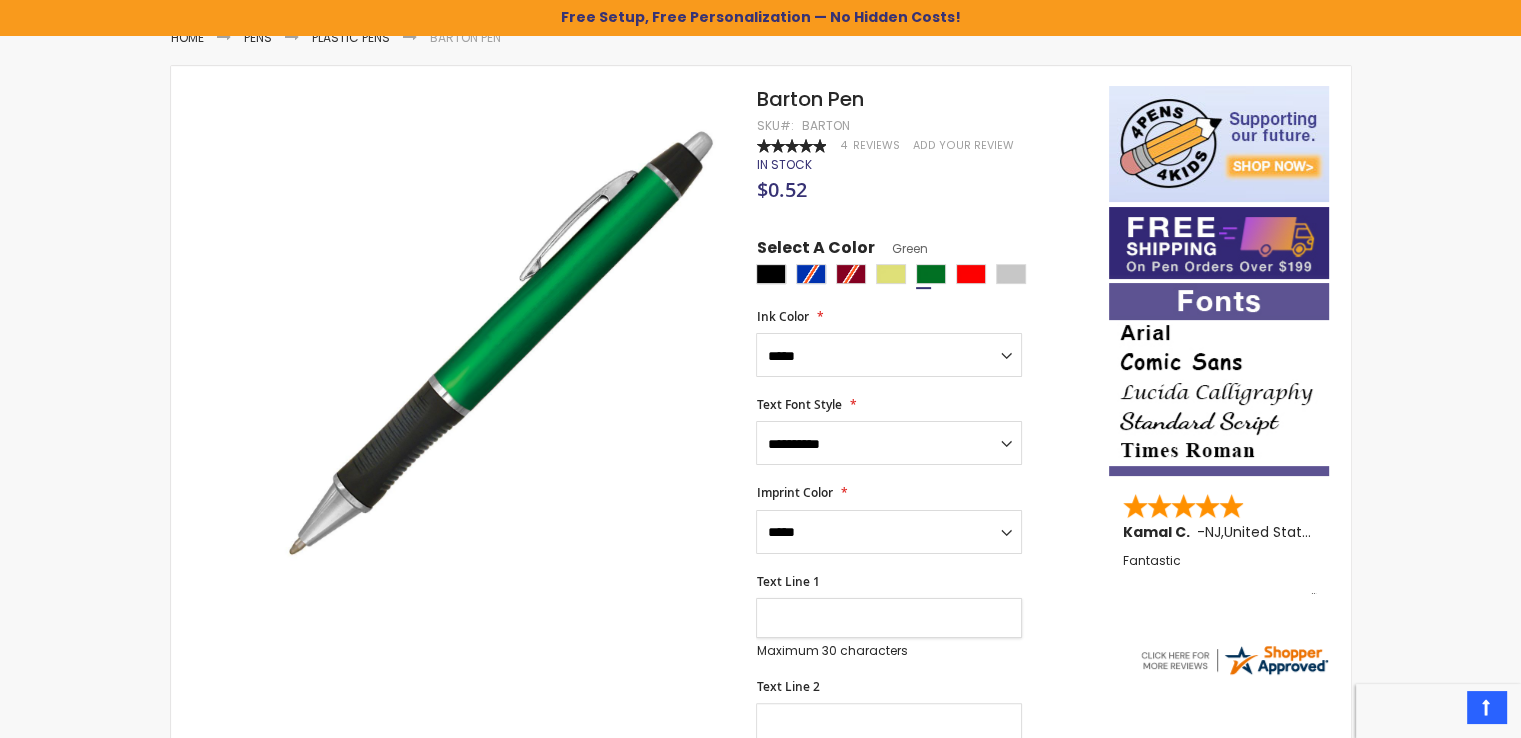 click on "Text Line 1" at bounding box center [889, 618] 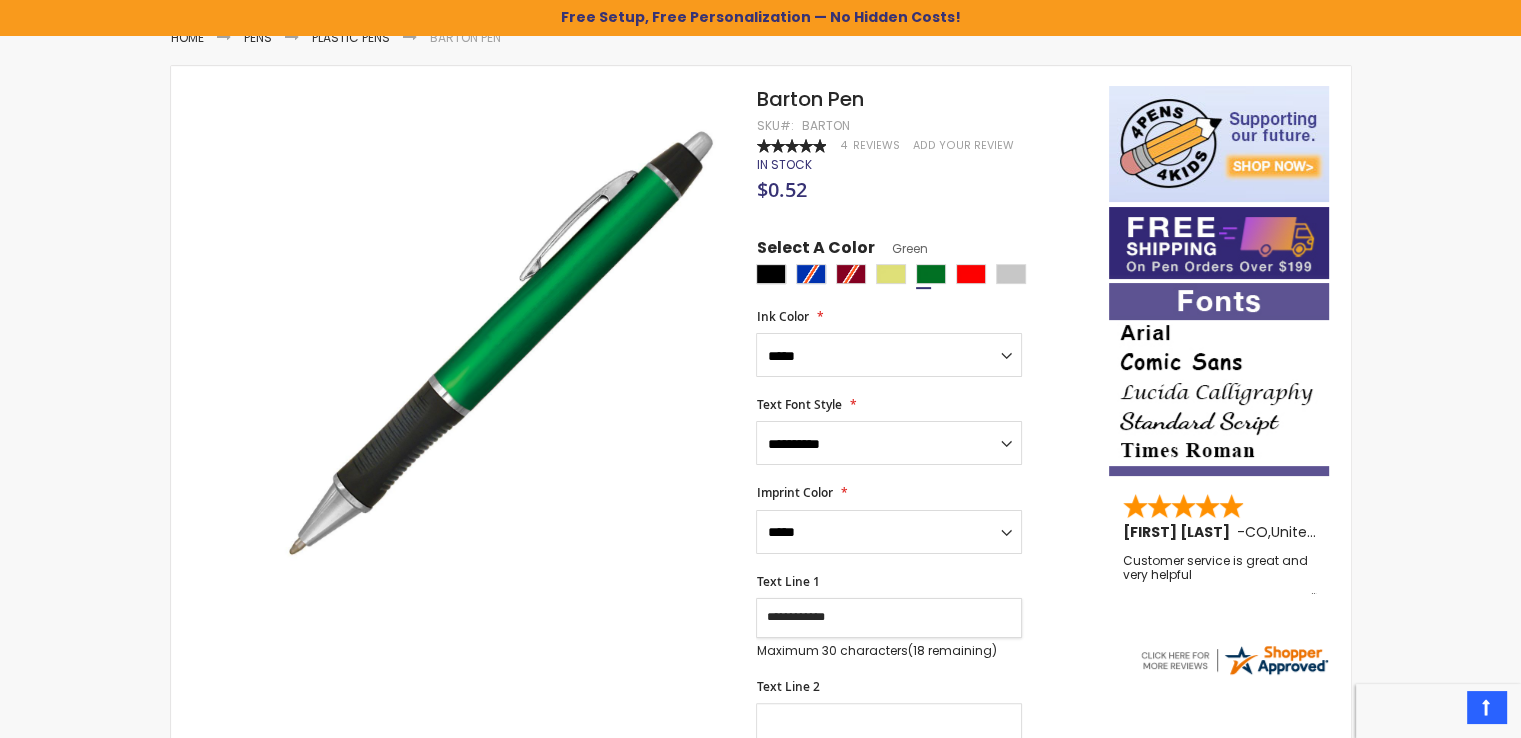 type on "**********" 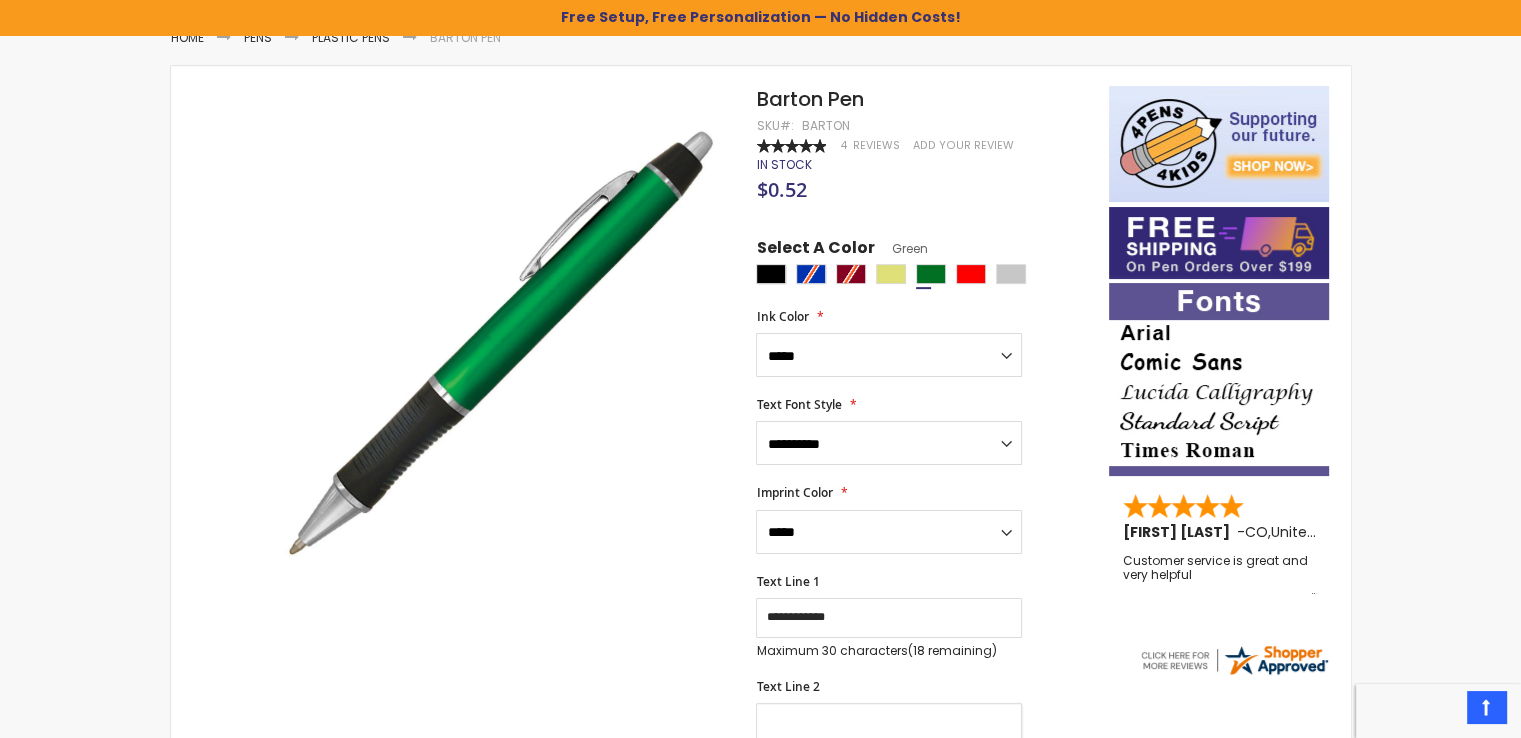 scroll, scrollTop: 284, scrollLeft: 0, axis: vertical 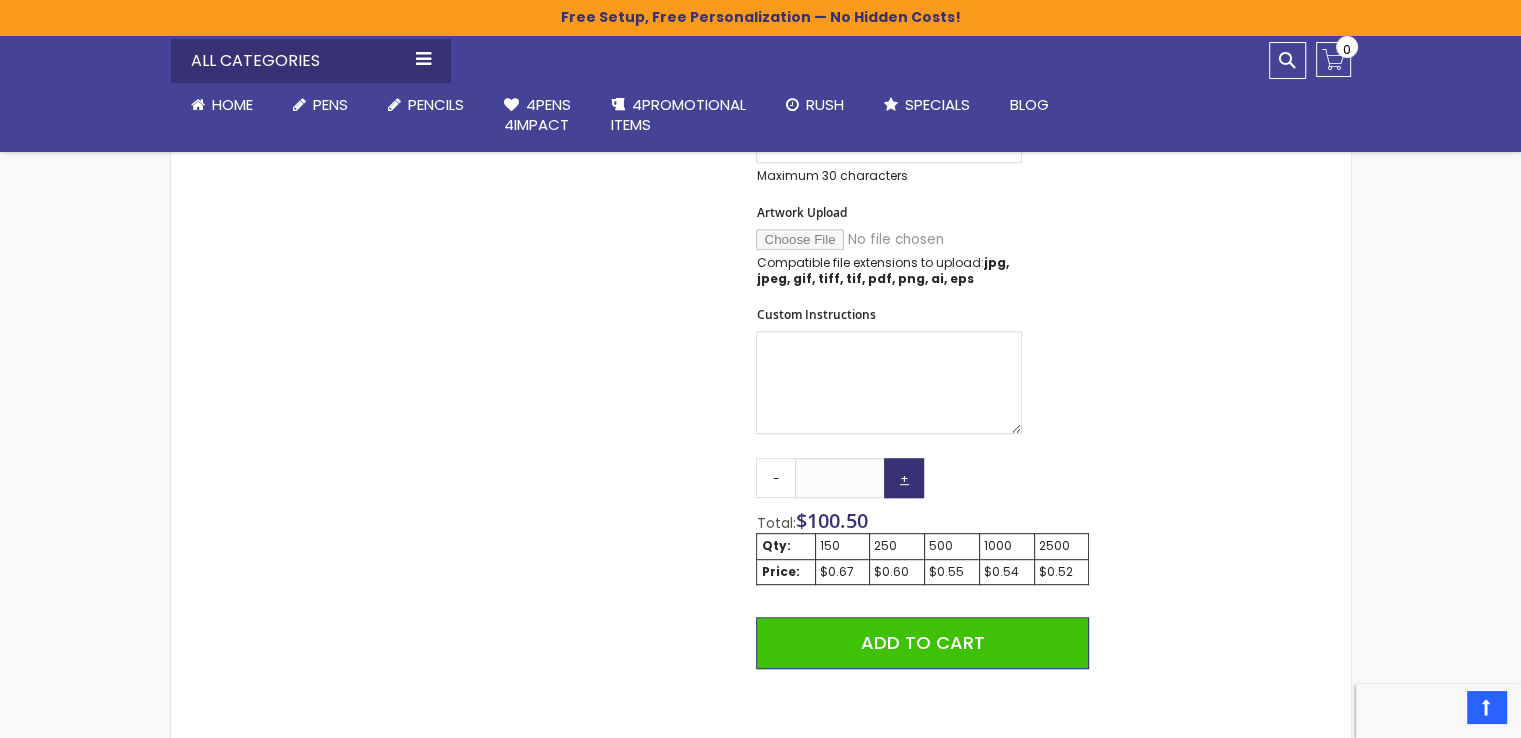 type on "**********" 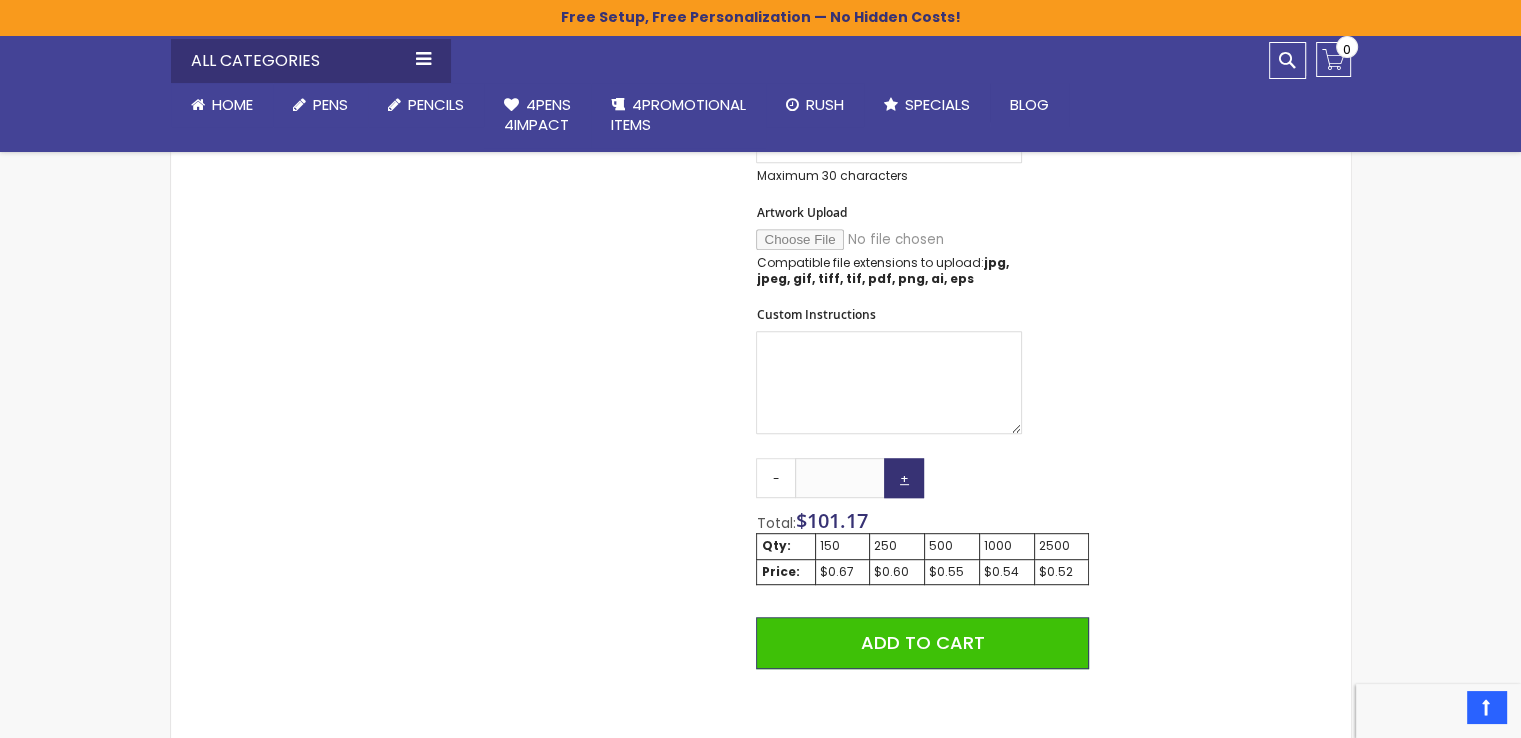 click on "+" at bounding box center (904, 478) 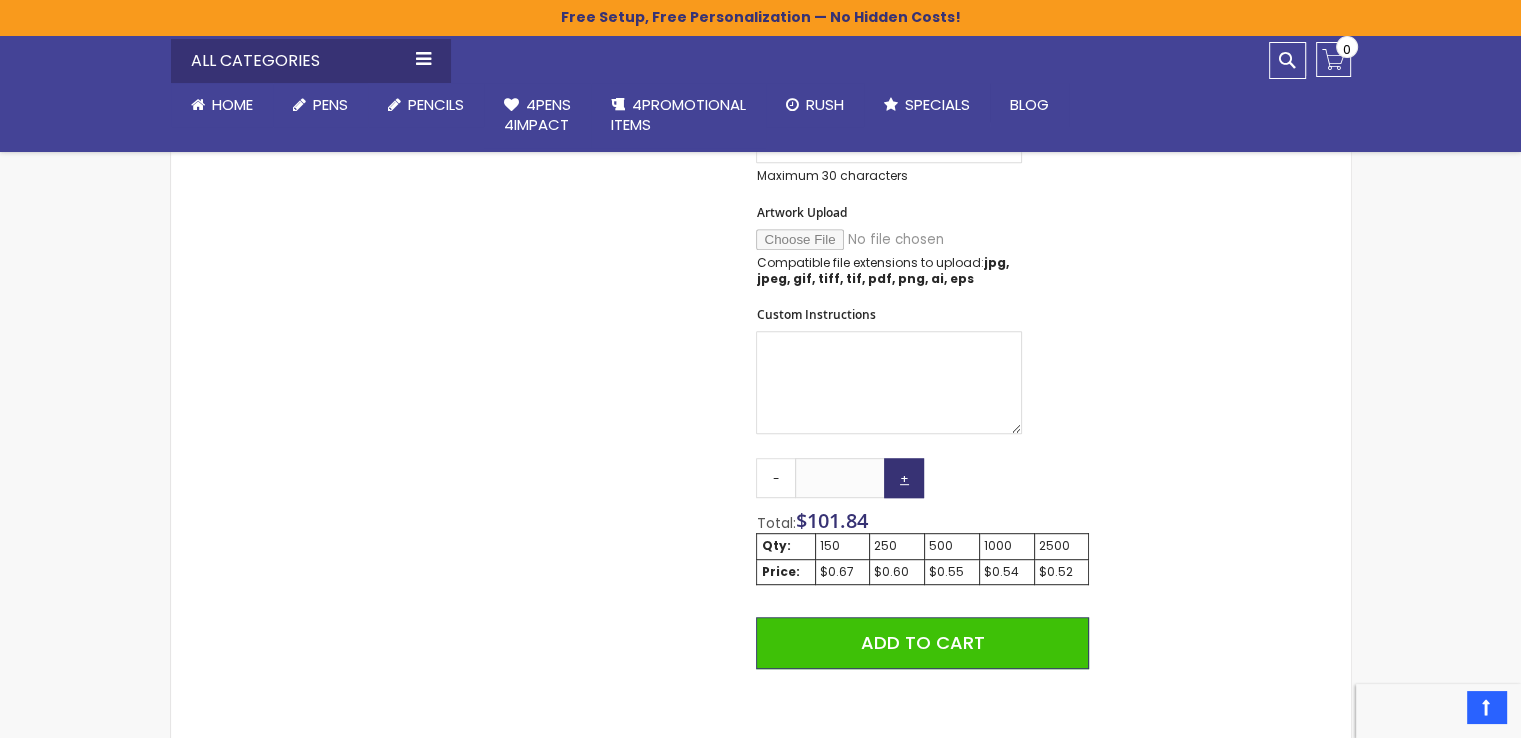 click on "+" at bounding box center [904, 478] 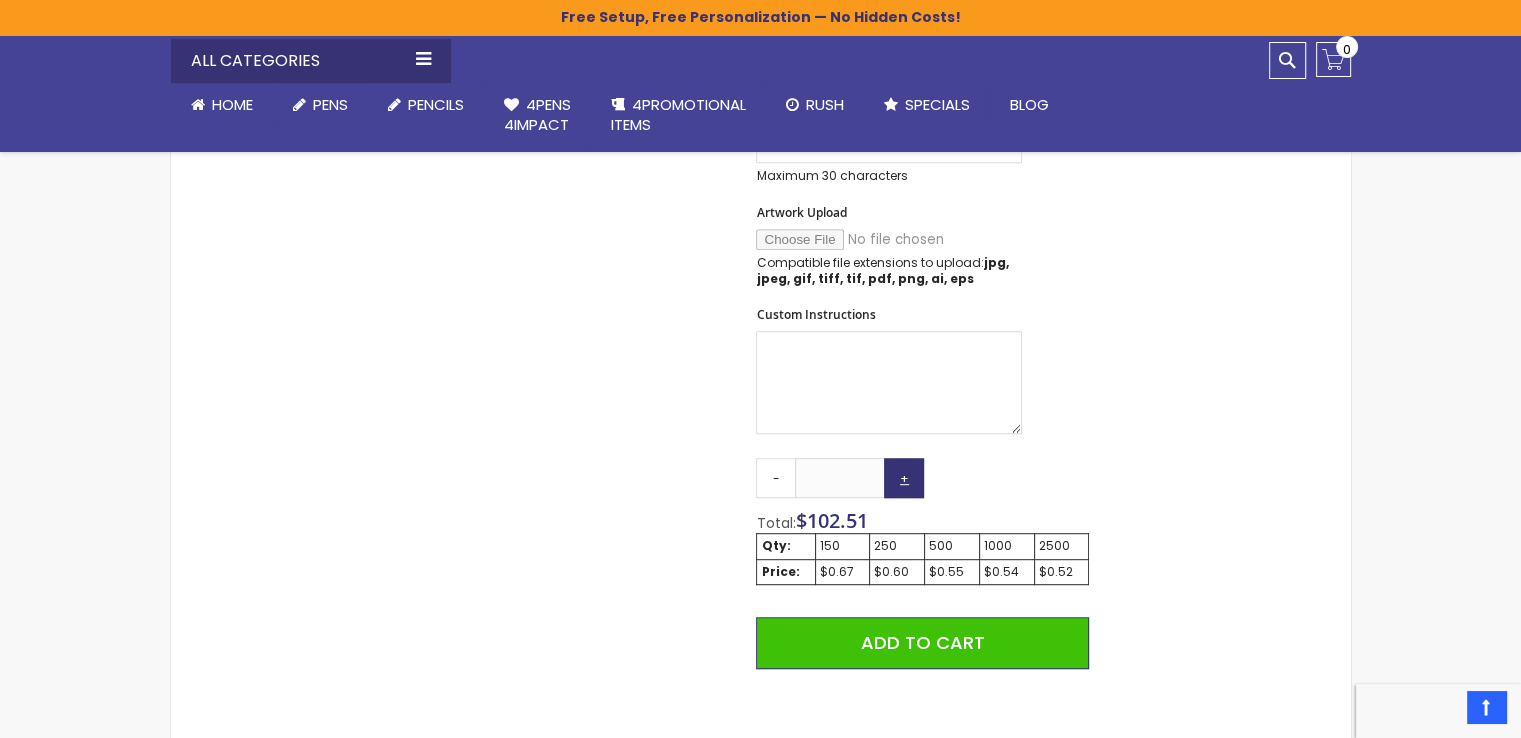 click on "+" at bounding box center [904, 478] 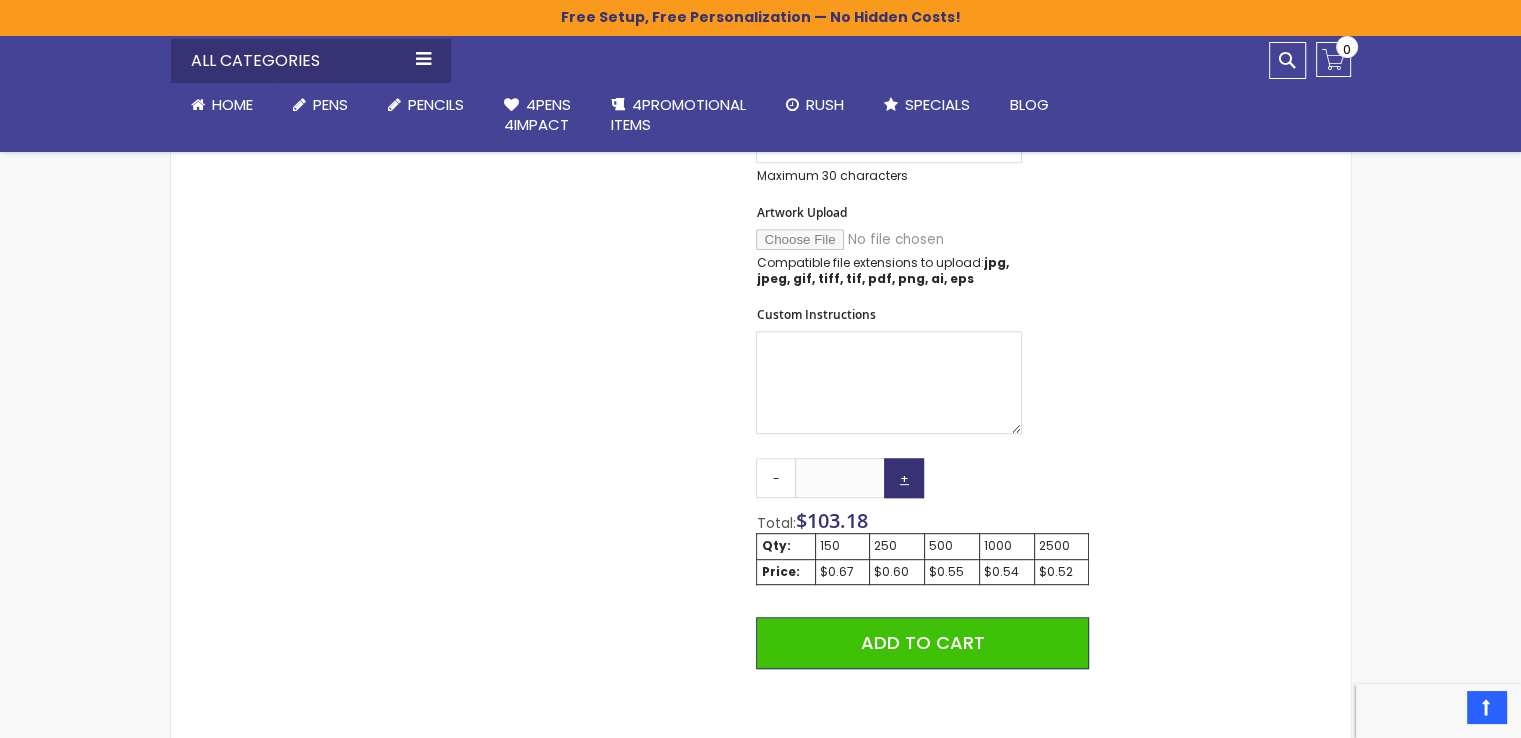 click on "+" at bounding box center [904, 478] 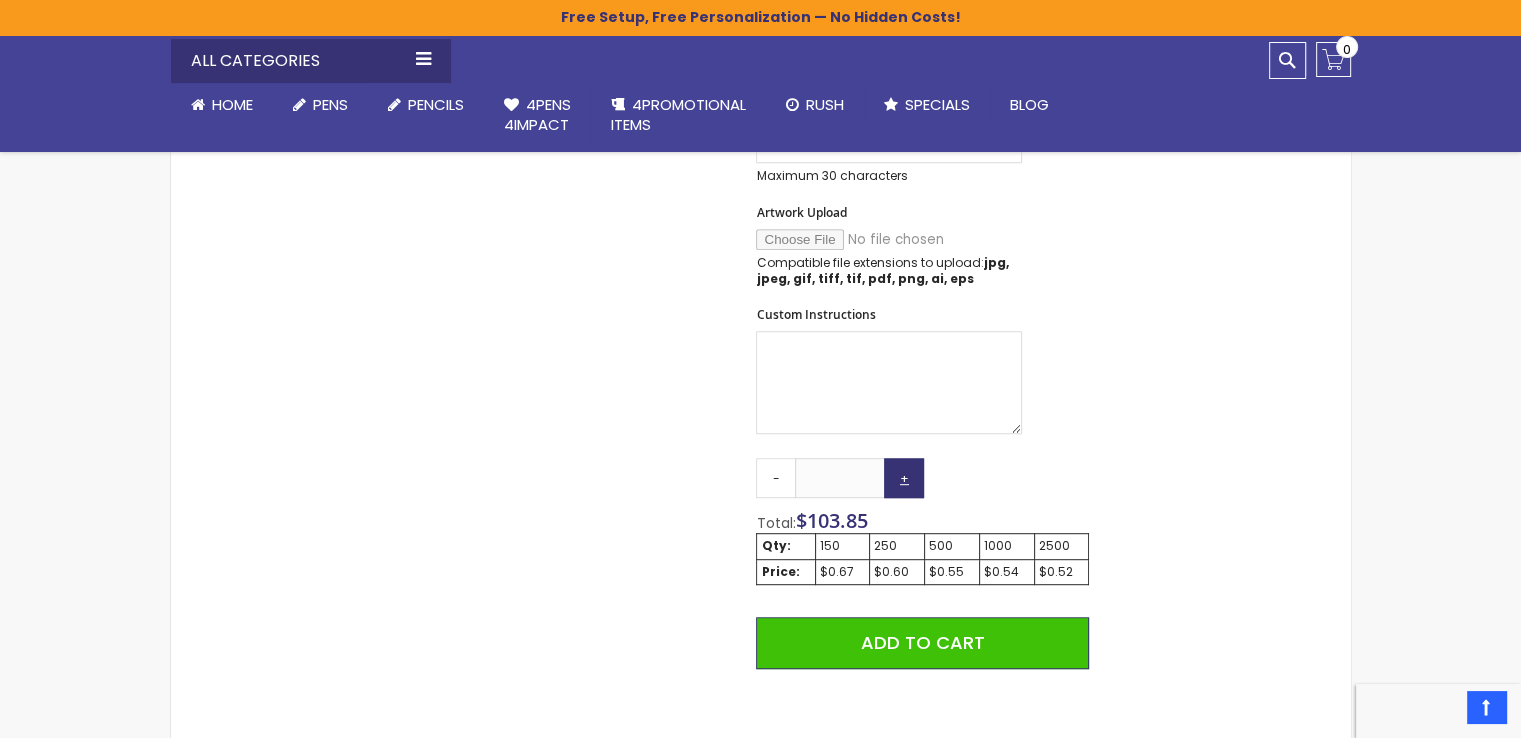 click on "+" at bounding box center (904, 478) 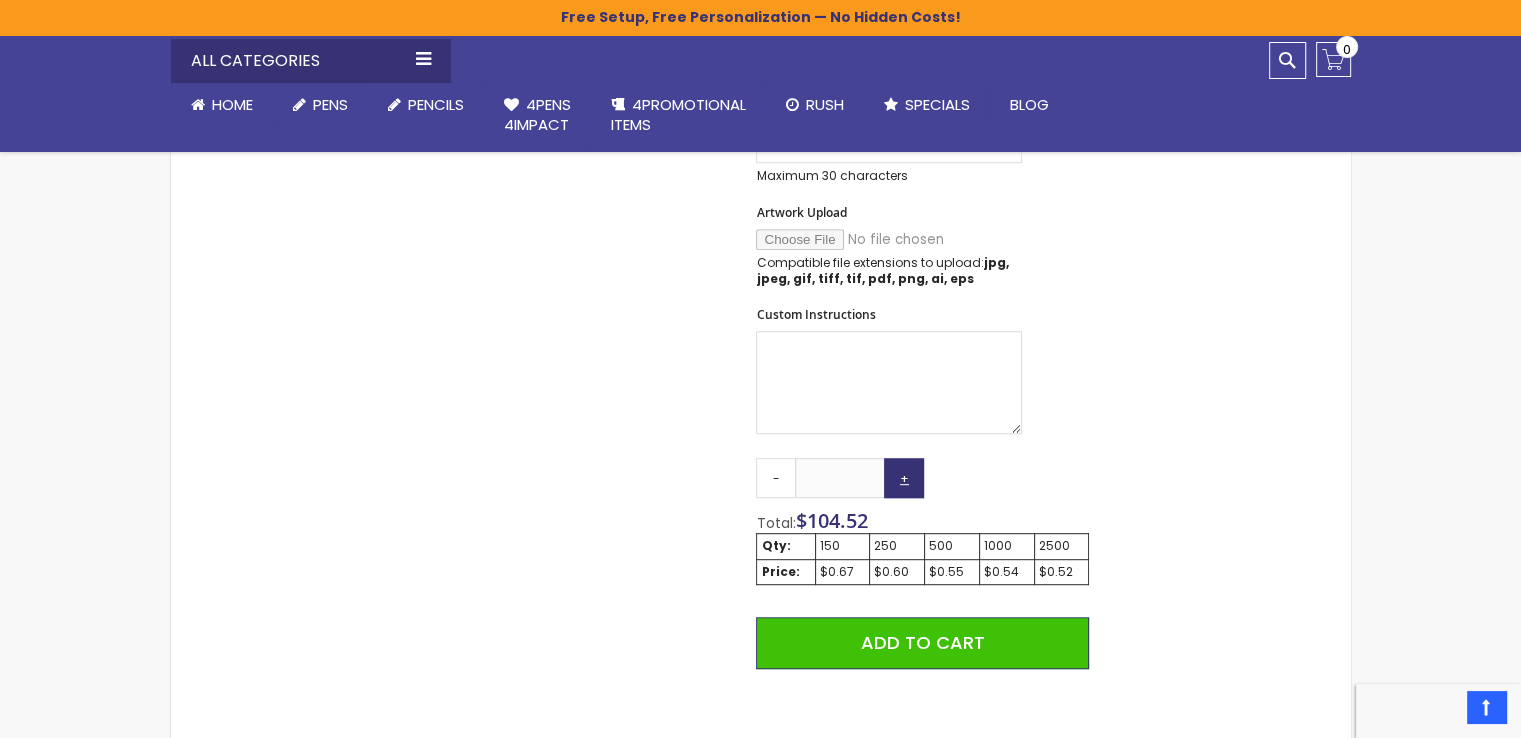 click on "+" at bounding box center (904, 478) 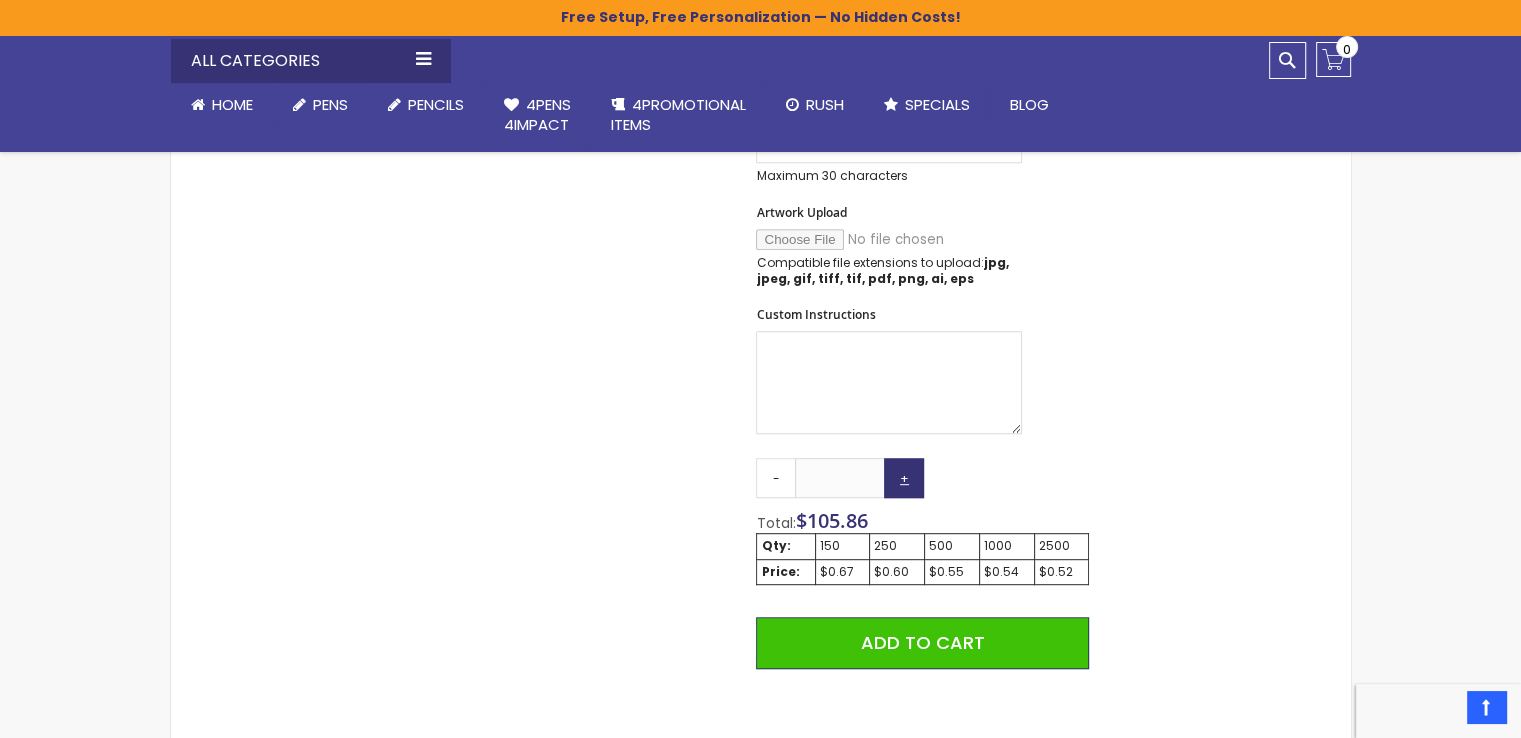 click on "+" at bounding box center (904, 478) 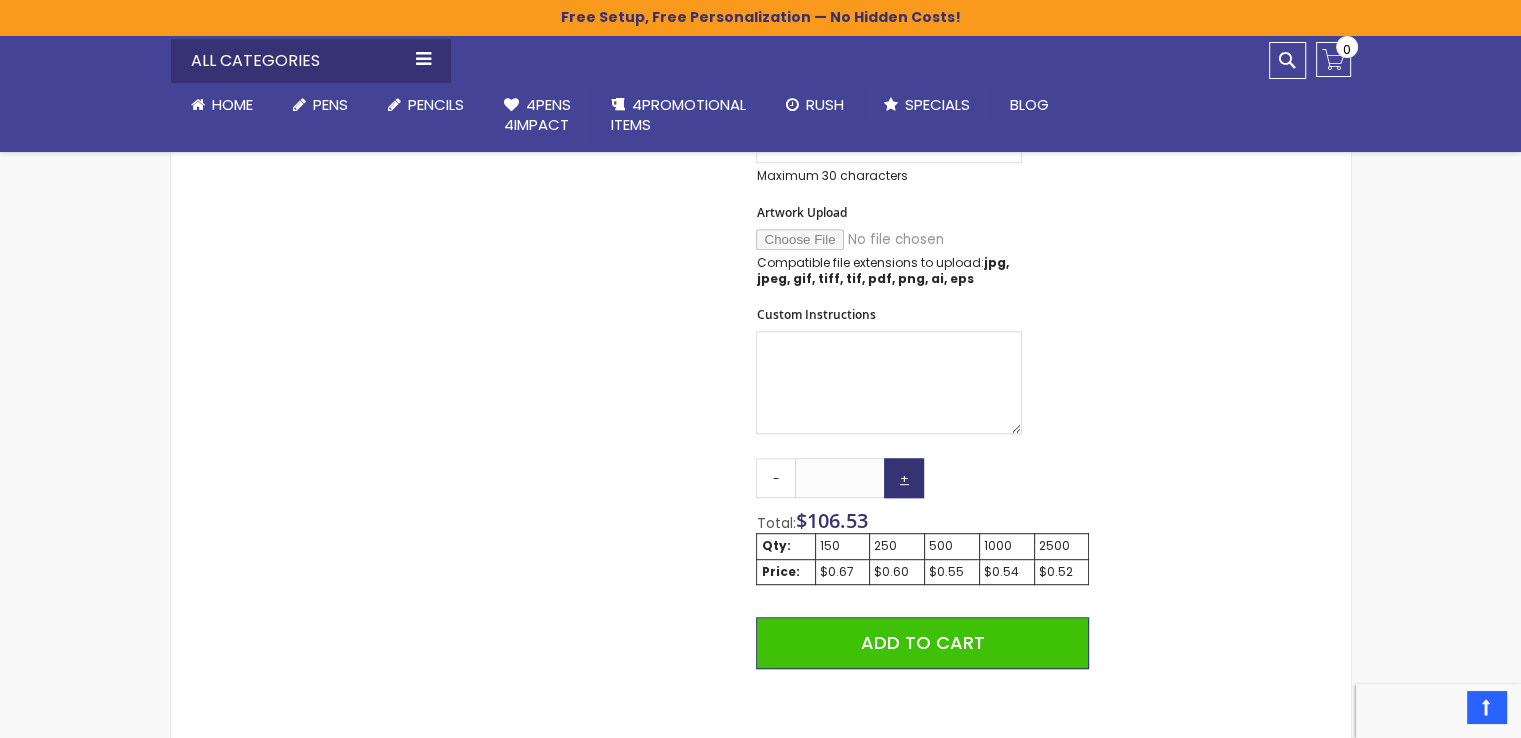click on "+" at bounding box center [904, 478] 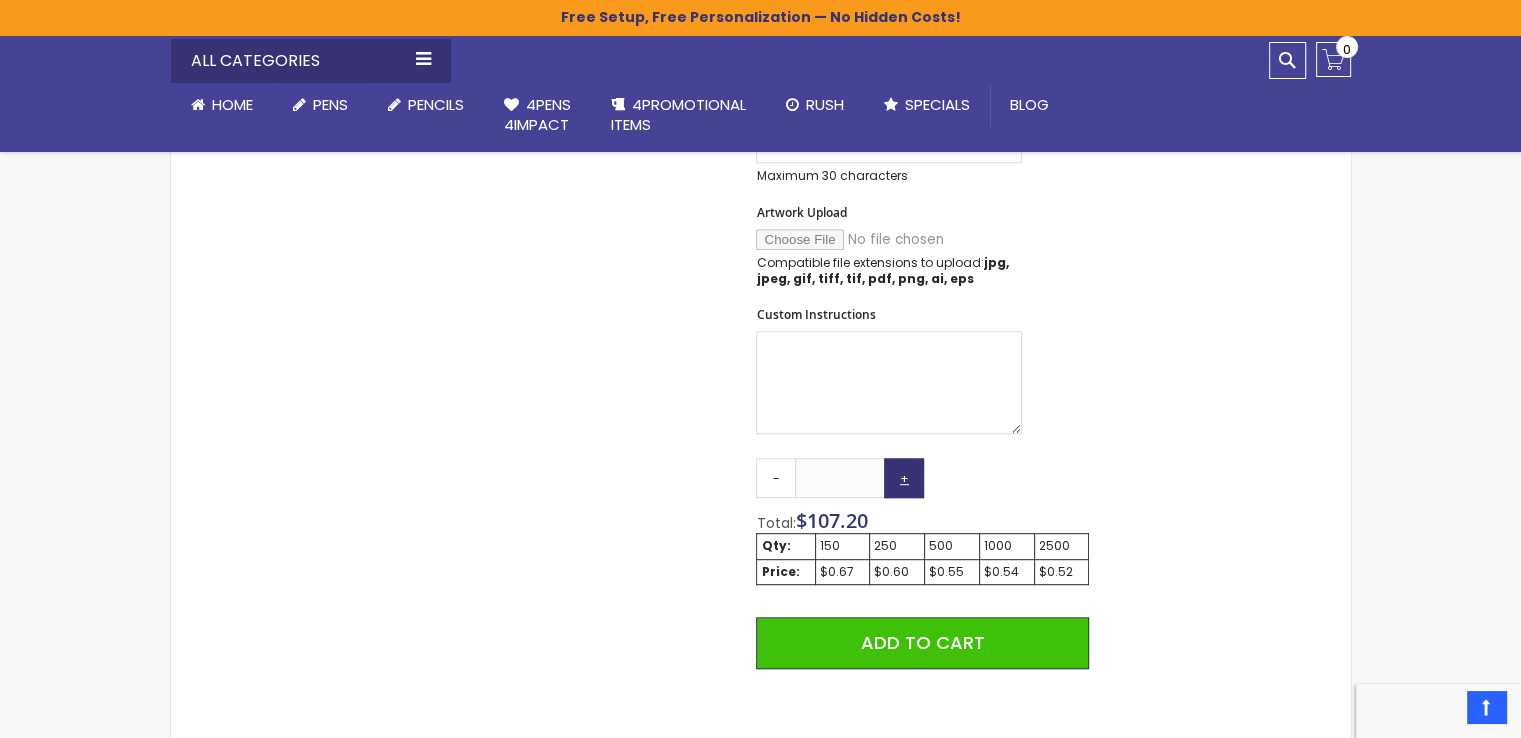 click on "+" at bounding box center [904, 478] 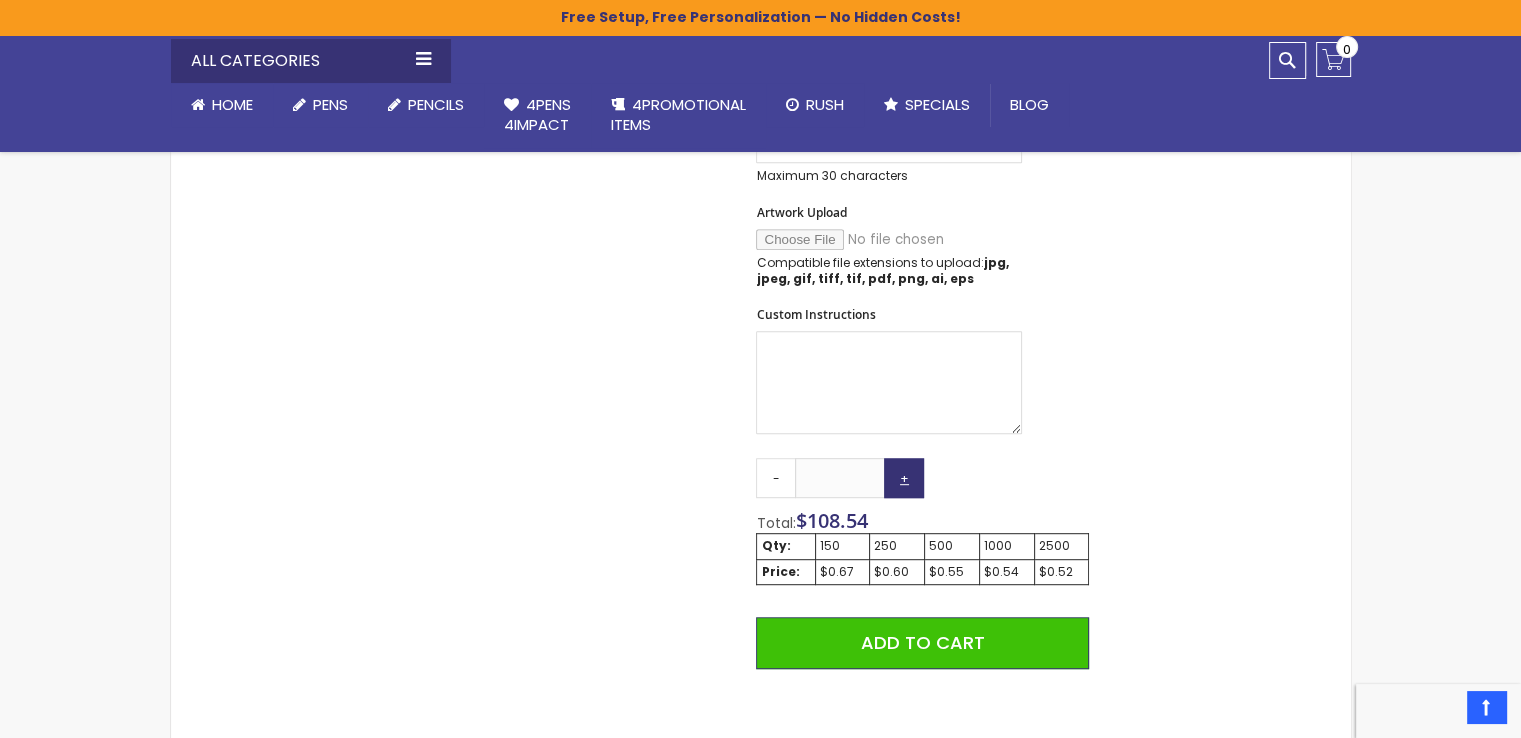 click on "+" at bounding box center (904, 478) 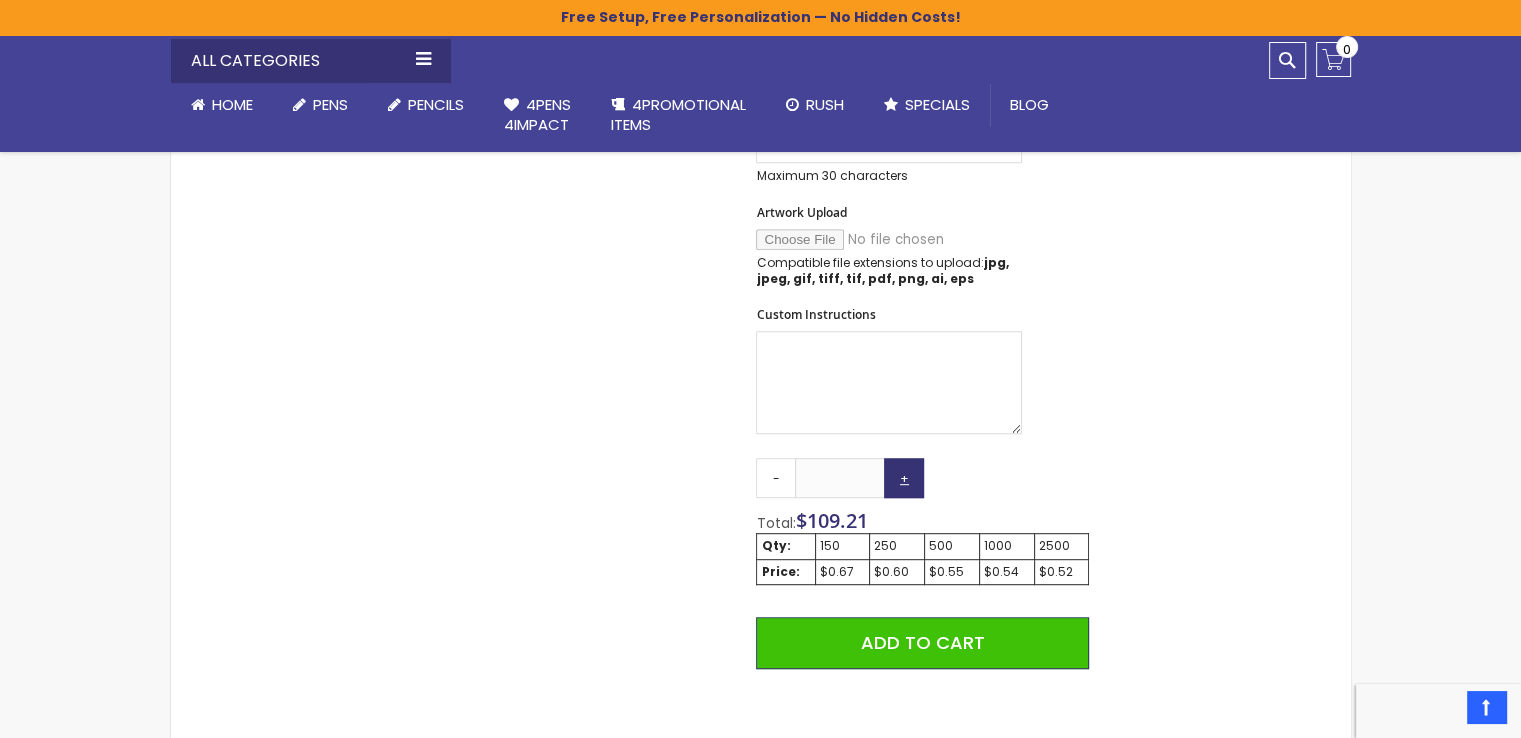 click on "+" at bounding box center [904, 478] 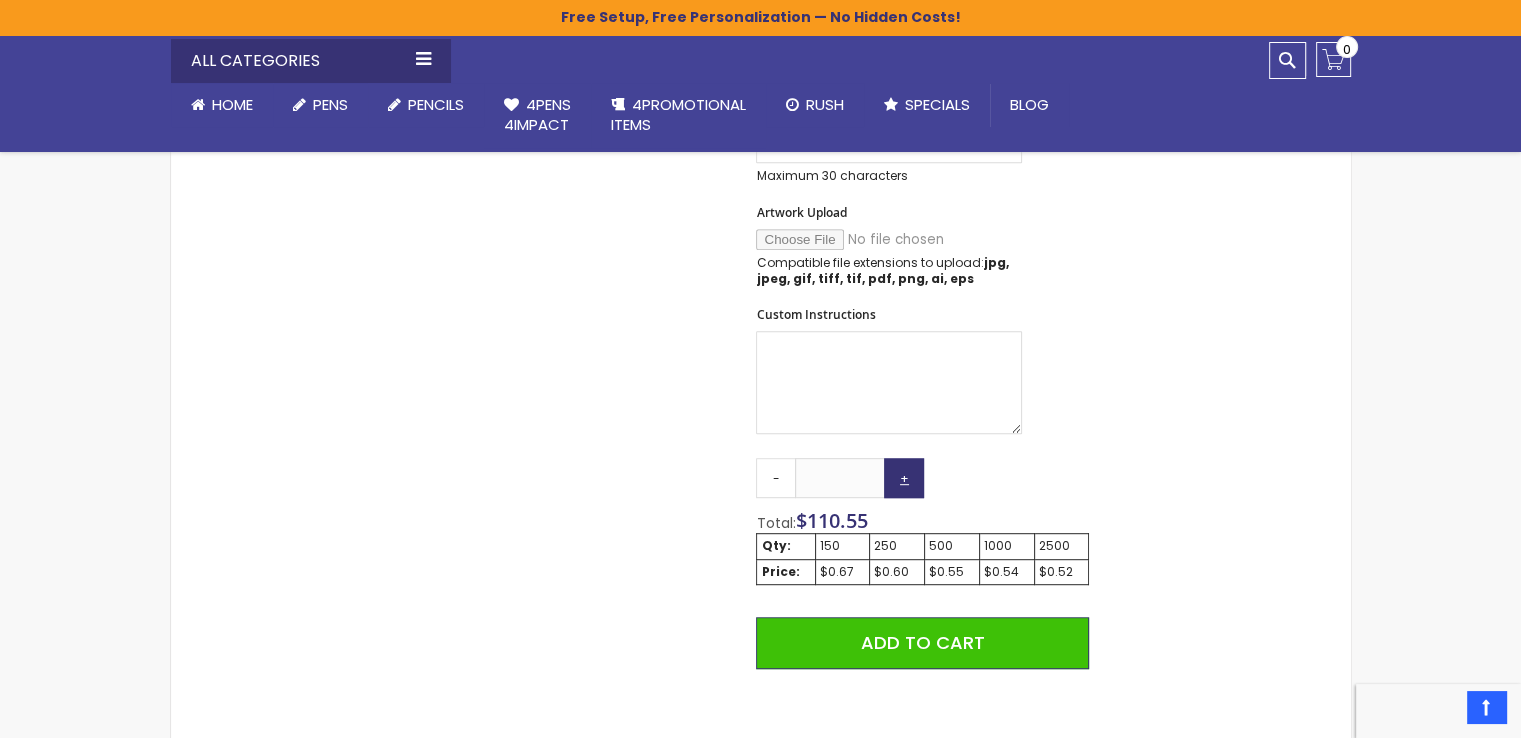click on "+" at bounding box center [904, 478] 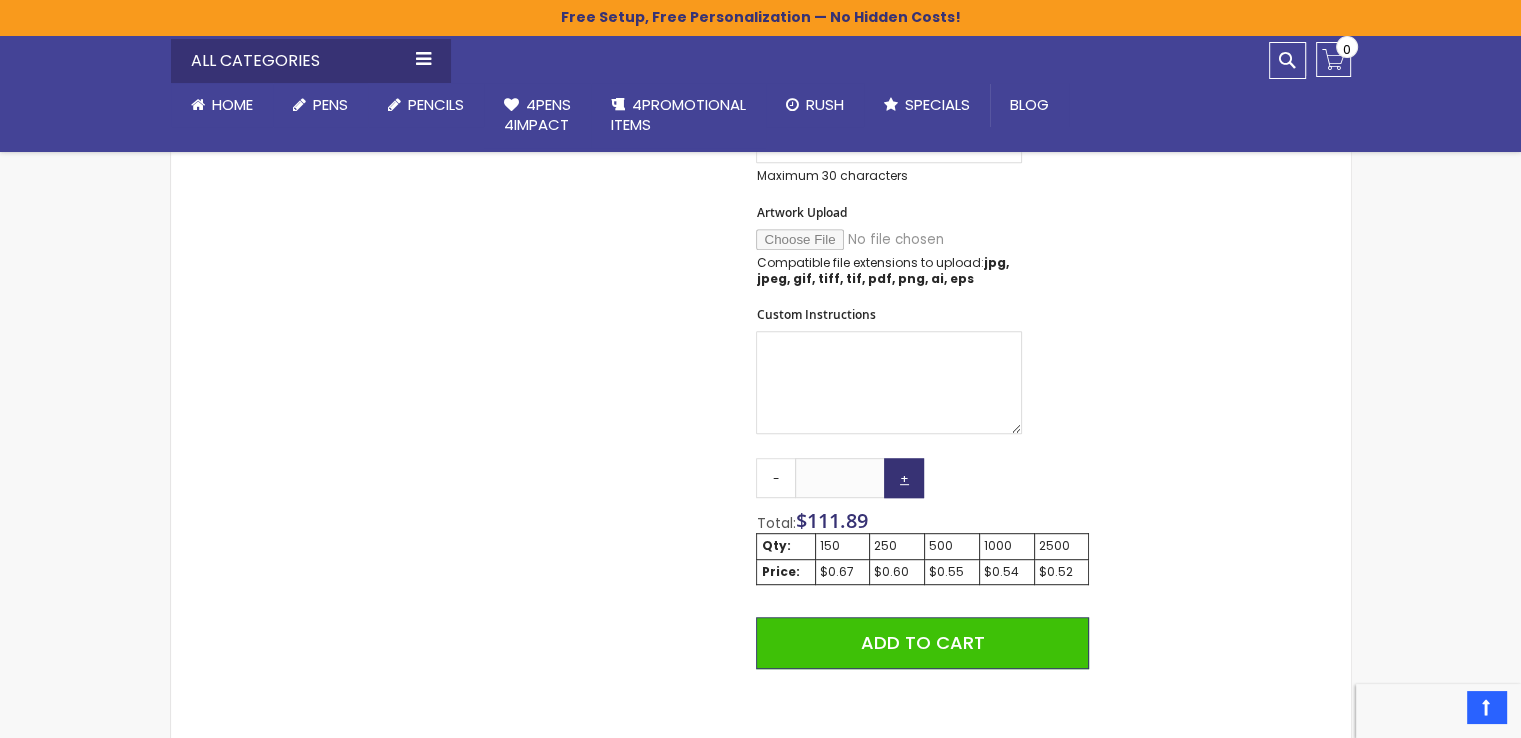 click on "+" at bounding box center (904, 478) 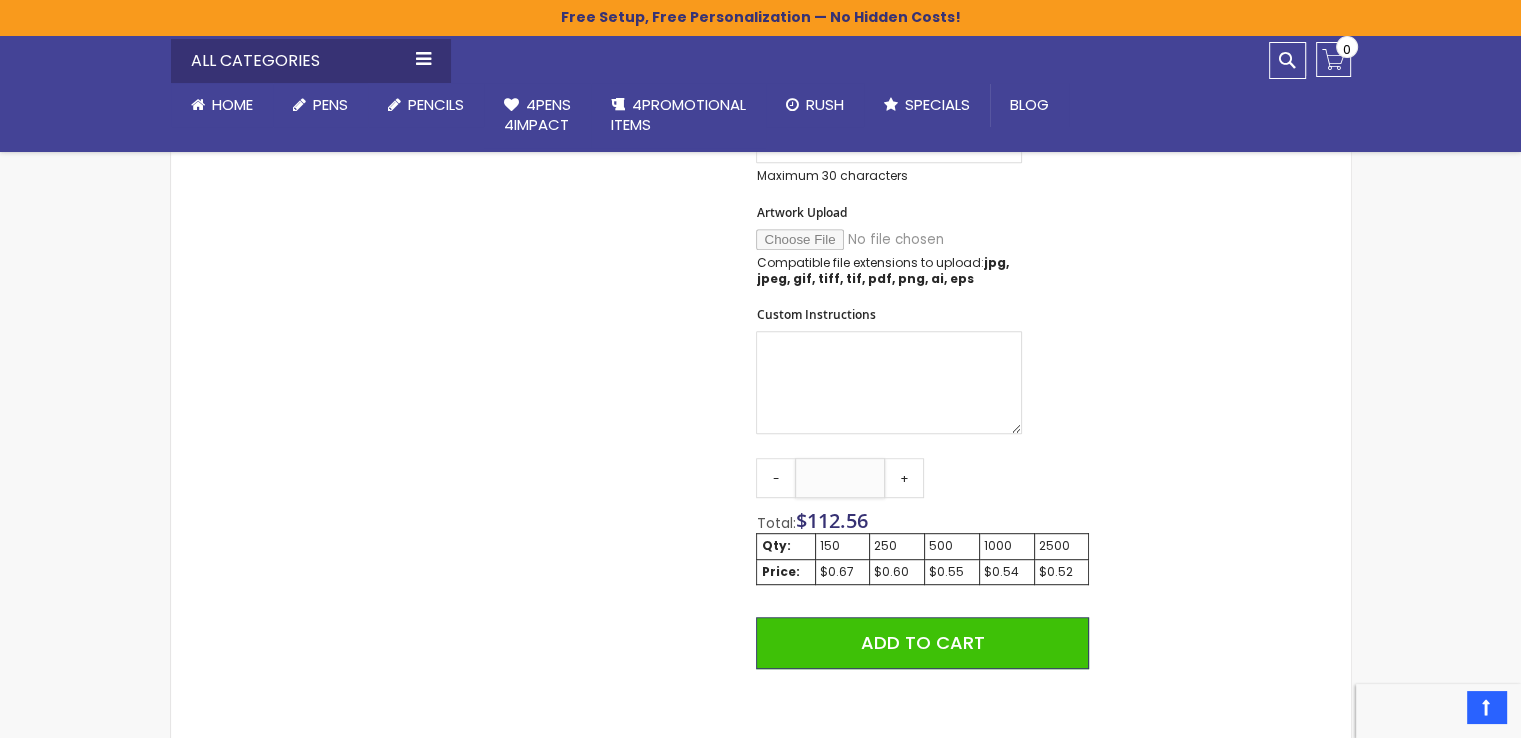 click on "***" at bounding box center [840, 478] 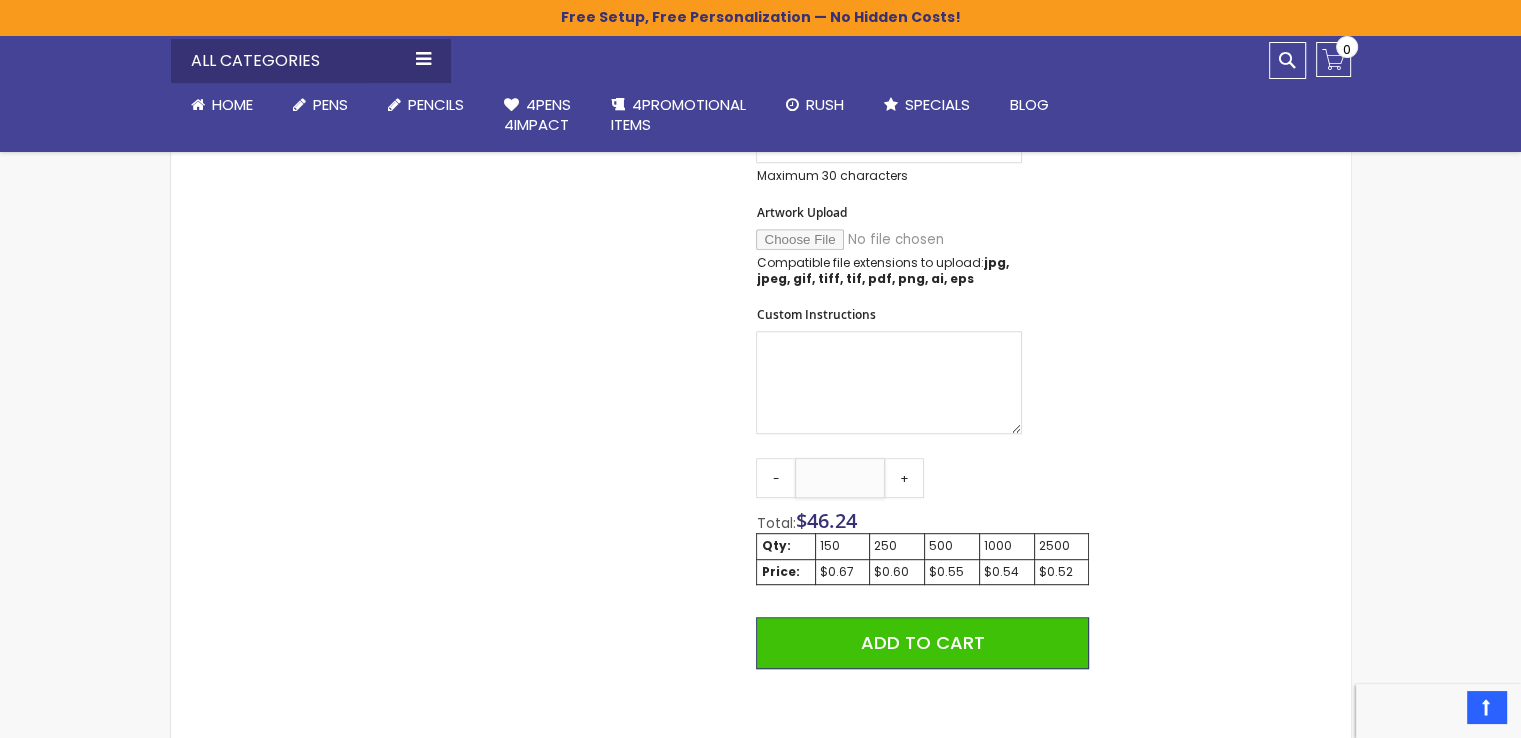 type on "*" 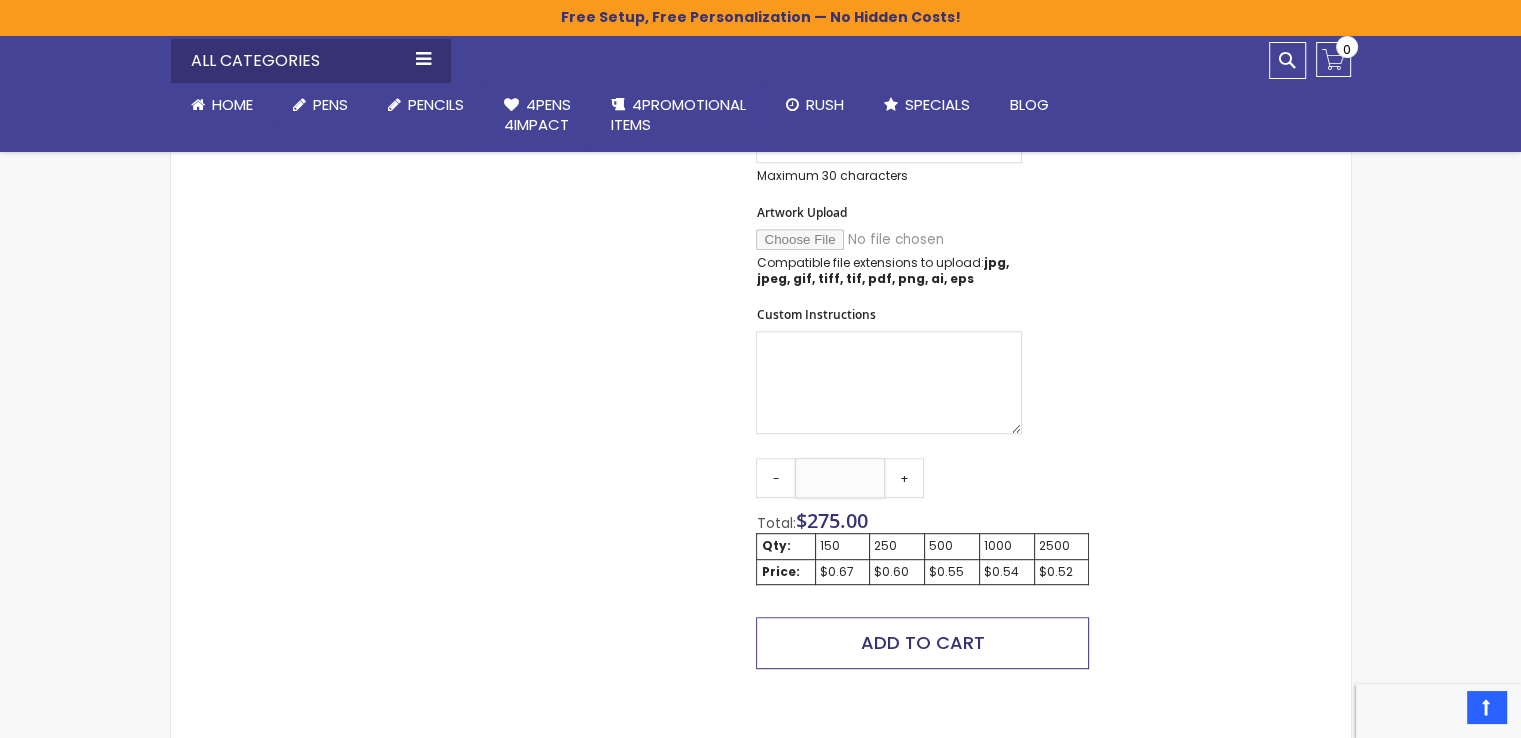 type on "***" 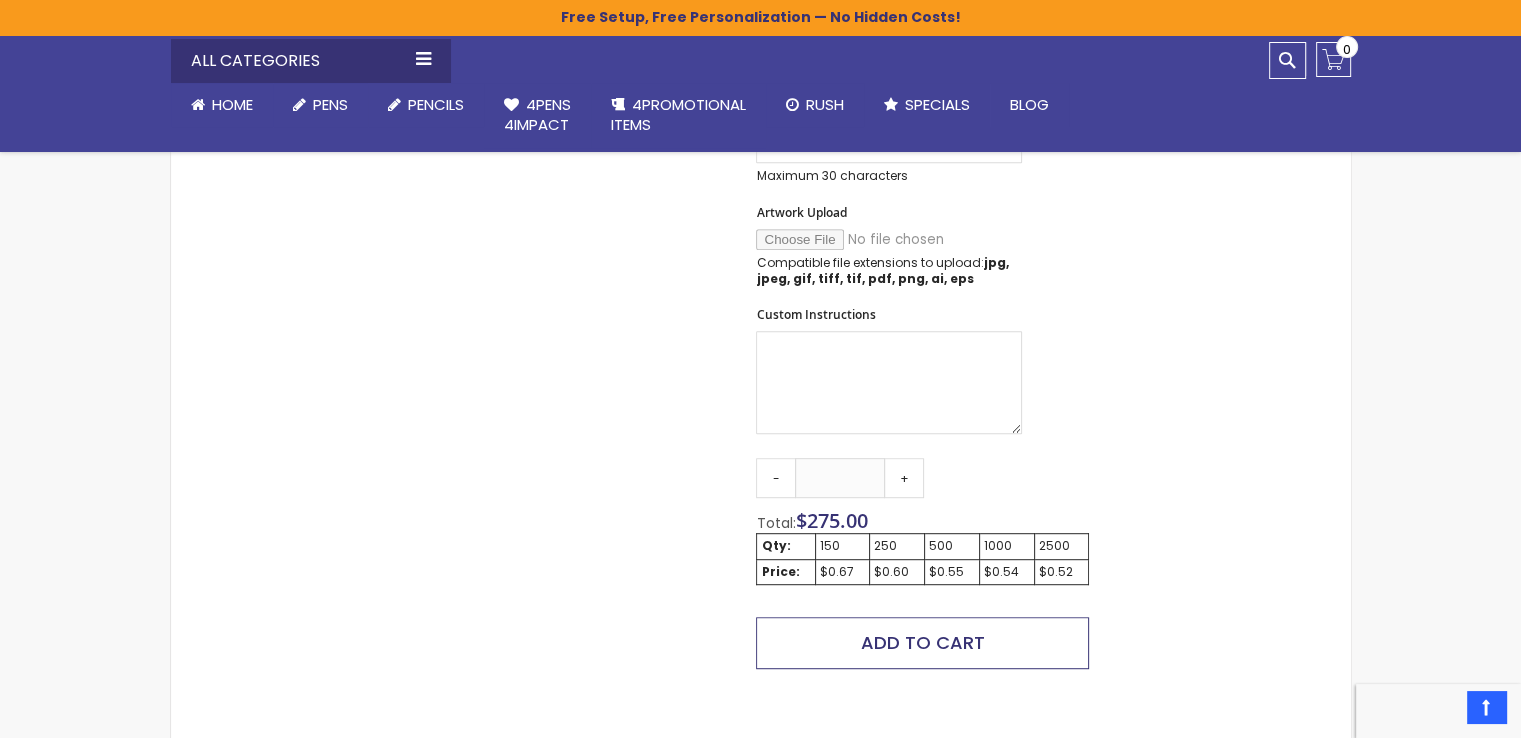 click on "Add to Cart" at bounding box center [923, 642] 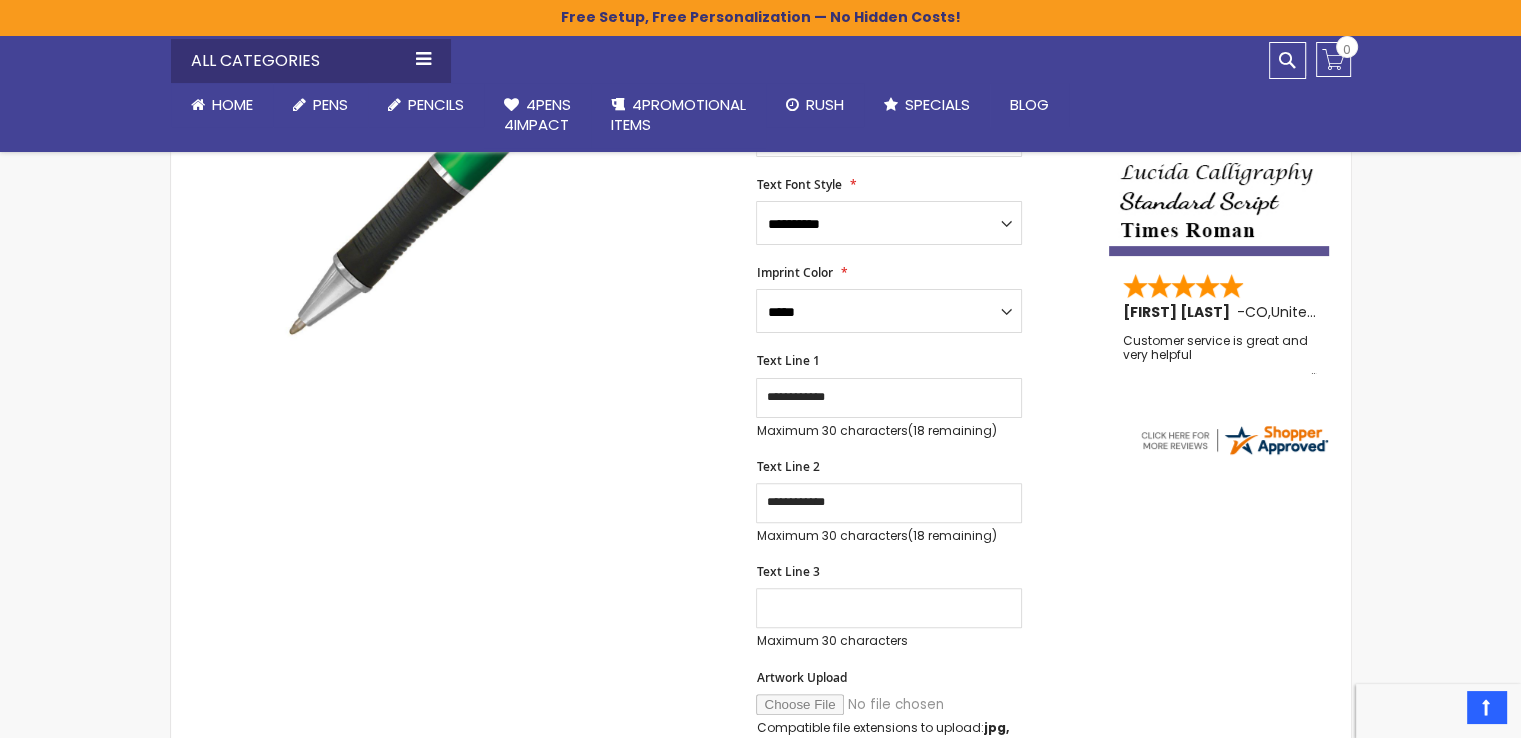 scroll, scrollTop: 496, scrollLeft: 0, axis: vertical 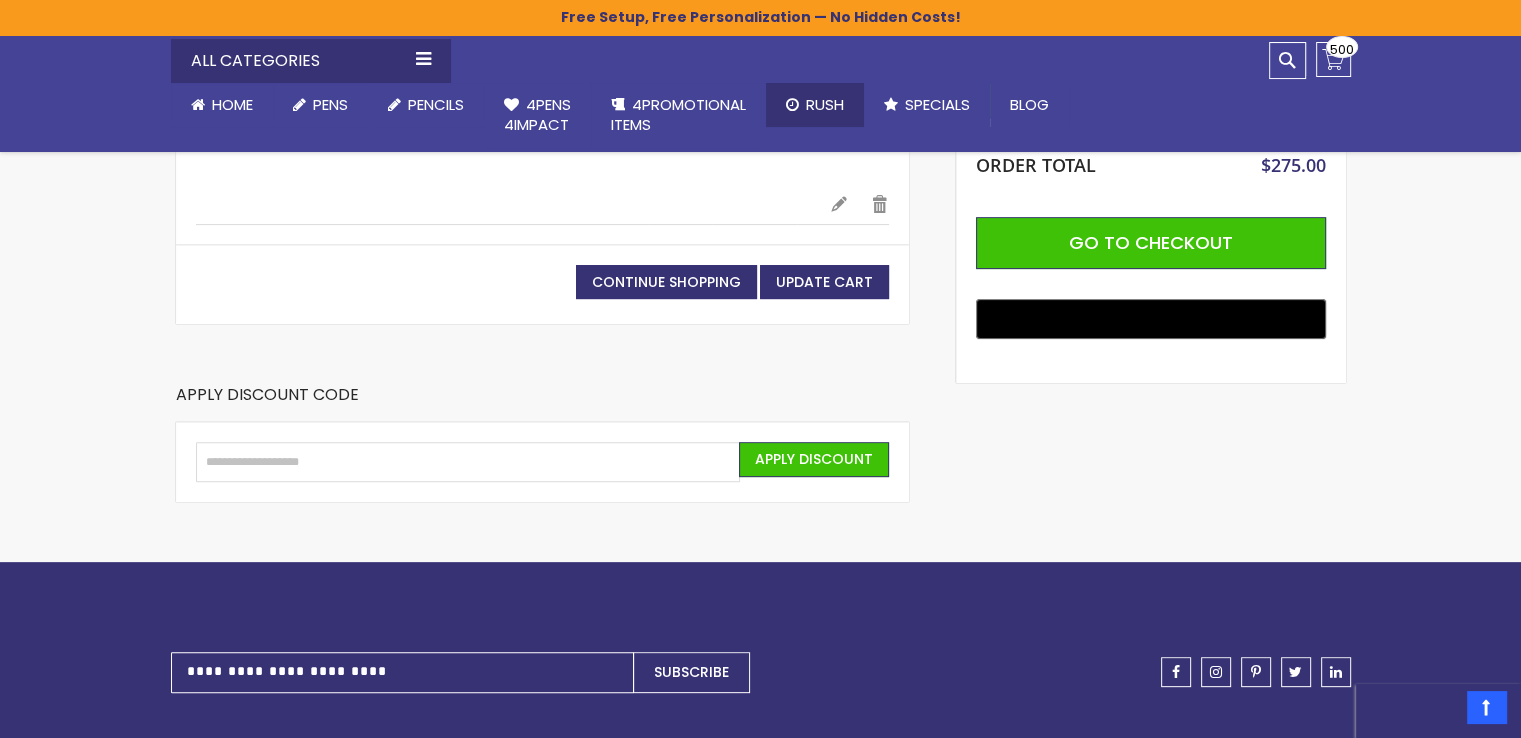 click on "Rush" at bounding box center (825, 104) 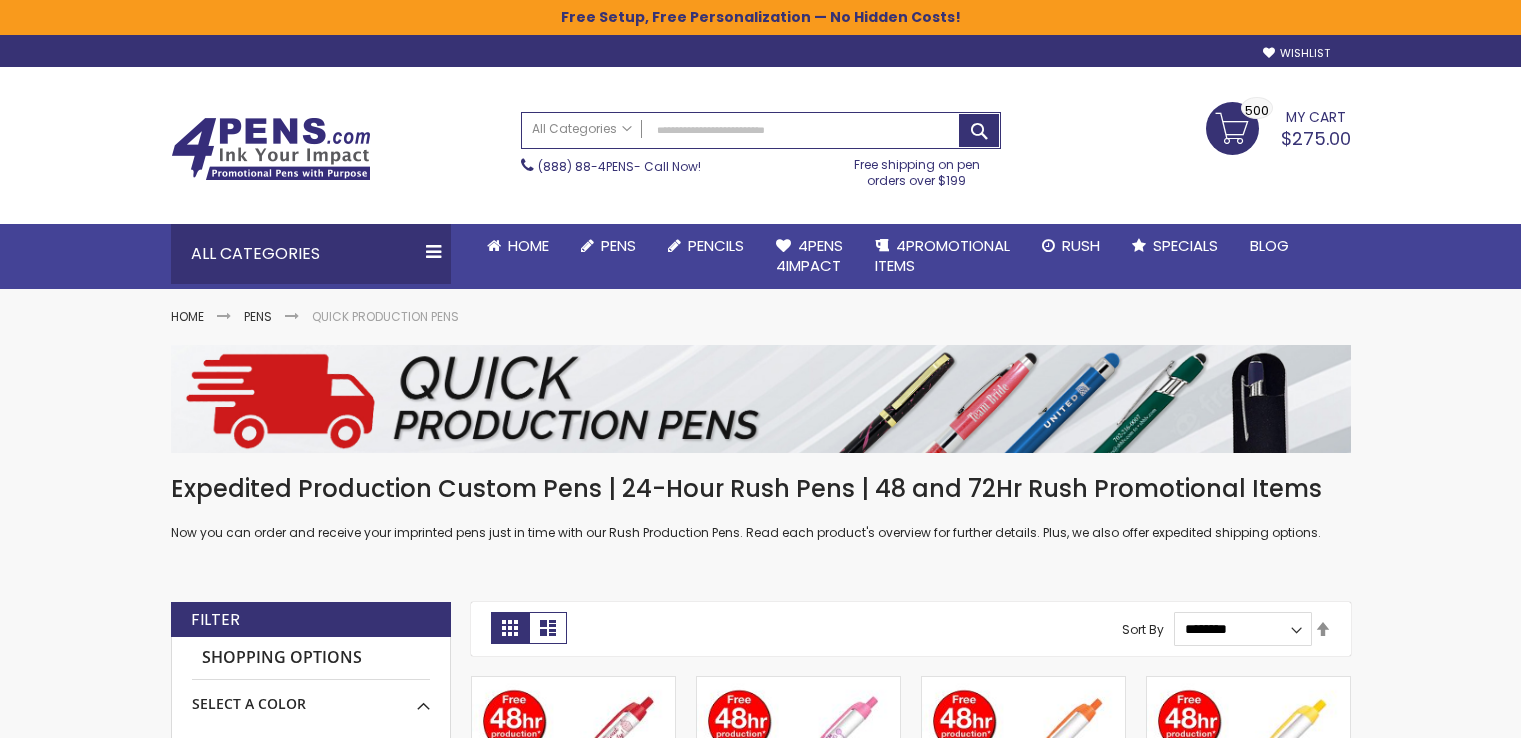 scroll, scrollTop: 0, scrollLeft: 0, axis: both 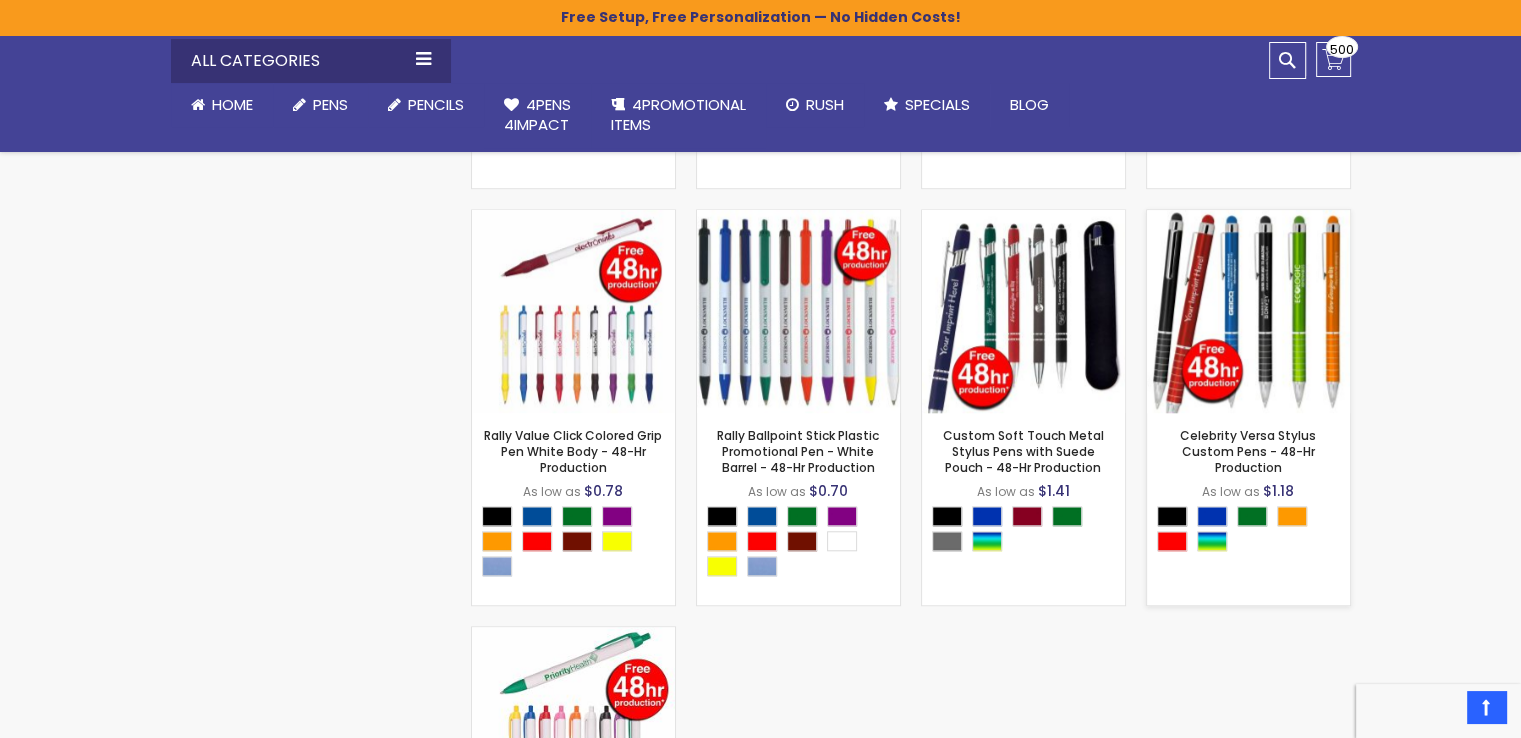 click at bounding box center (1248, 311) 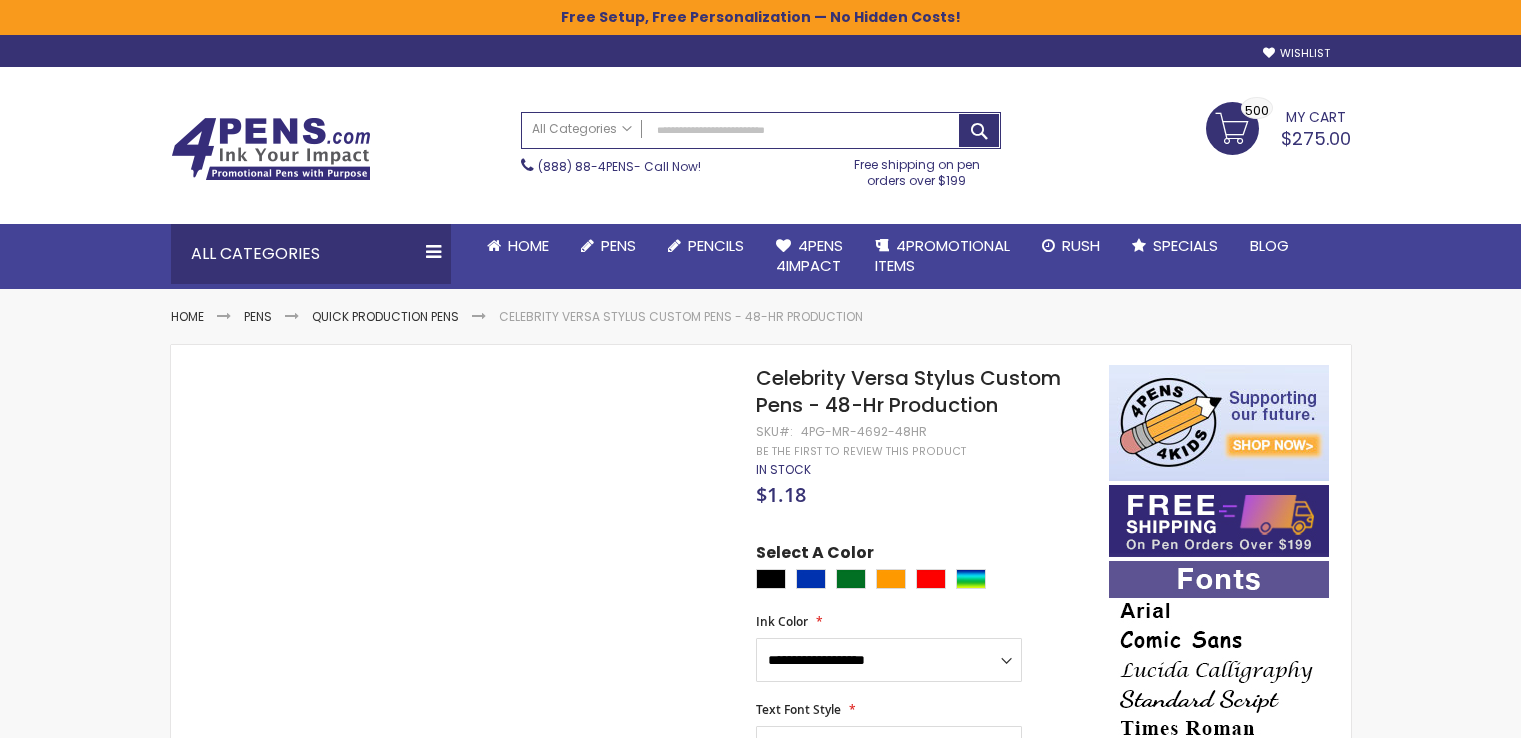 scroll, scrollTop: 0, scrollLeft: 0, axis: both 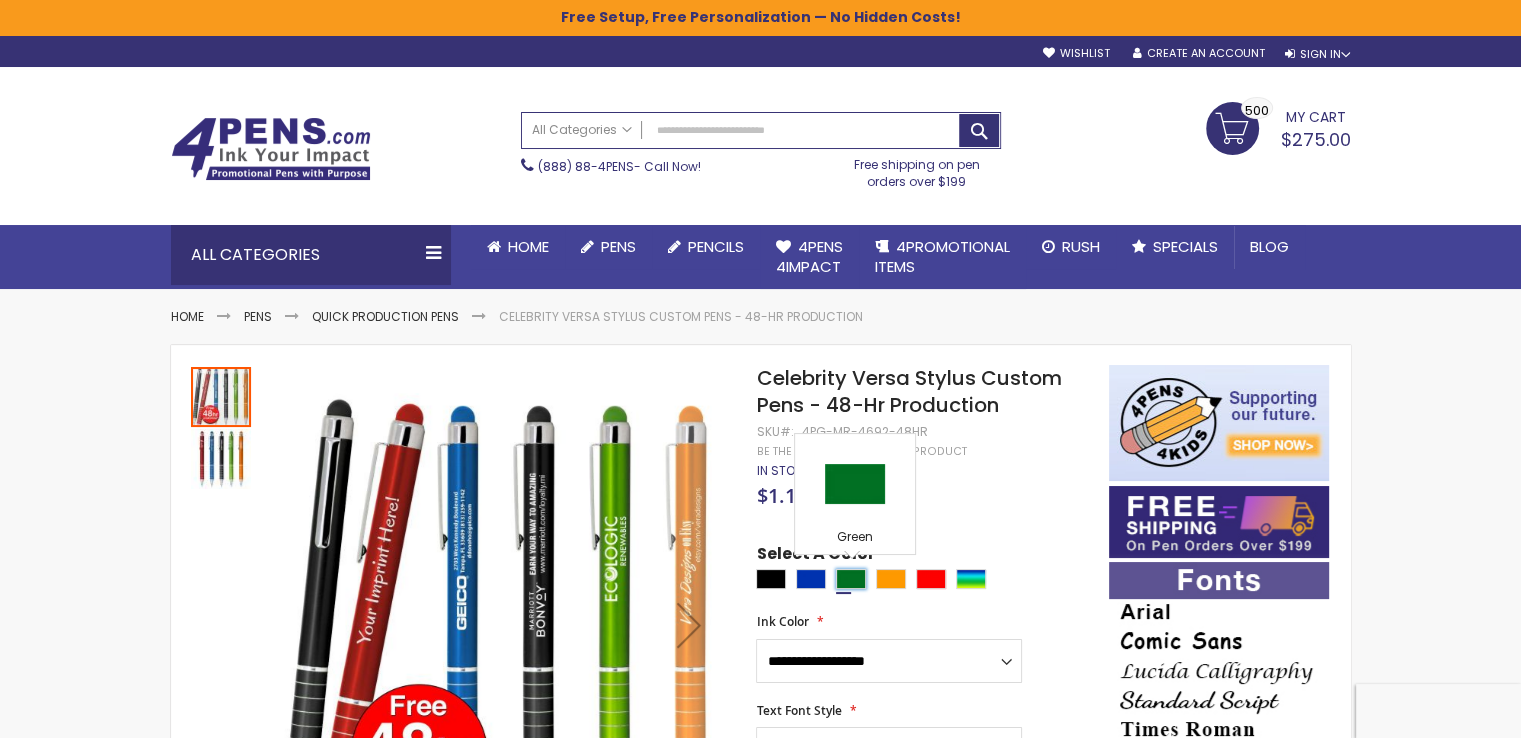 click at bounding box center [851, 579] 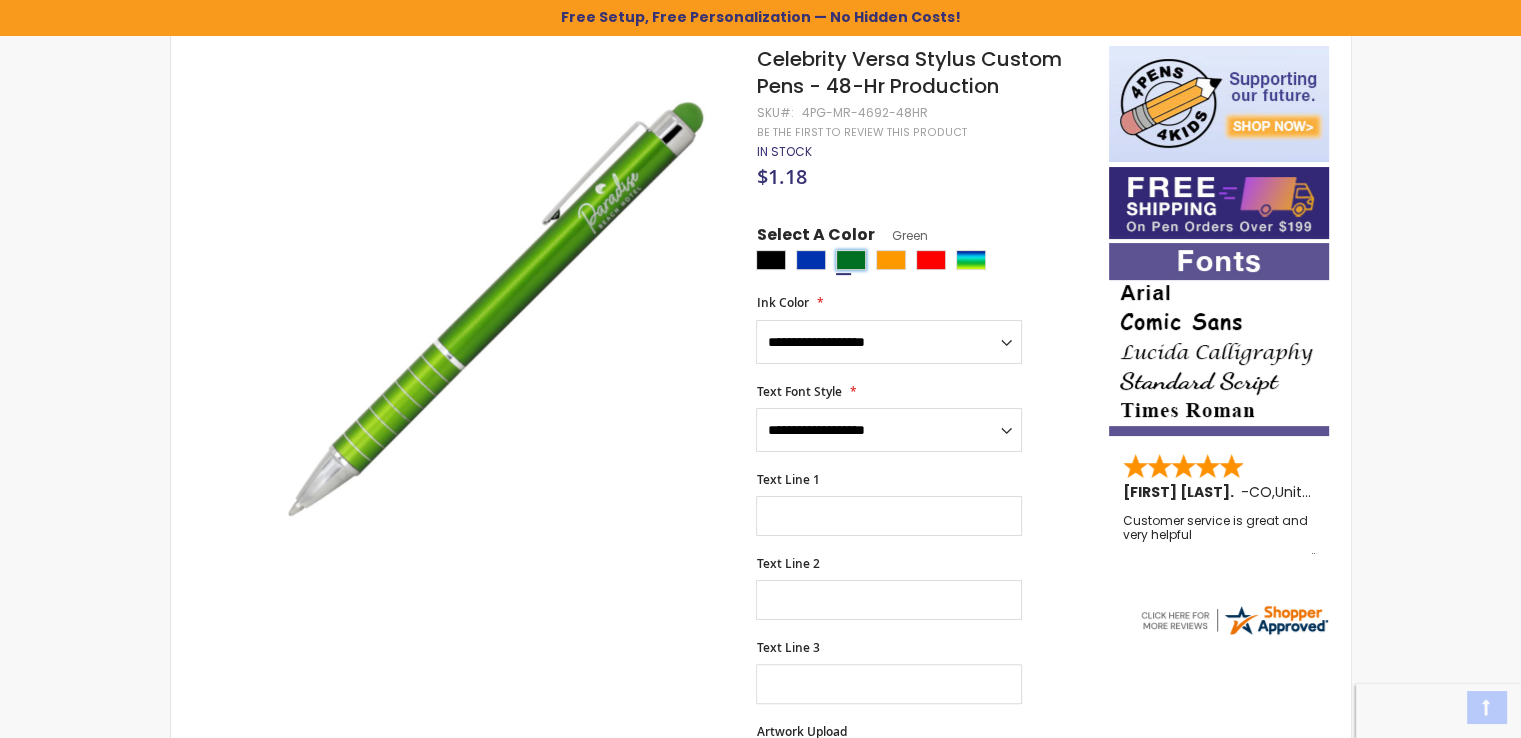 scroll, scrollTop: 372, scrollLeft: 0, axis: vertical 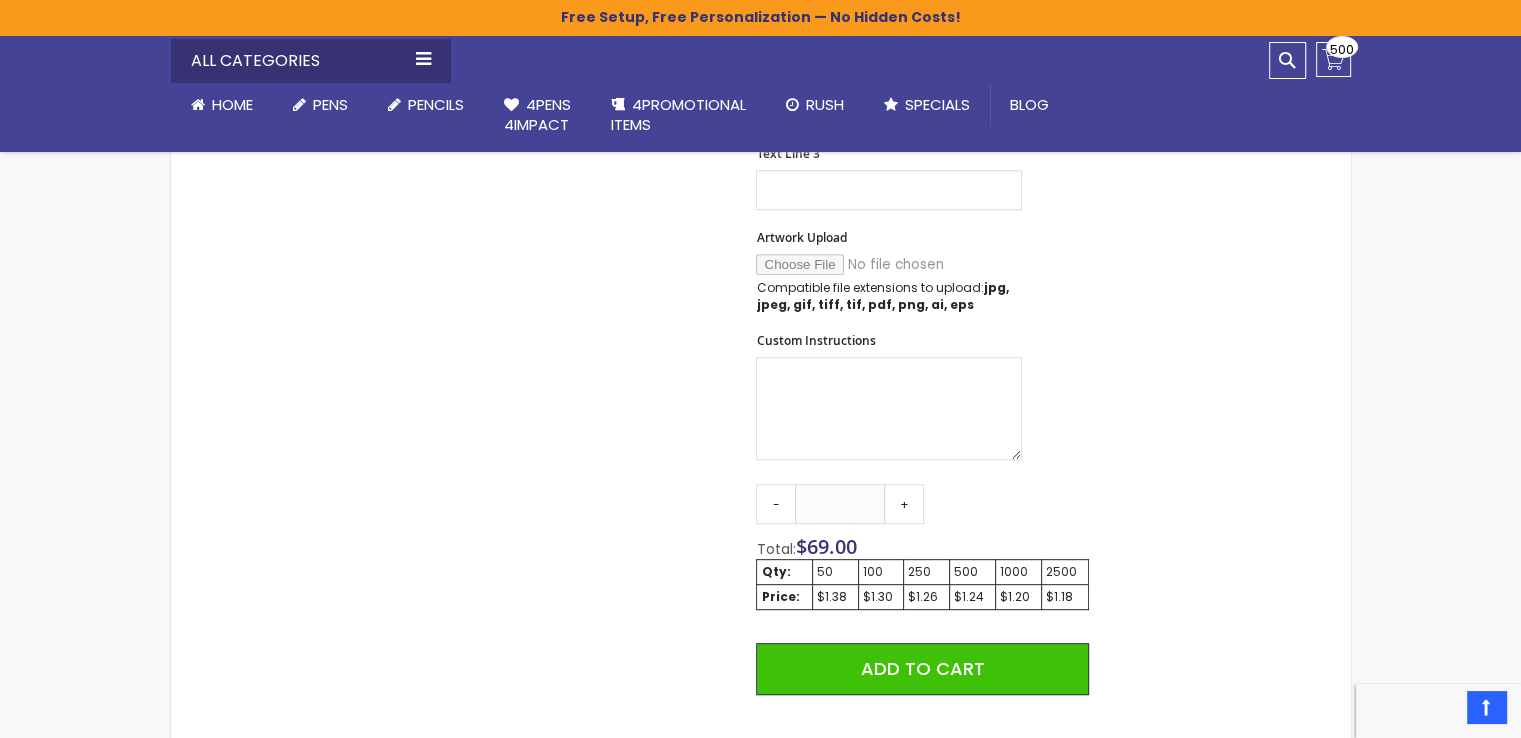 click on "250" at bounding box center (926, 572) 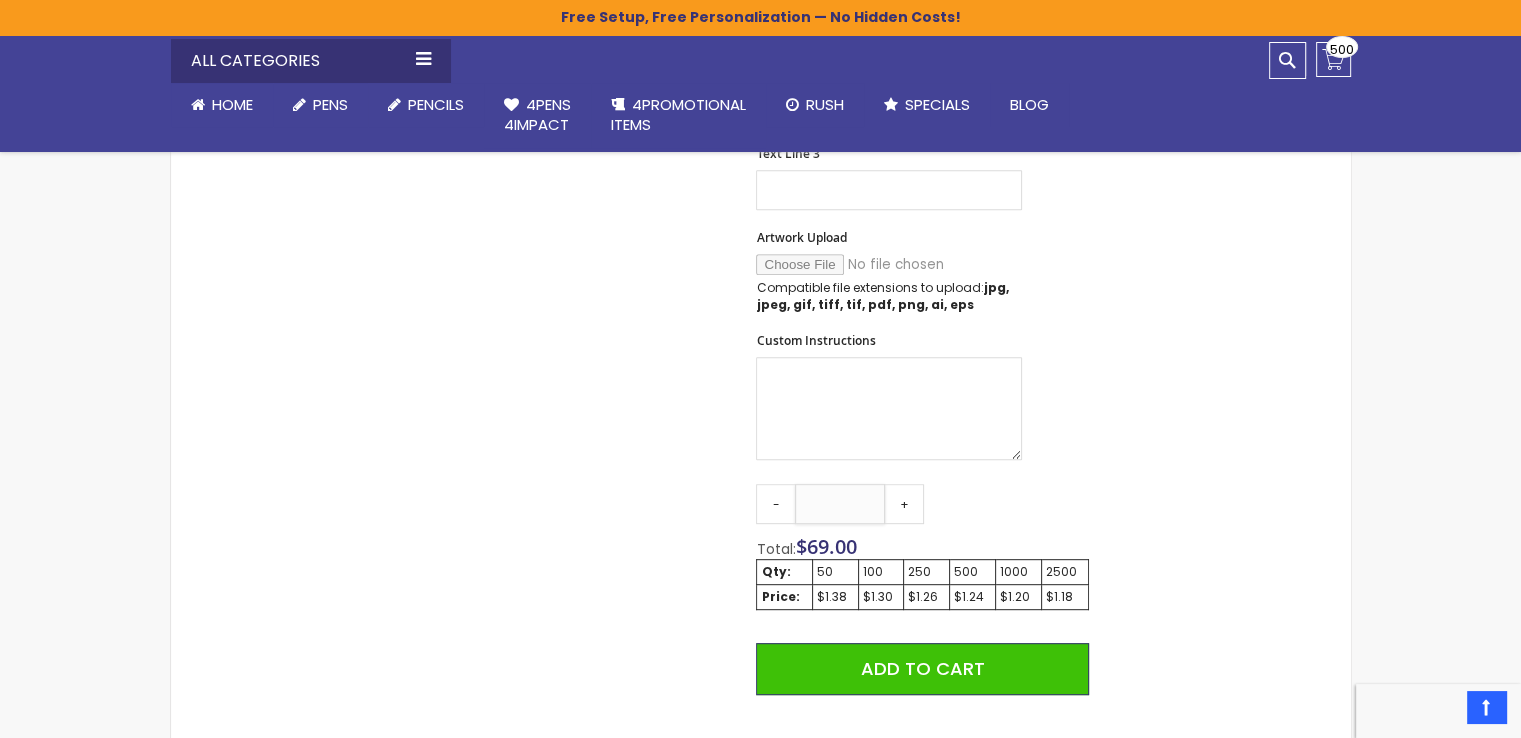 click on "**" at bounding box center (840, 504) 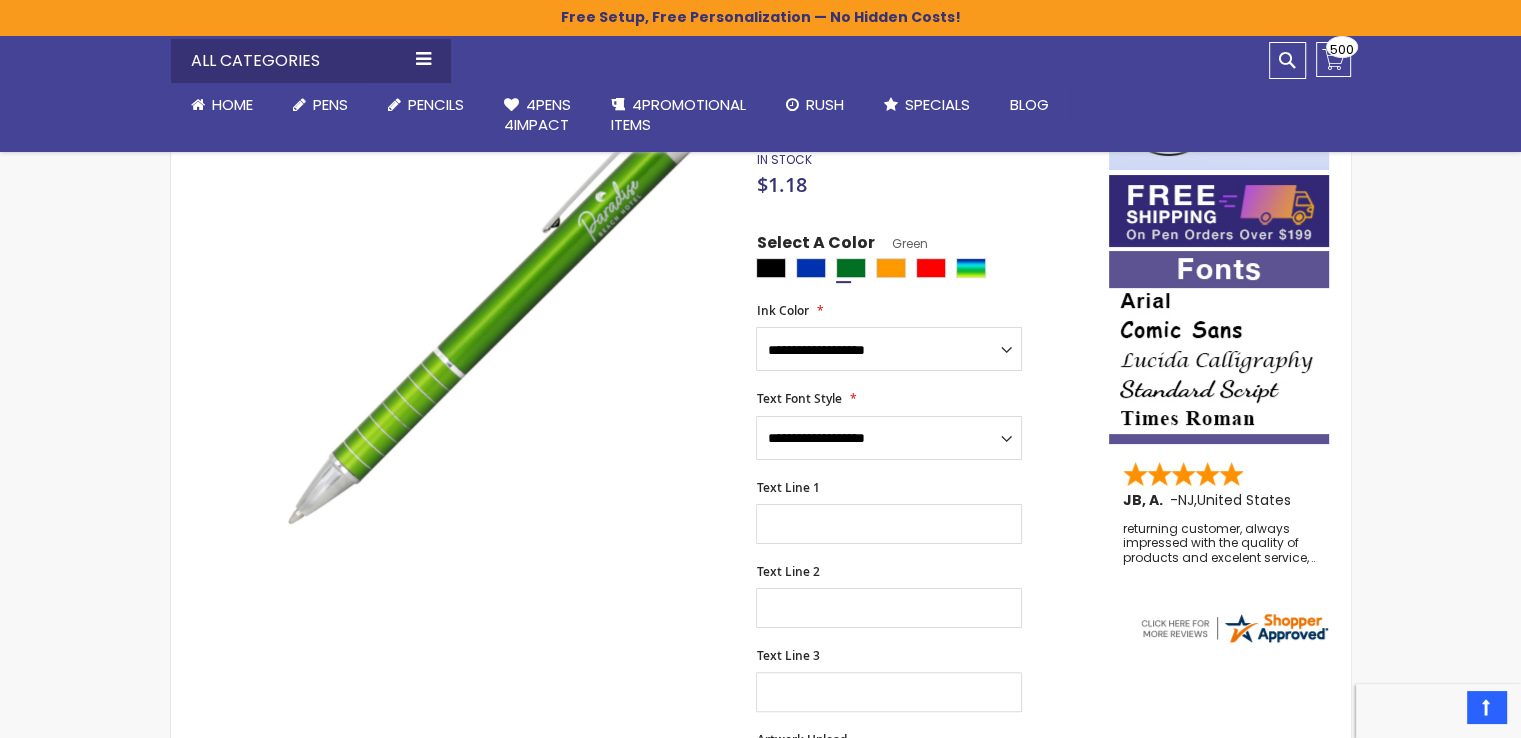 scroll, scrollTop: 320, scrollLeft: 0, axis: vertical 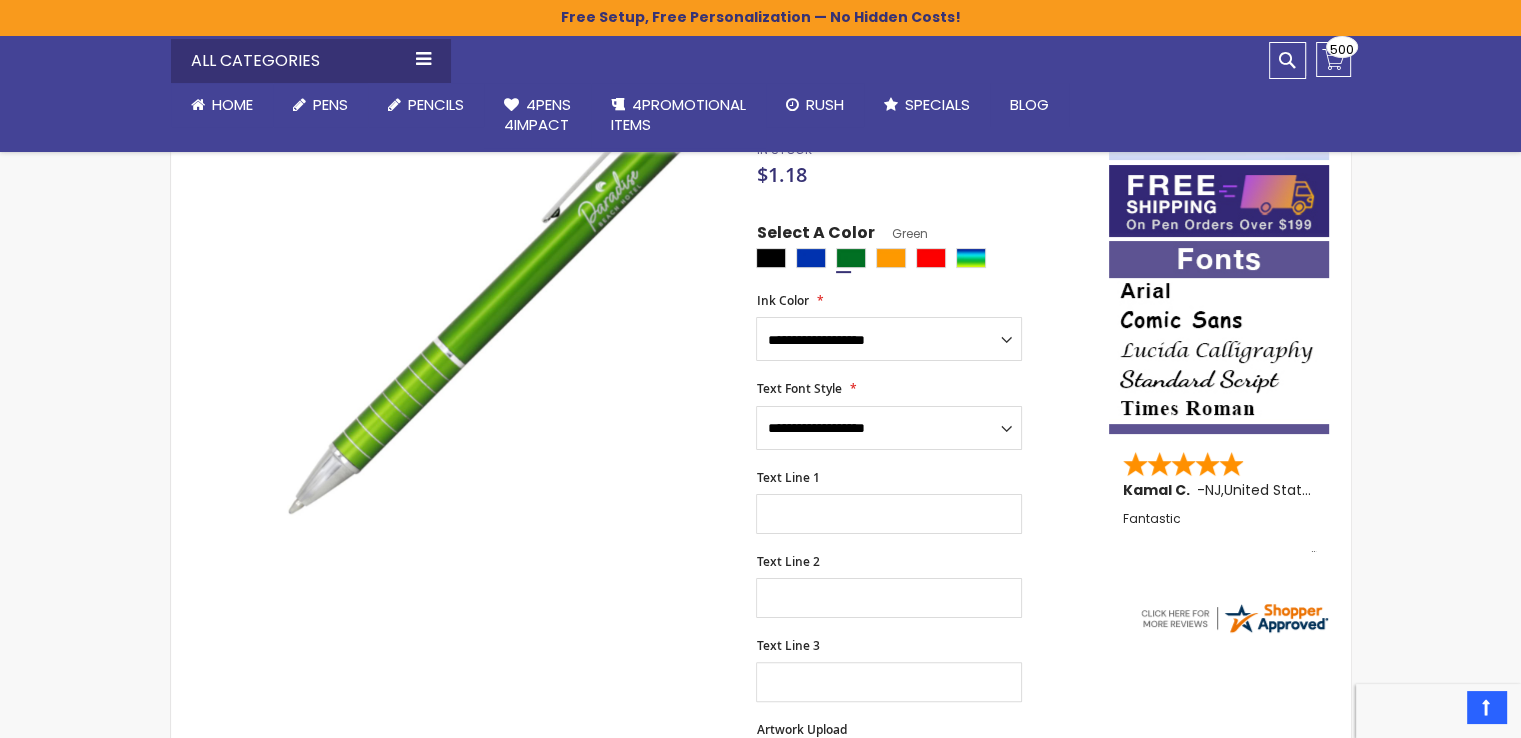 type on "***" 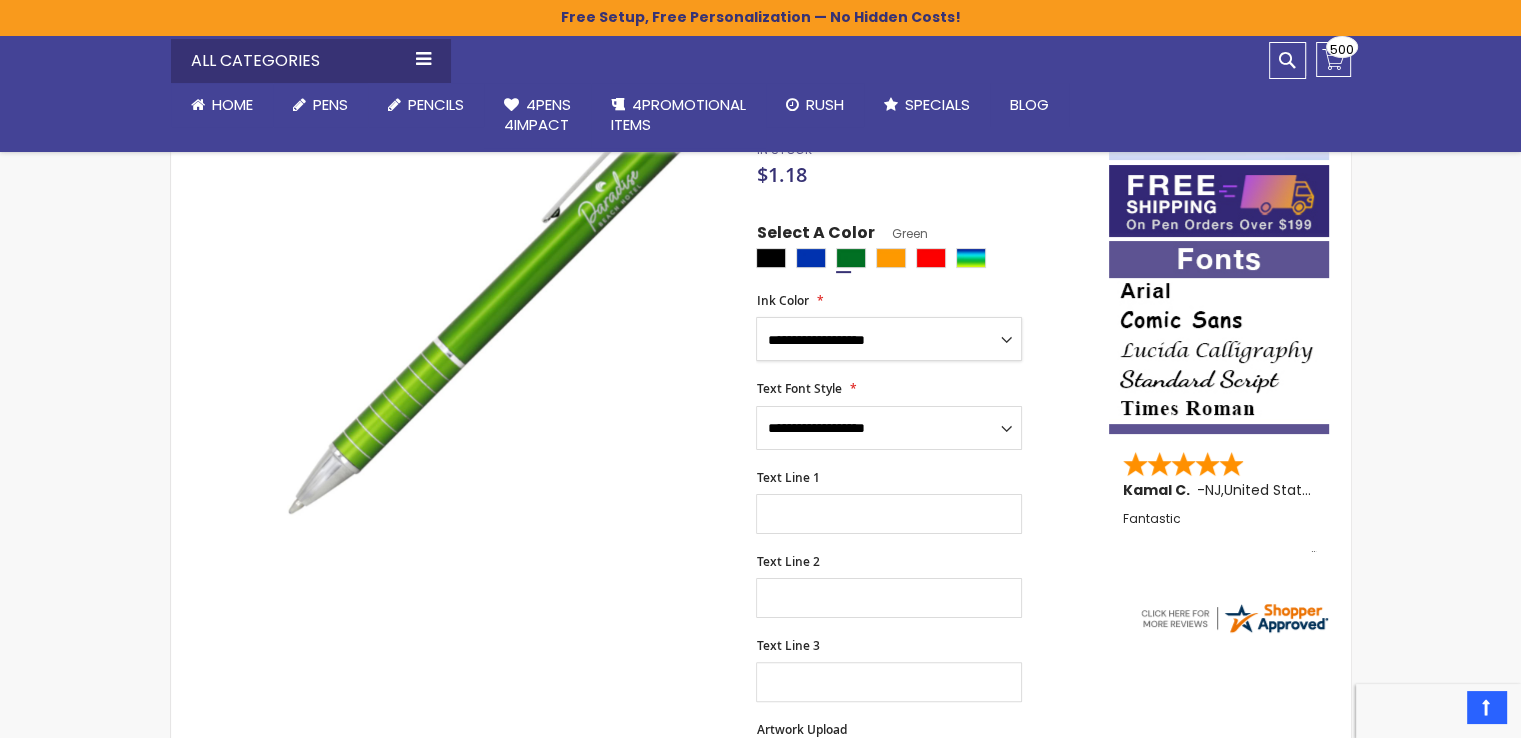 click on "**********" at bounding box center (889, 339) 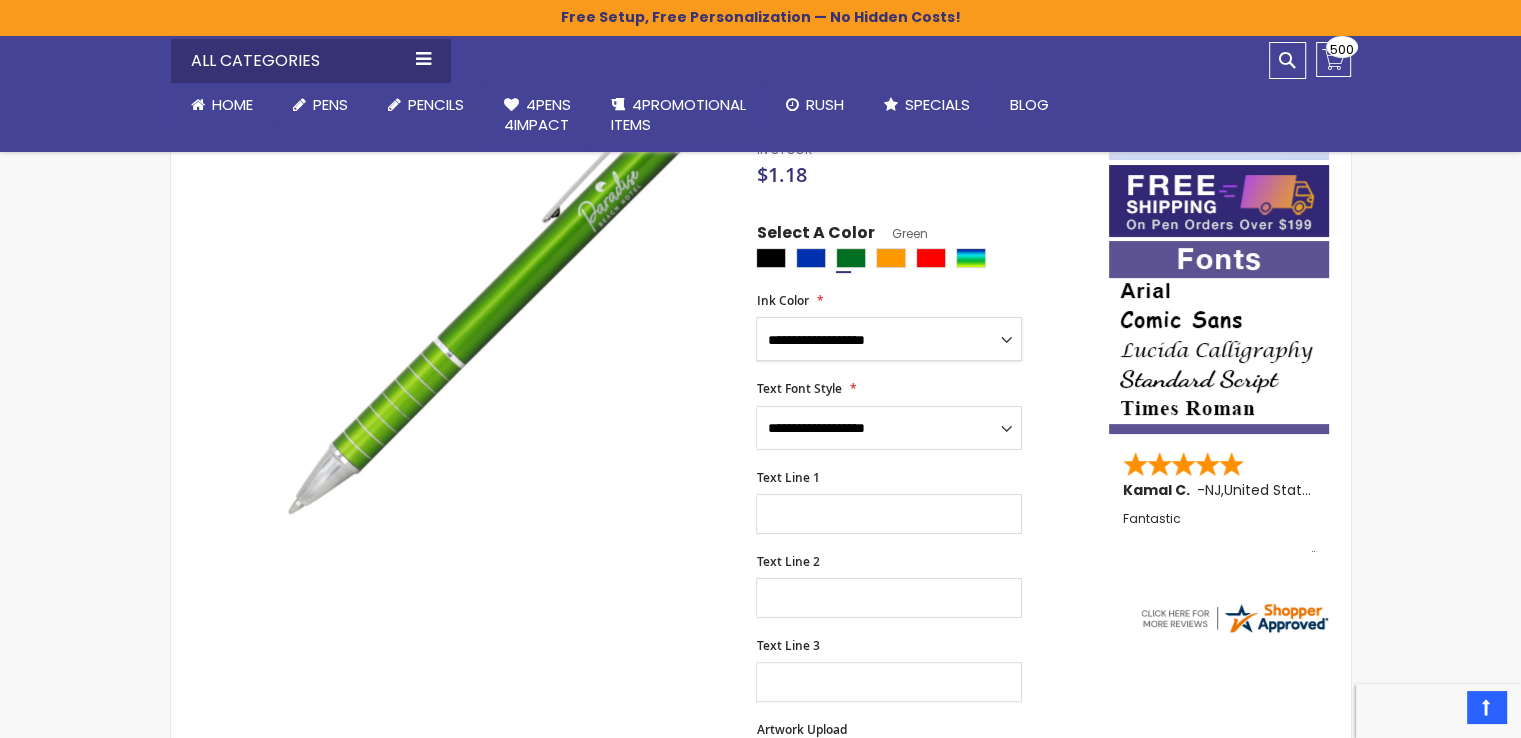 select on "****" 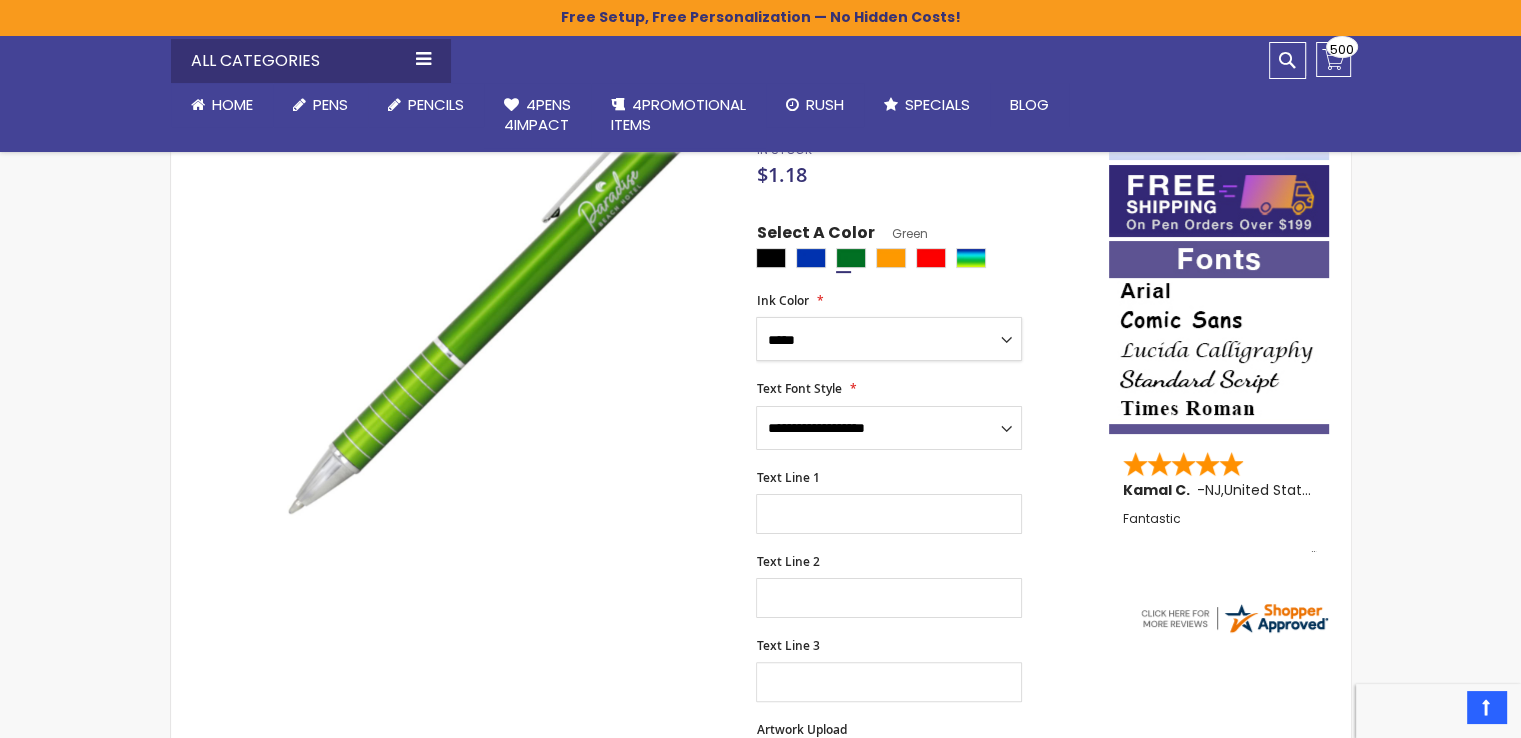 click on "**********" at bounding box center (889, 339) 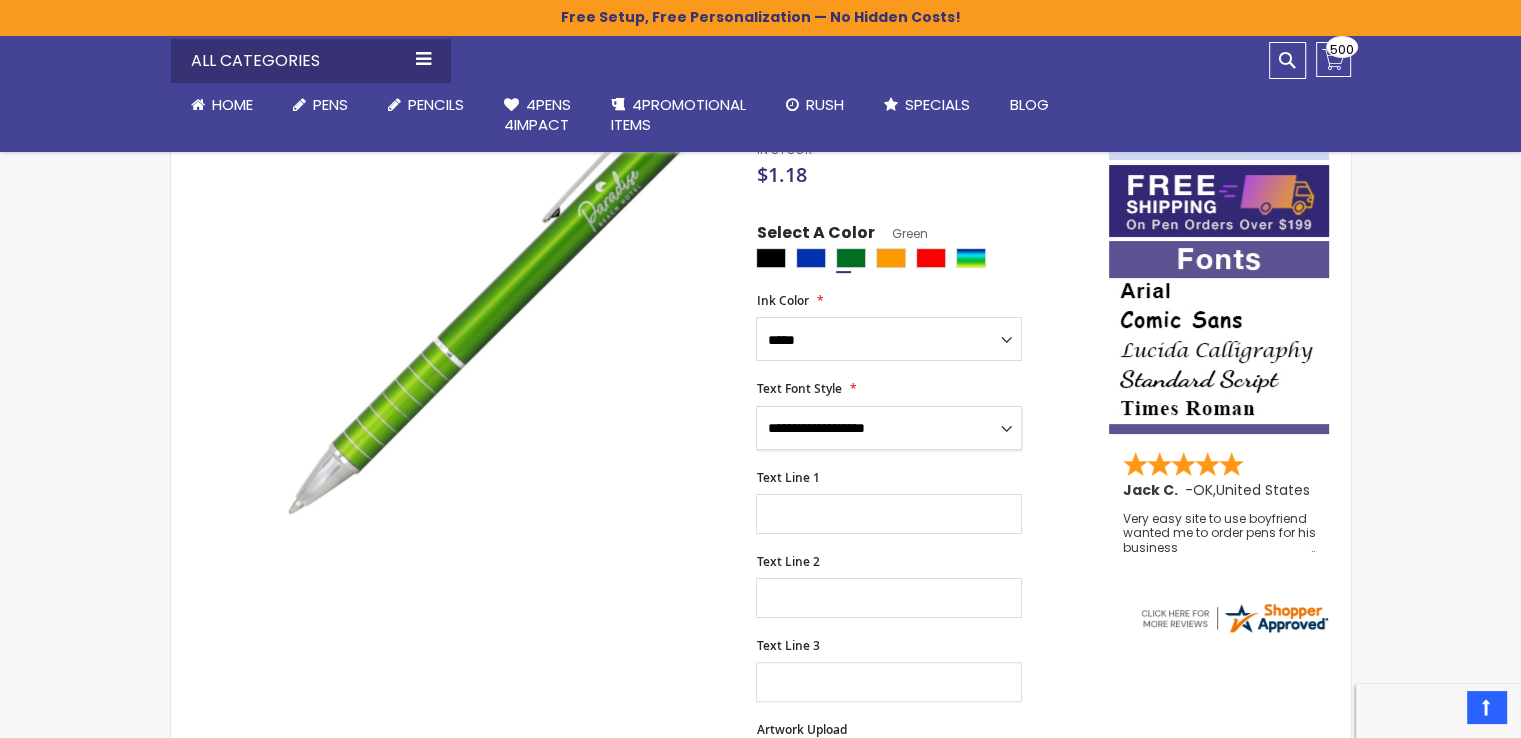 click on "**********" at bounding box center (889, 428) 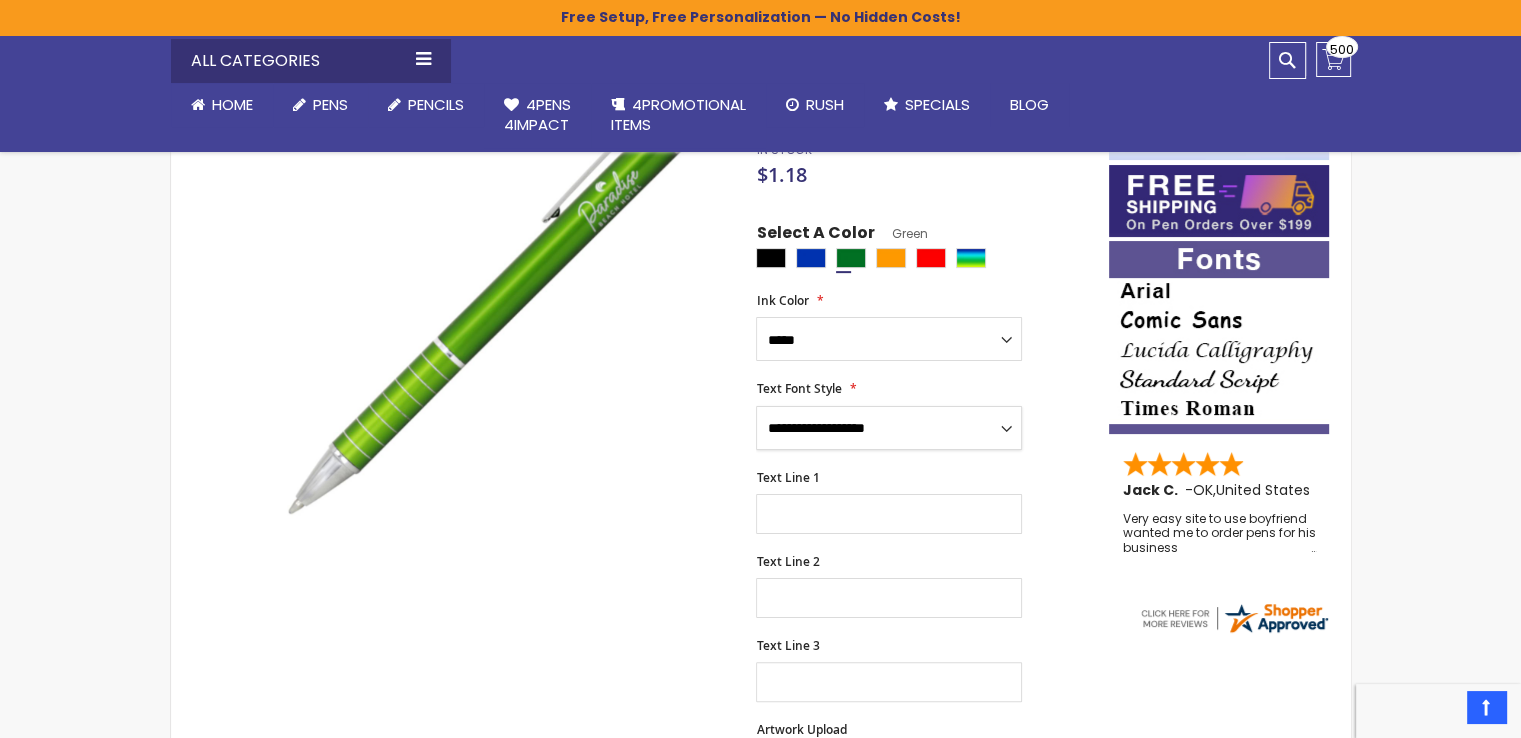 select on "****" 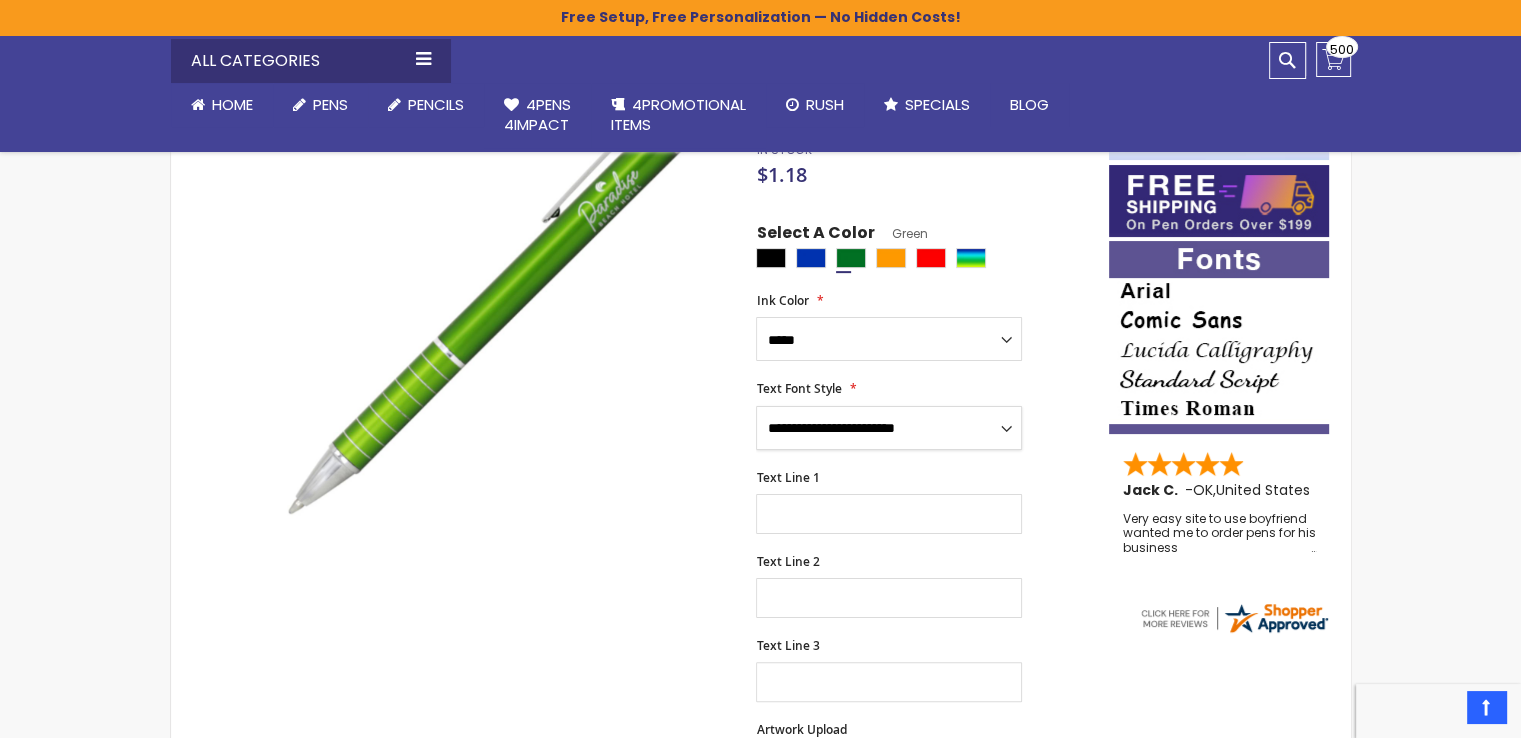 click on "**********" at bounding box center (889, 428) 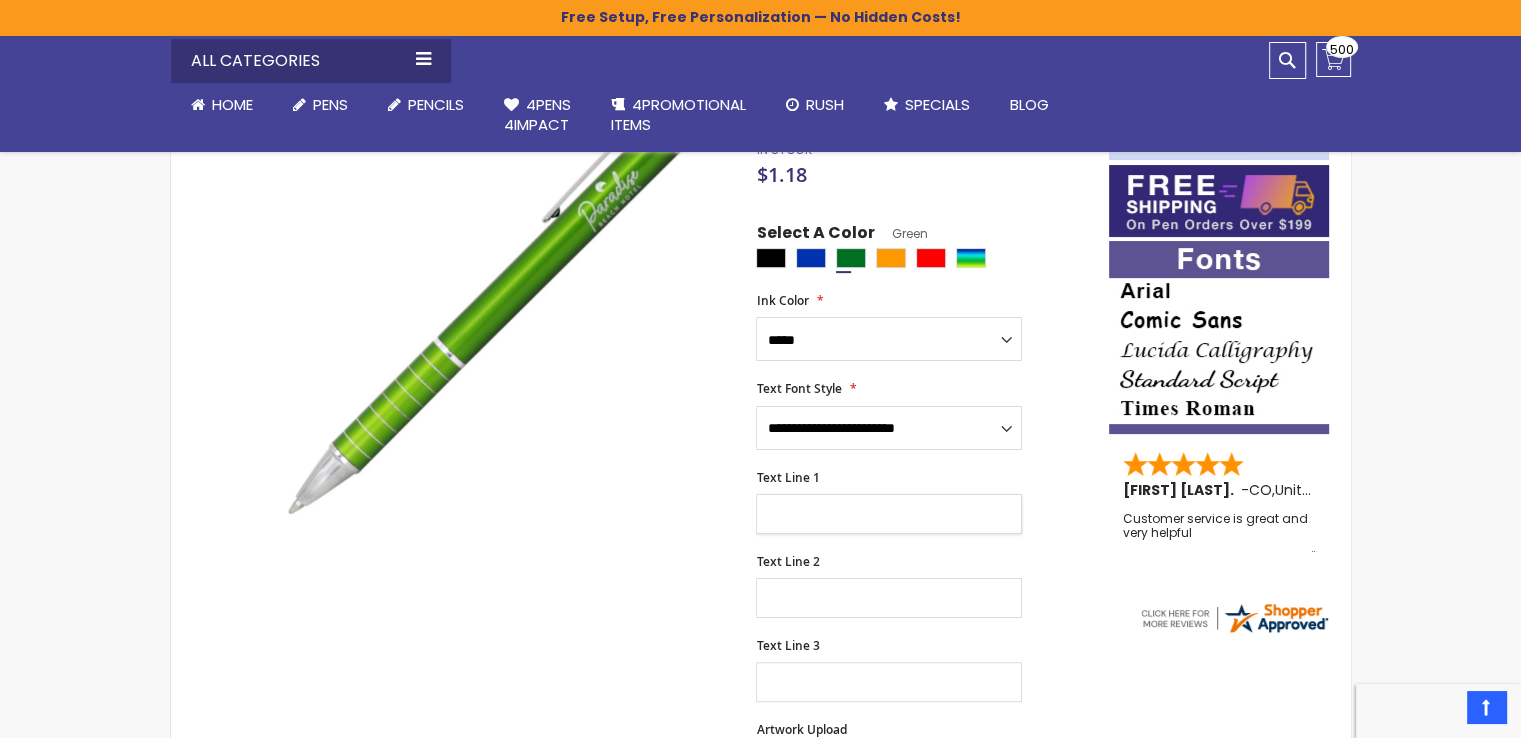 click on "Text Line 1" at bounding box center [889, 514] 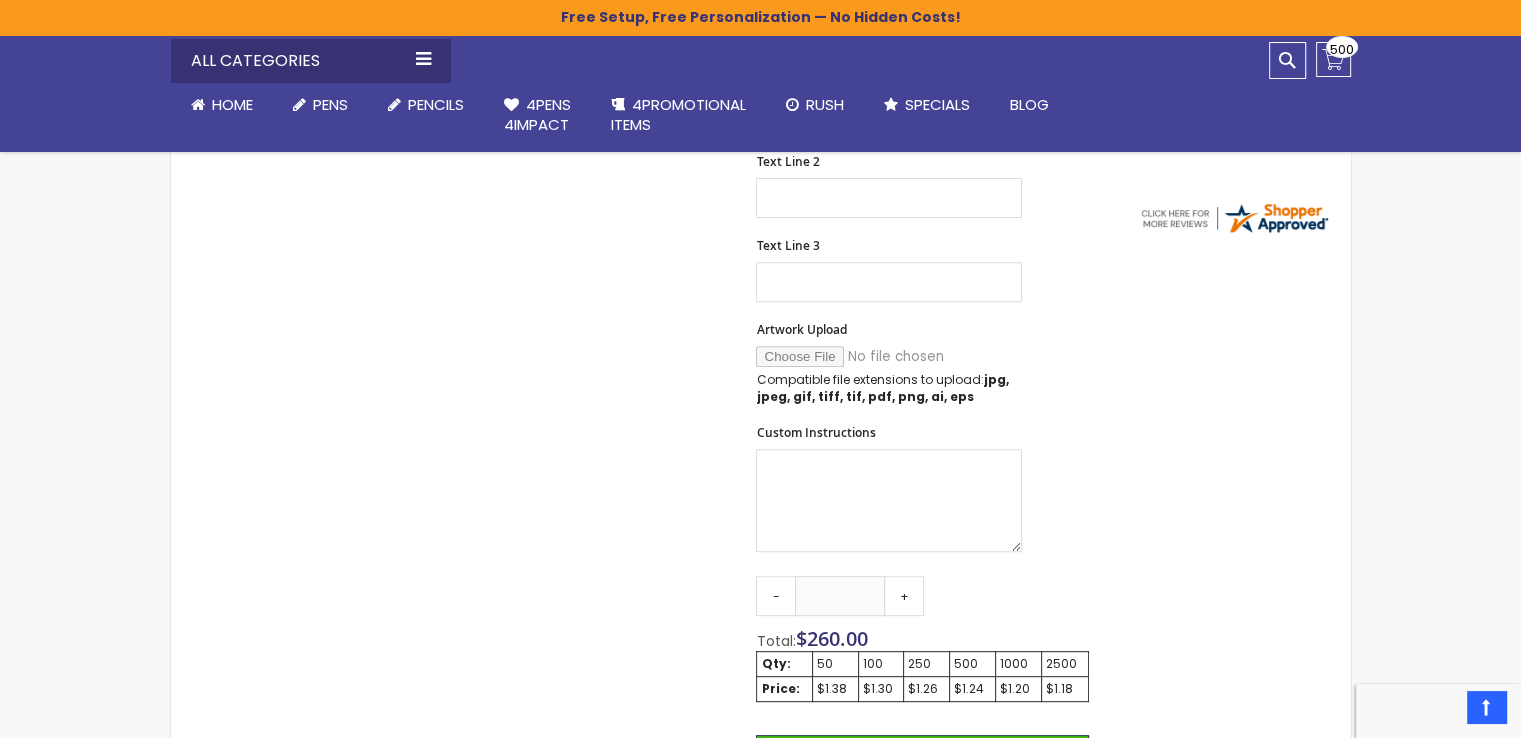 scroll, scrollTop: 827, scrollLeft: 0, axis: vertical 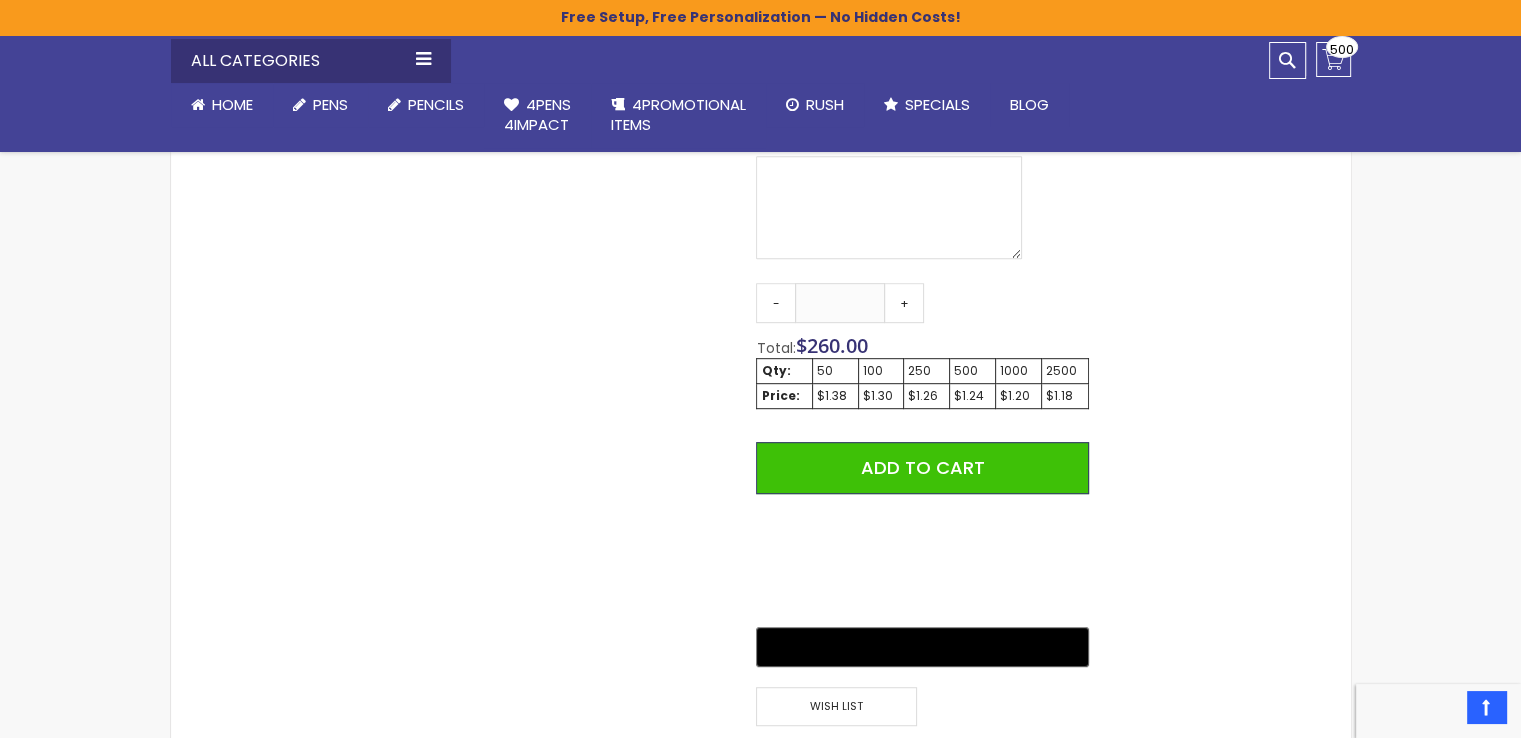 type on "******" 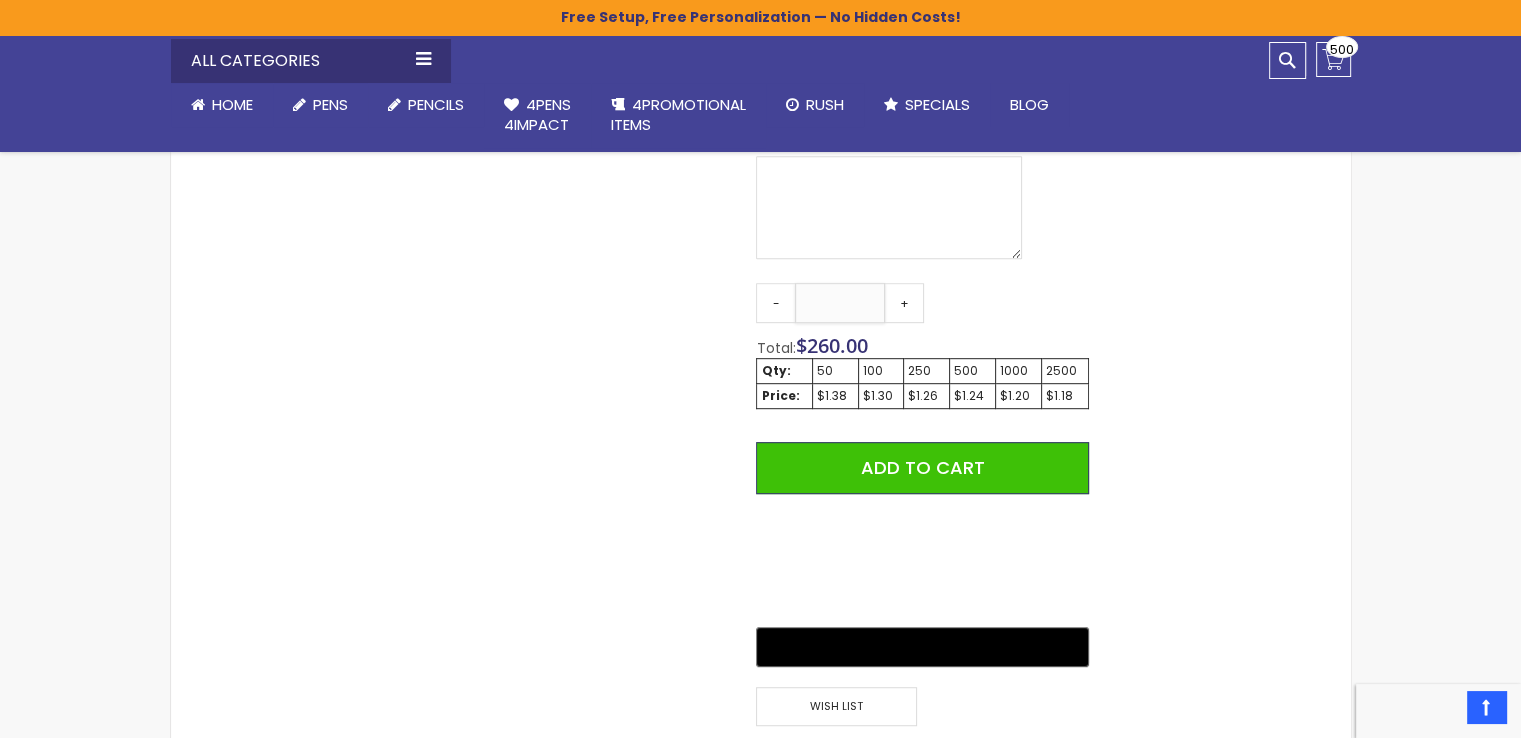 click on "***" at bounding box center (840, 303) 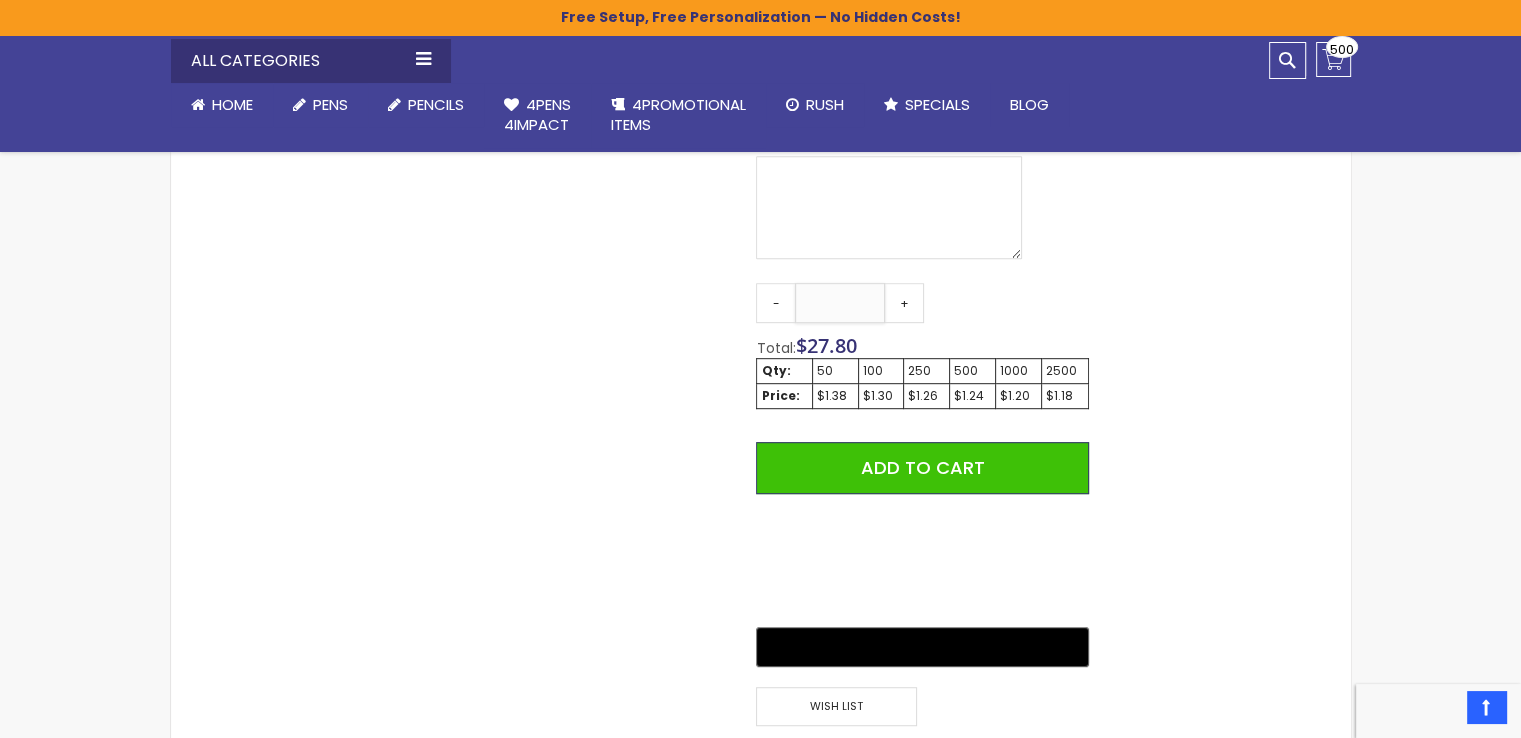 type on "*" 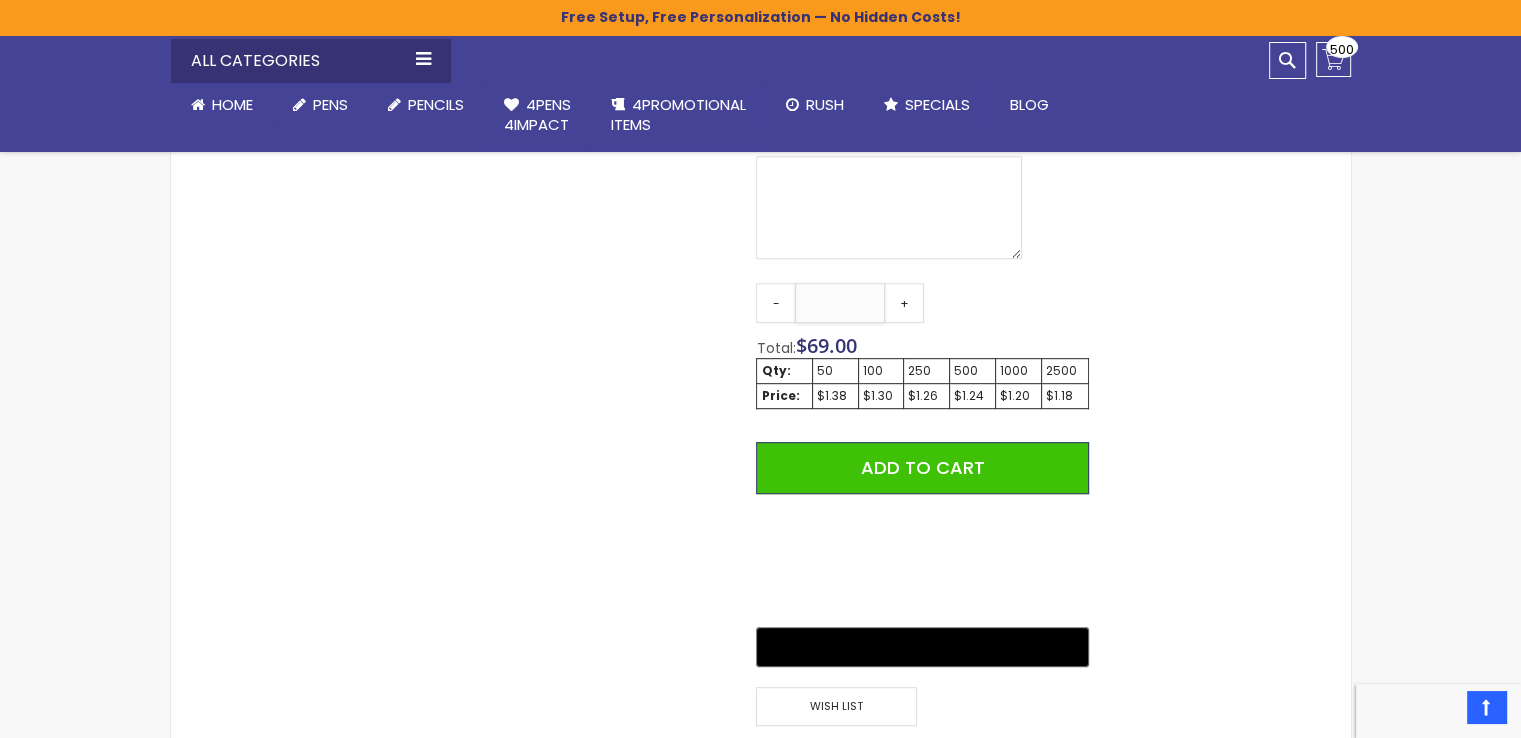 type on "*" 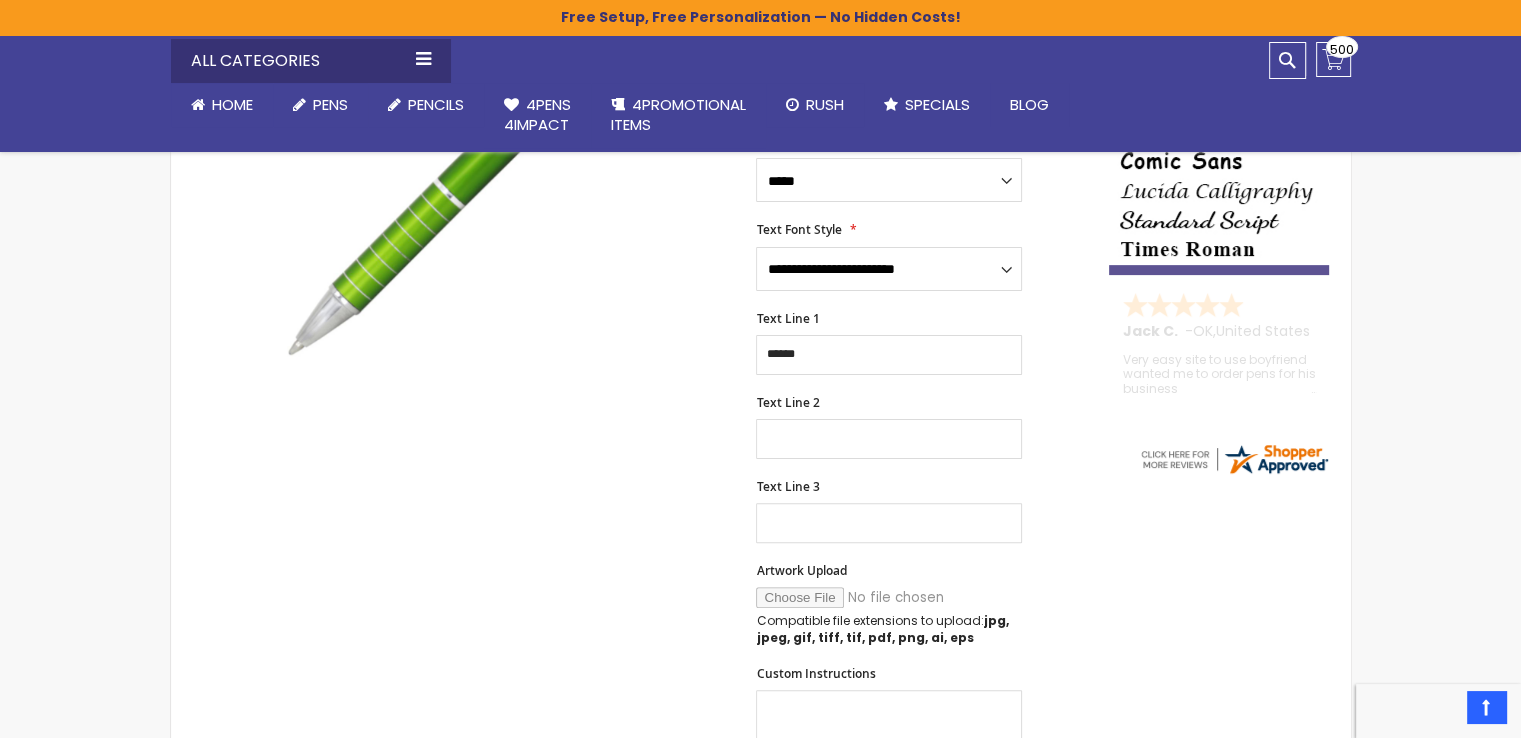 scroll, scrollTop: 540, scrollLeft: 0, axis: vertical 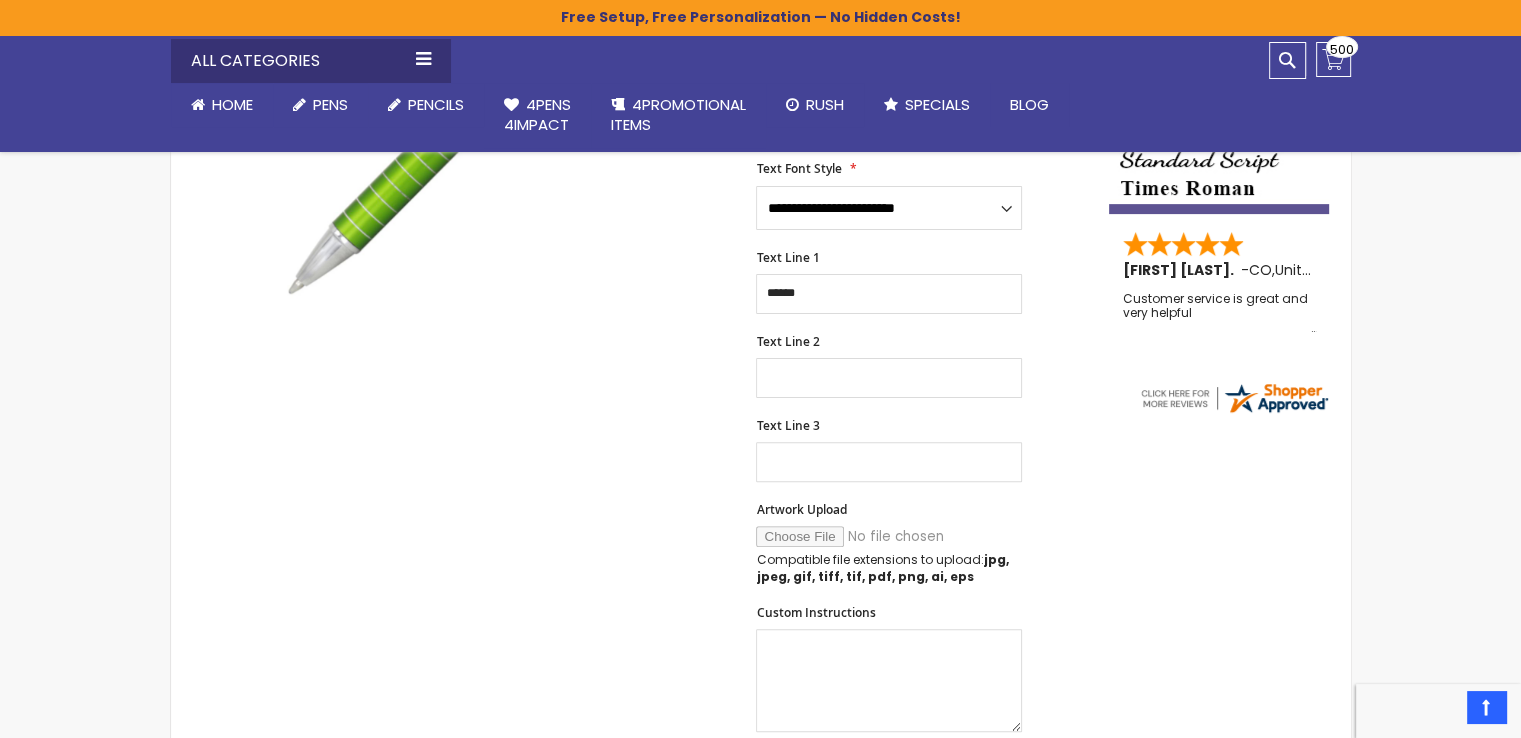 type on "***" 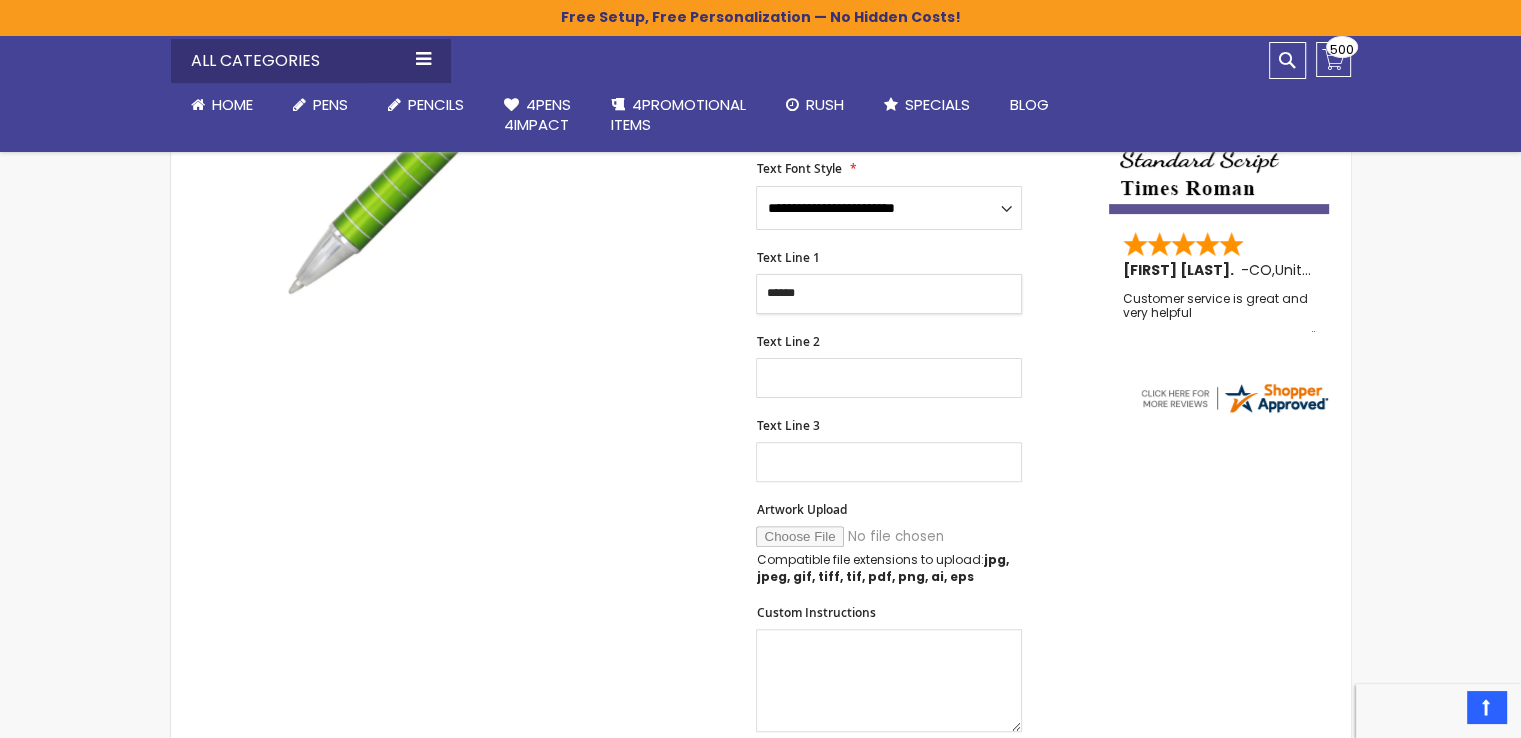 click on "******" at bounding box center (889, 294) 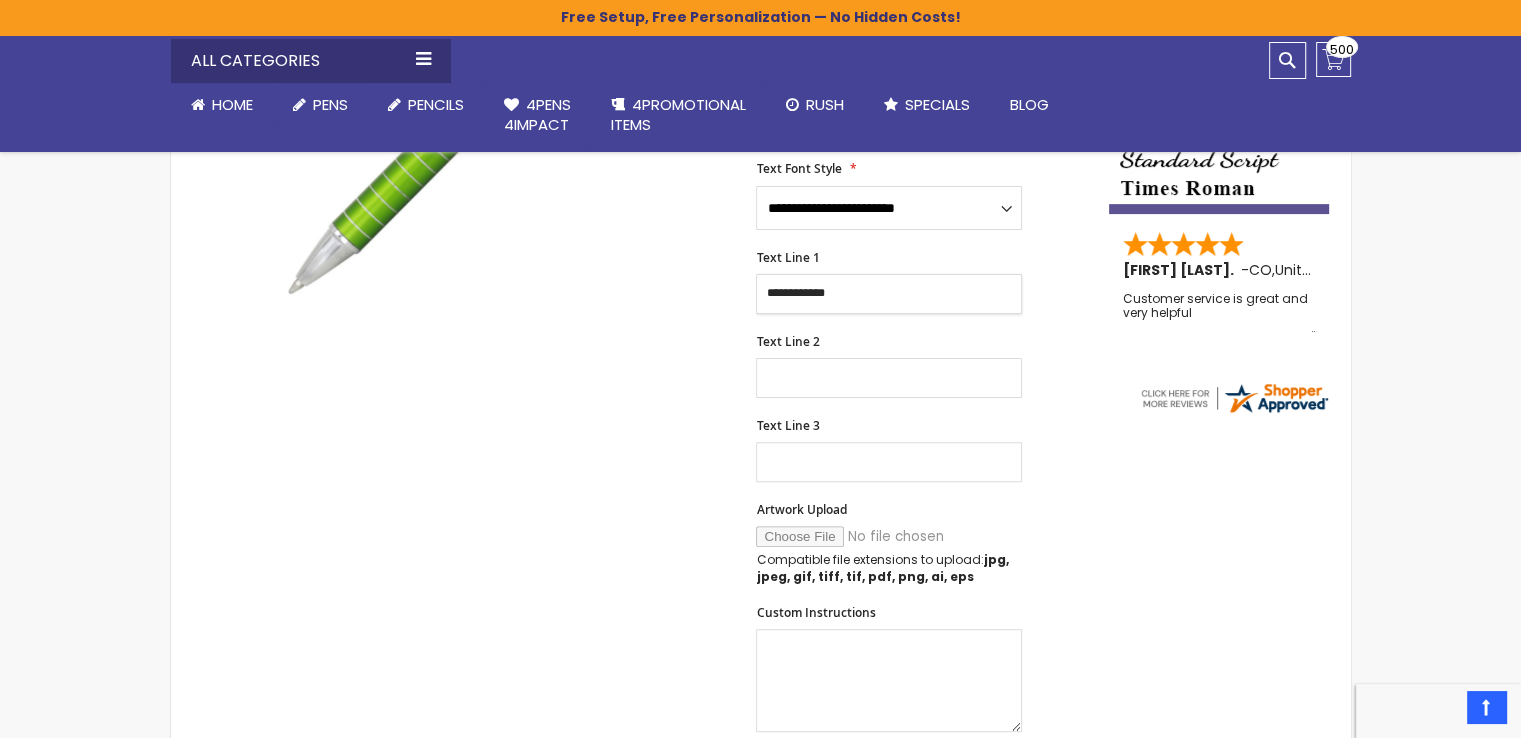 type on "**********" 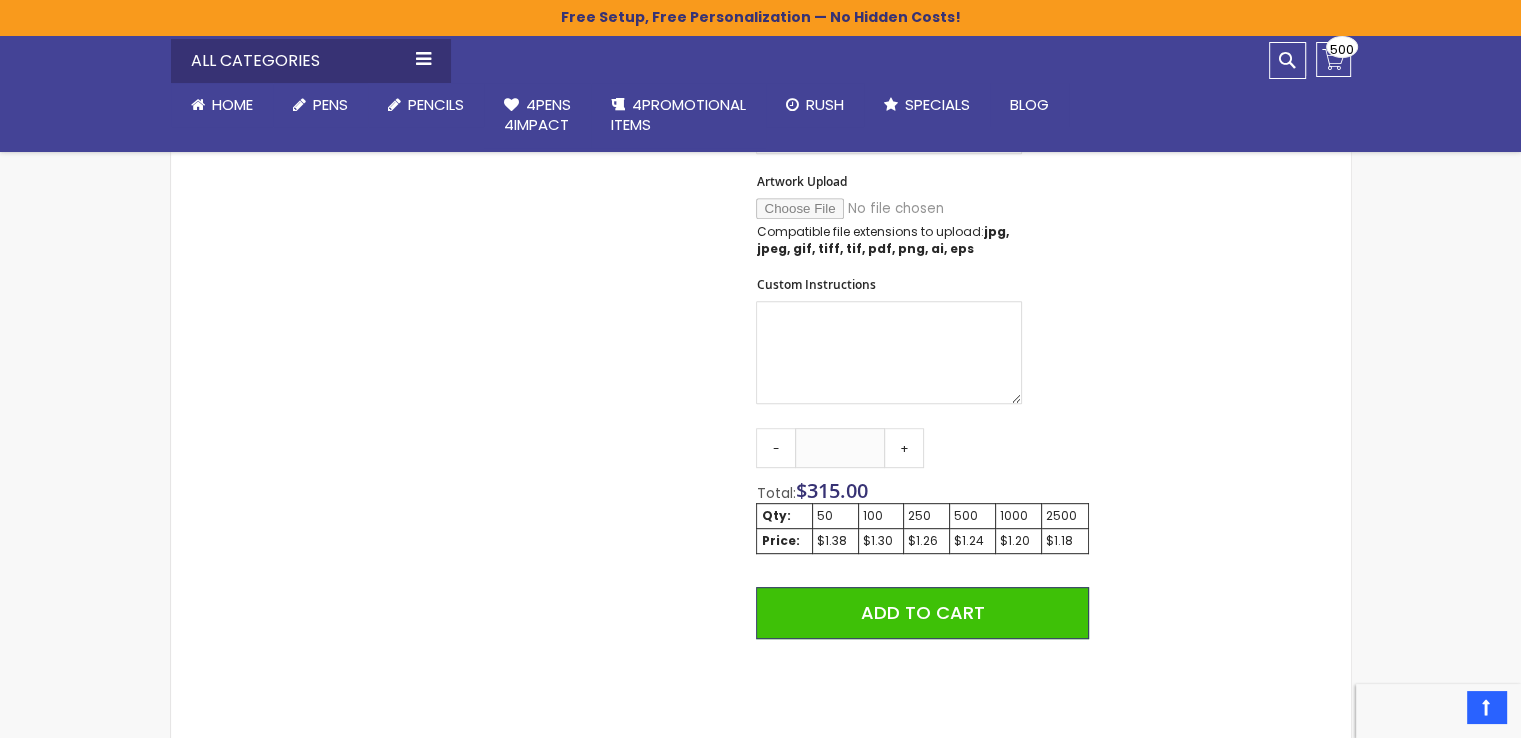 scroll, scrollTop: 872, scrollLeft: 0, axis: vertical 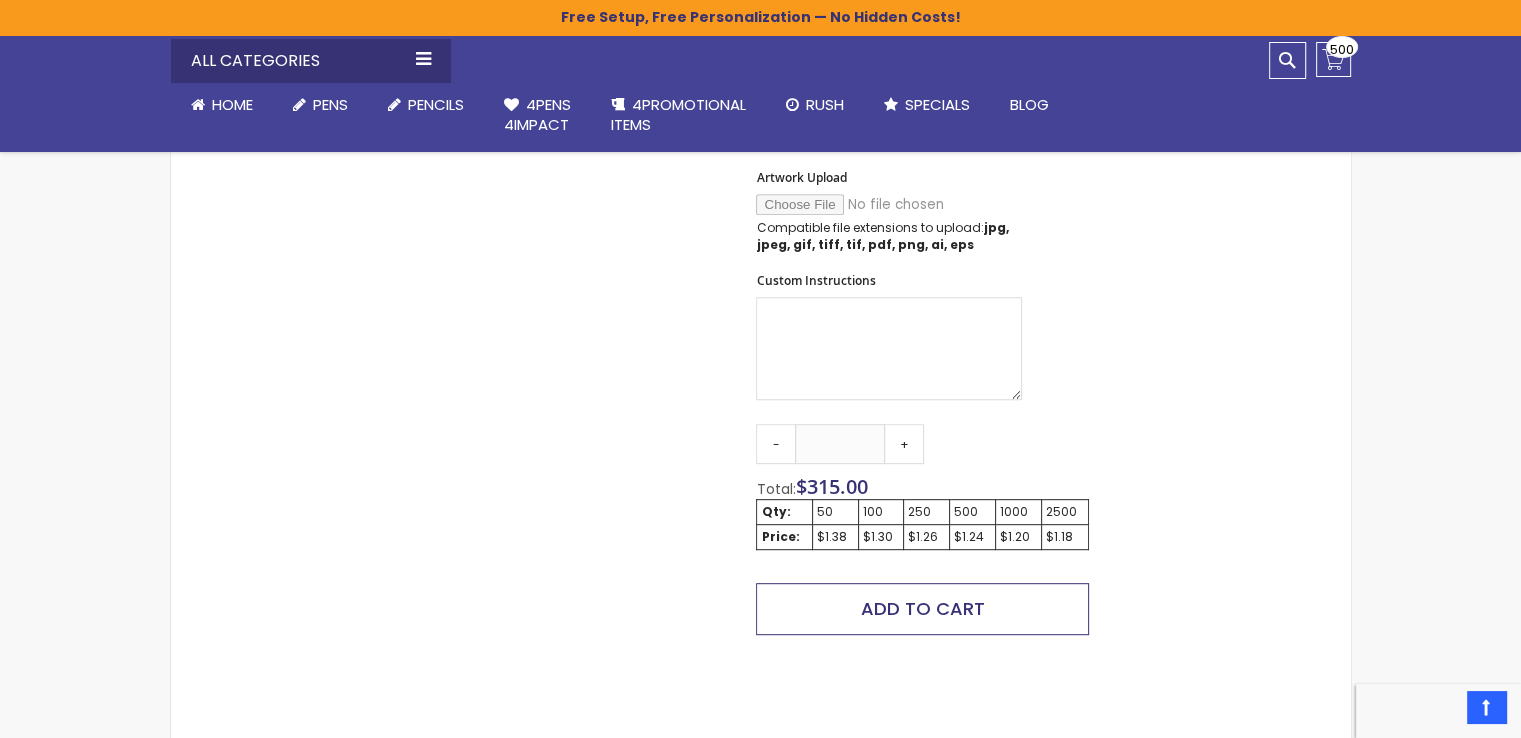 type on "**********" 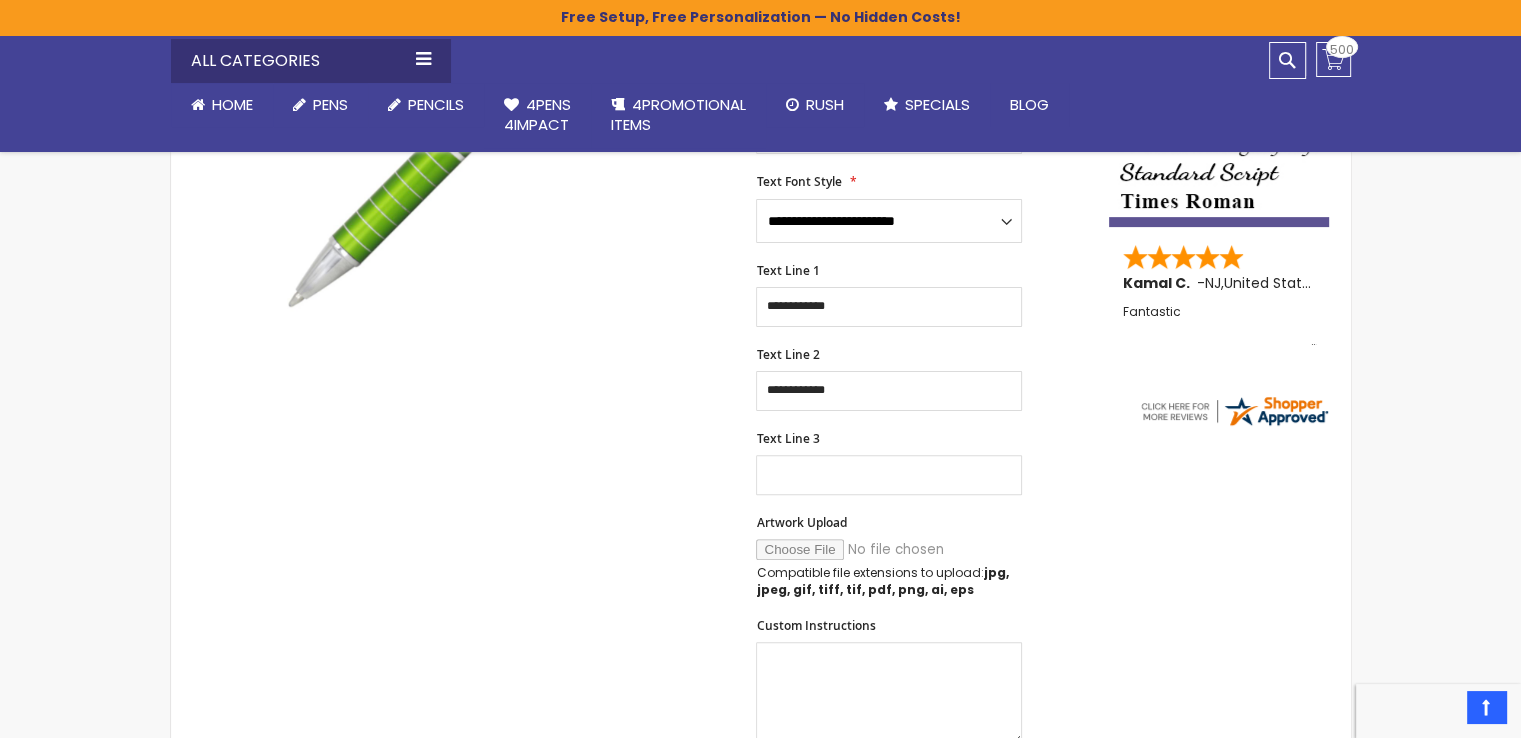 scroll, scrollTop: 522, scrollLeft: 0, axis: vertical 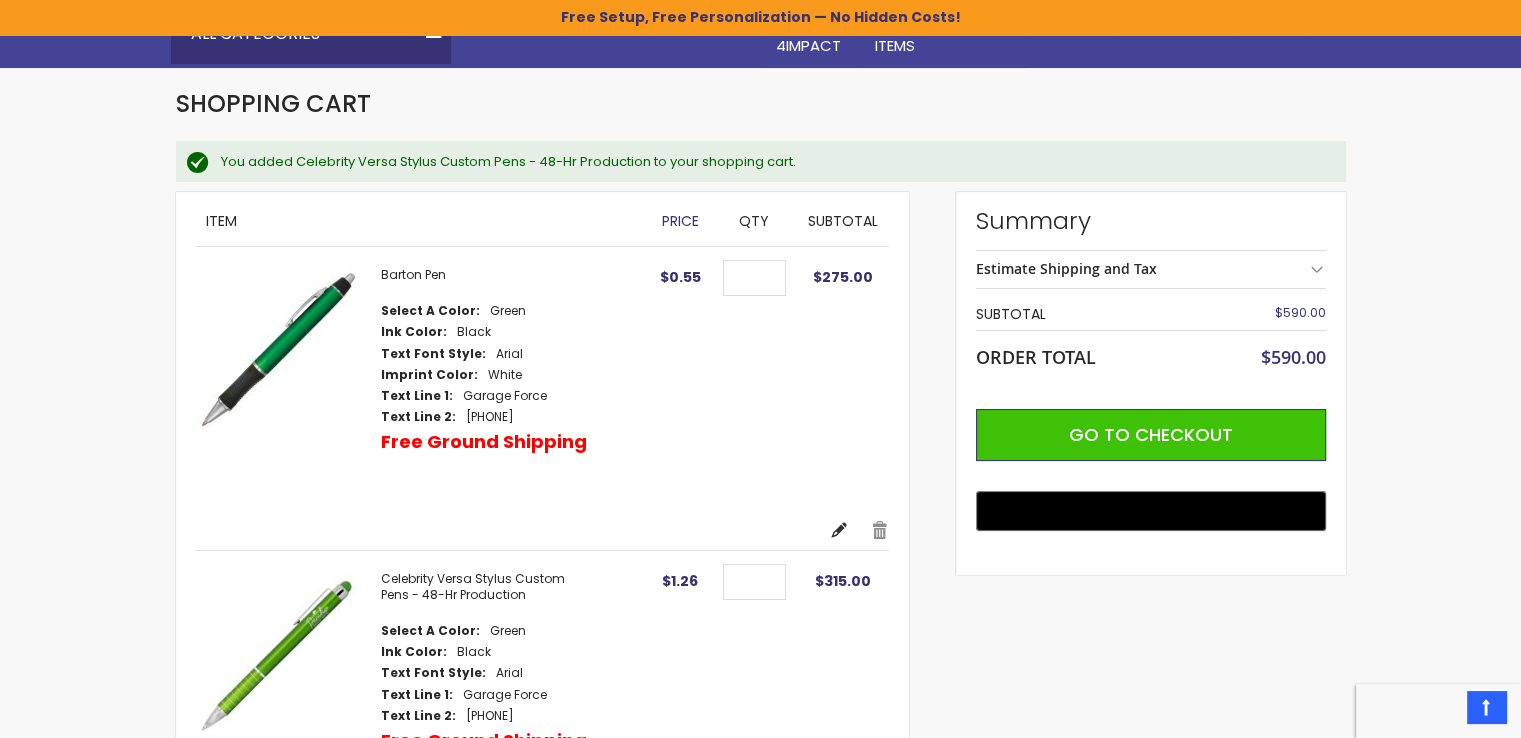 click on "Edit" at bounding box center [839, 530] 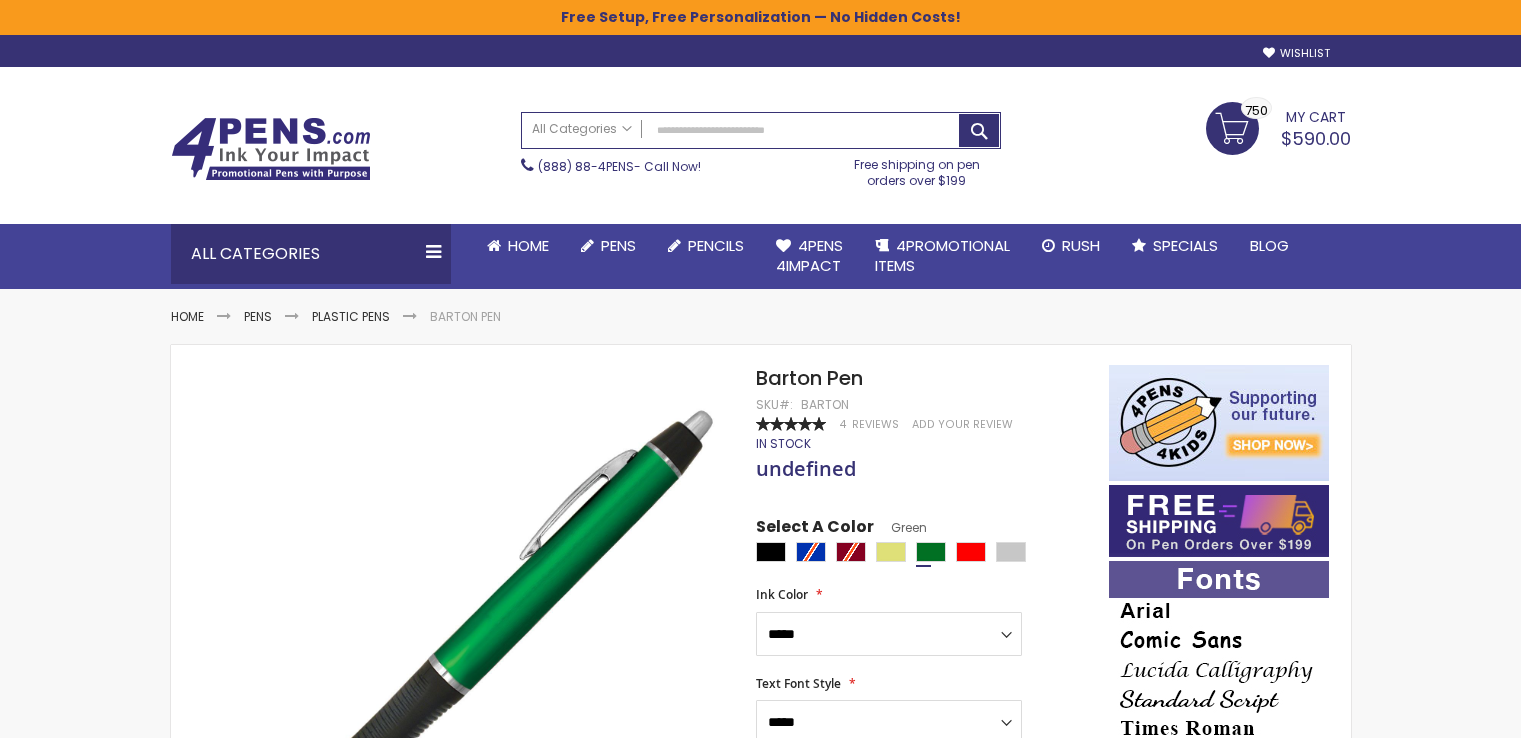 scroll, scrollTop: 0, scrollLeft: 0, axis: both 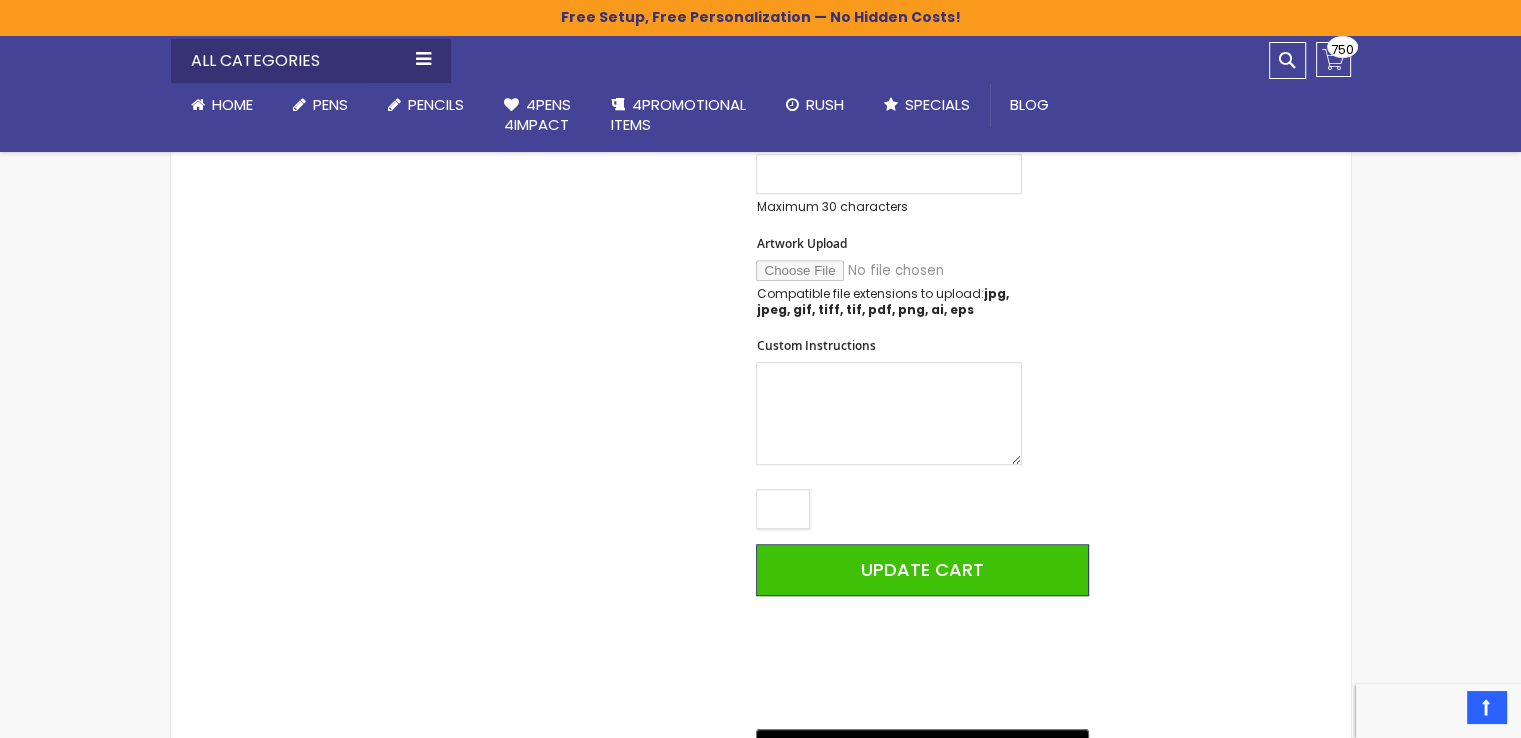 click on "***" at bounding box center (783, 509) 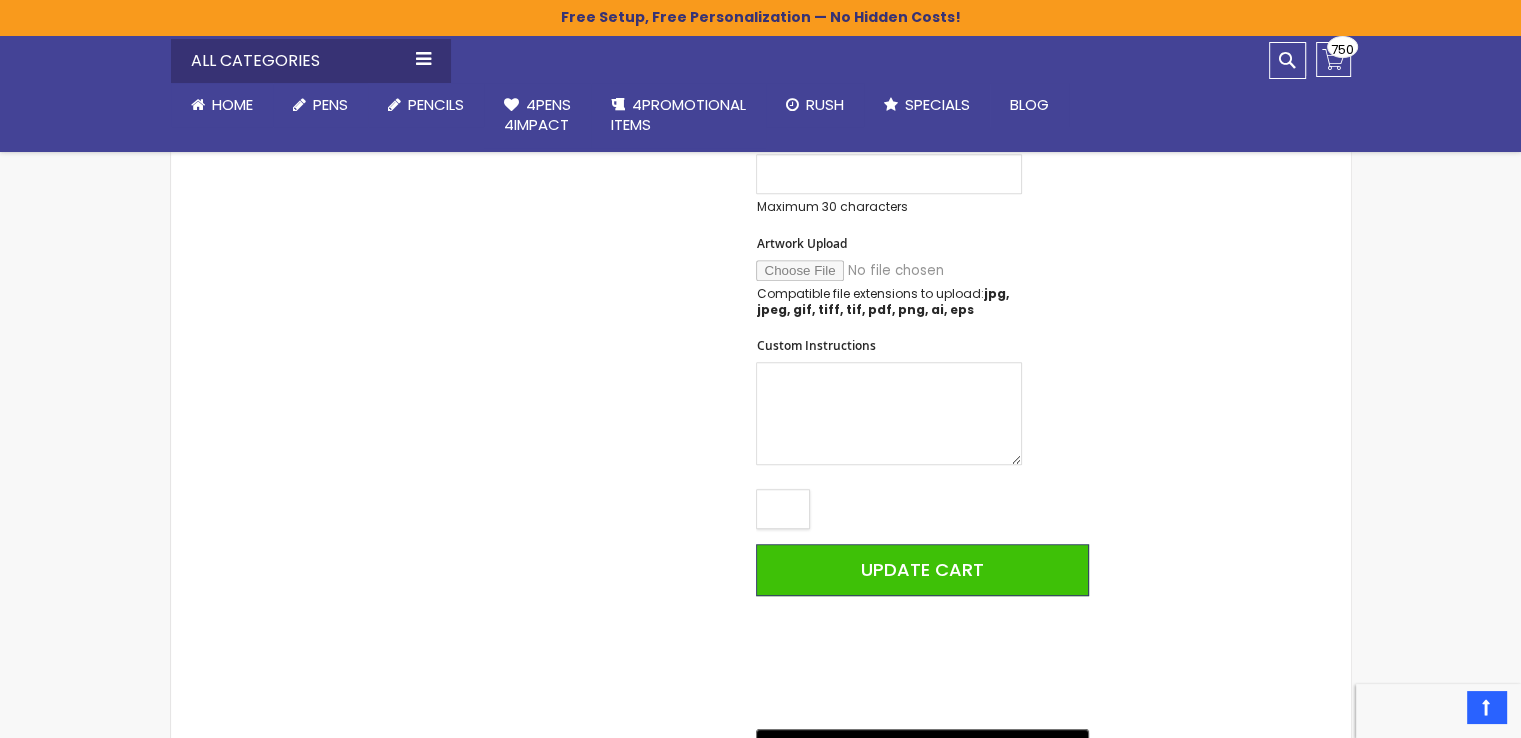 type on "*" 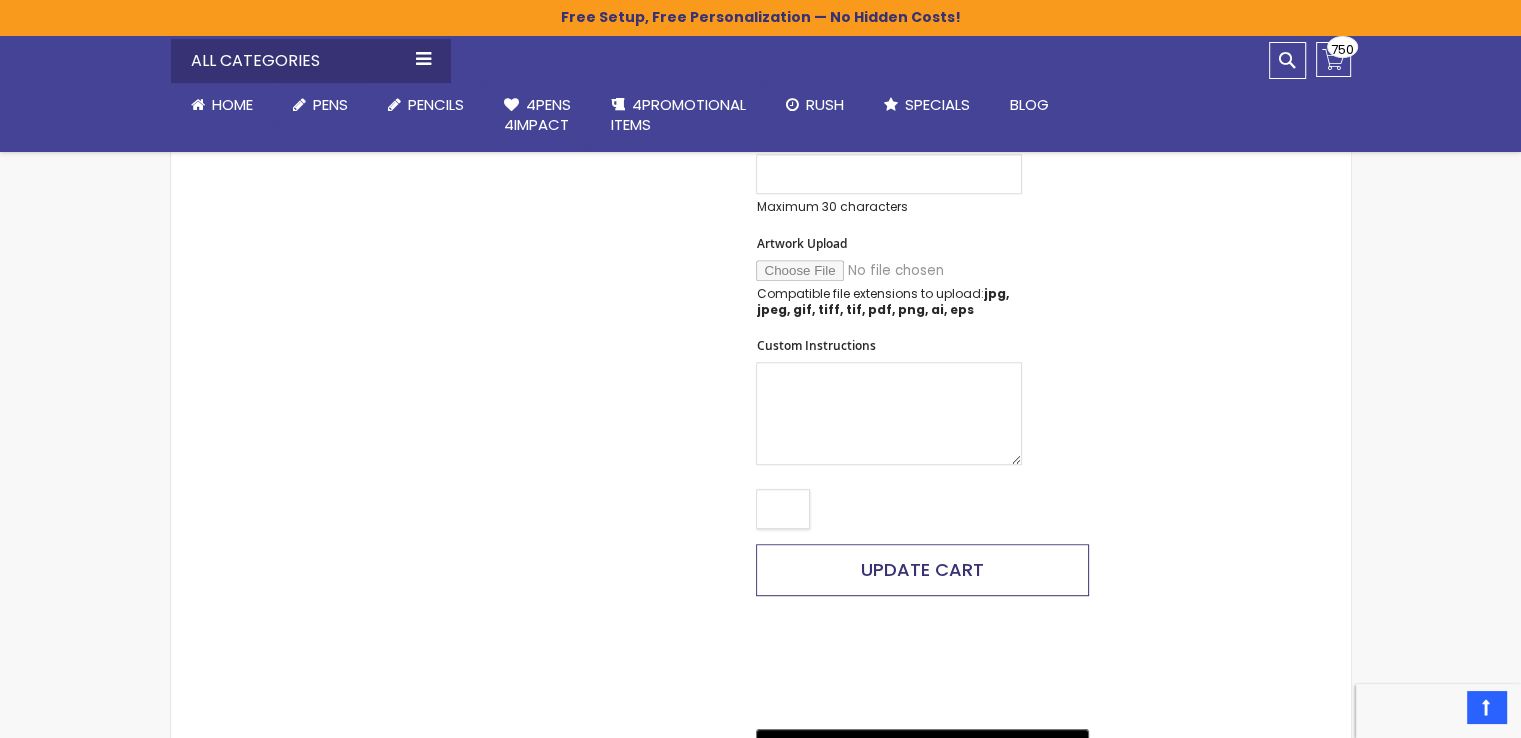 type on "***" 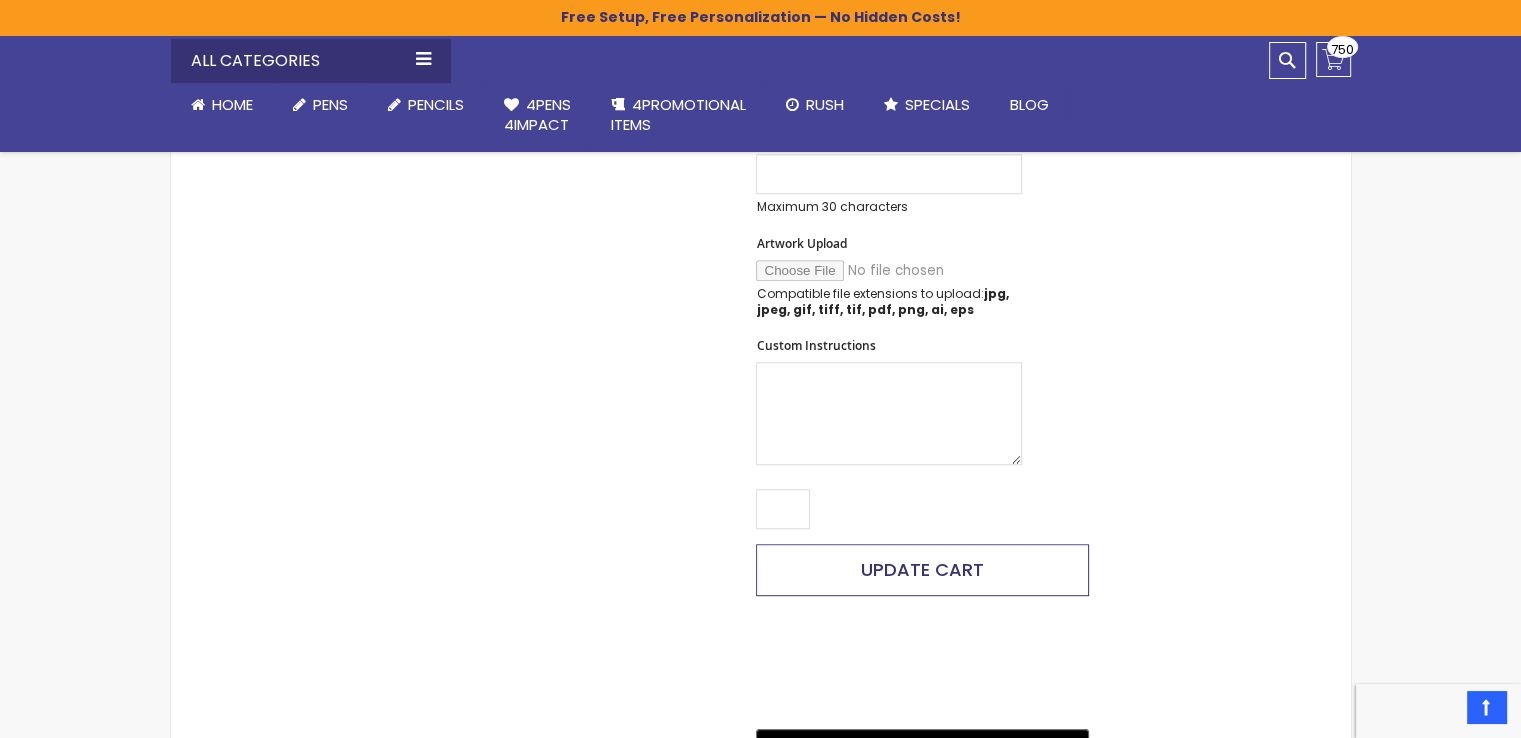 click on "Update Cart" at bounding box center (922, 569) 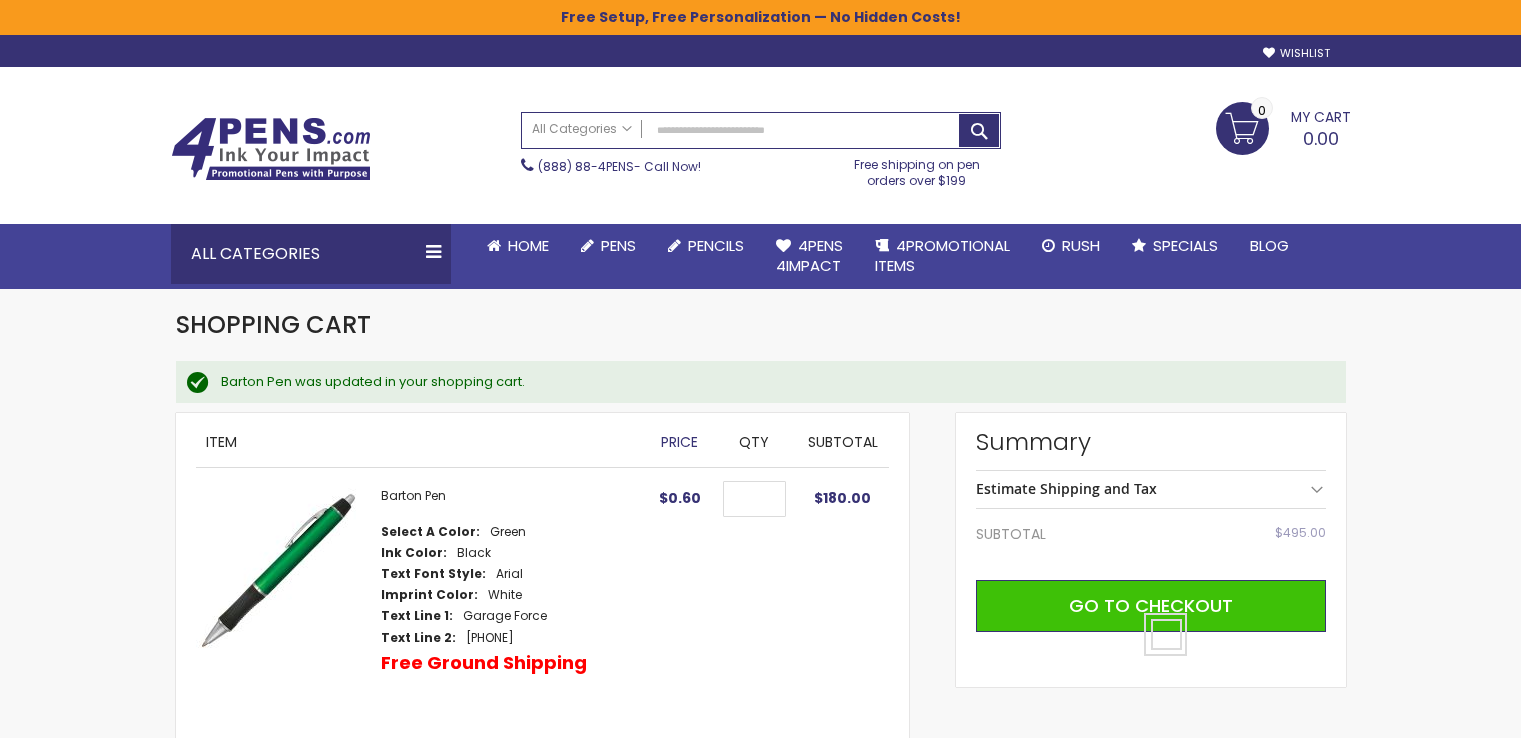 scroll, scrollTop: 0, scrollLeft: 0, axis: both 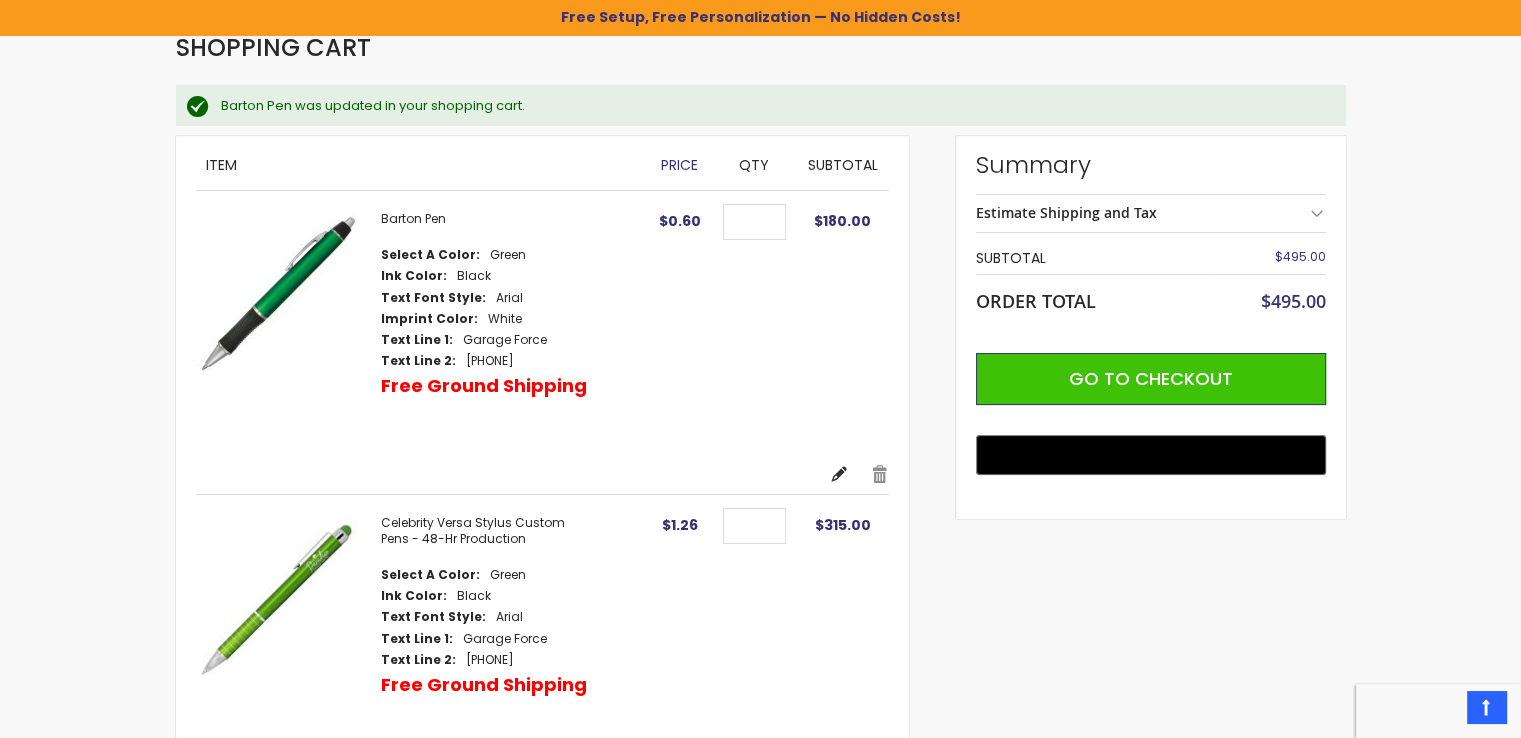 click on "Edit" at bounding box center (839, 474) 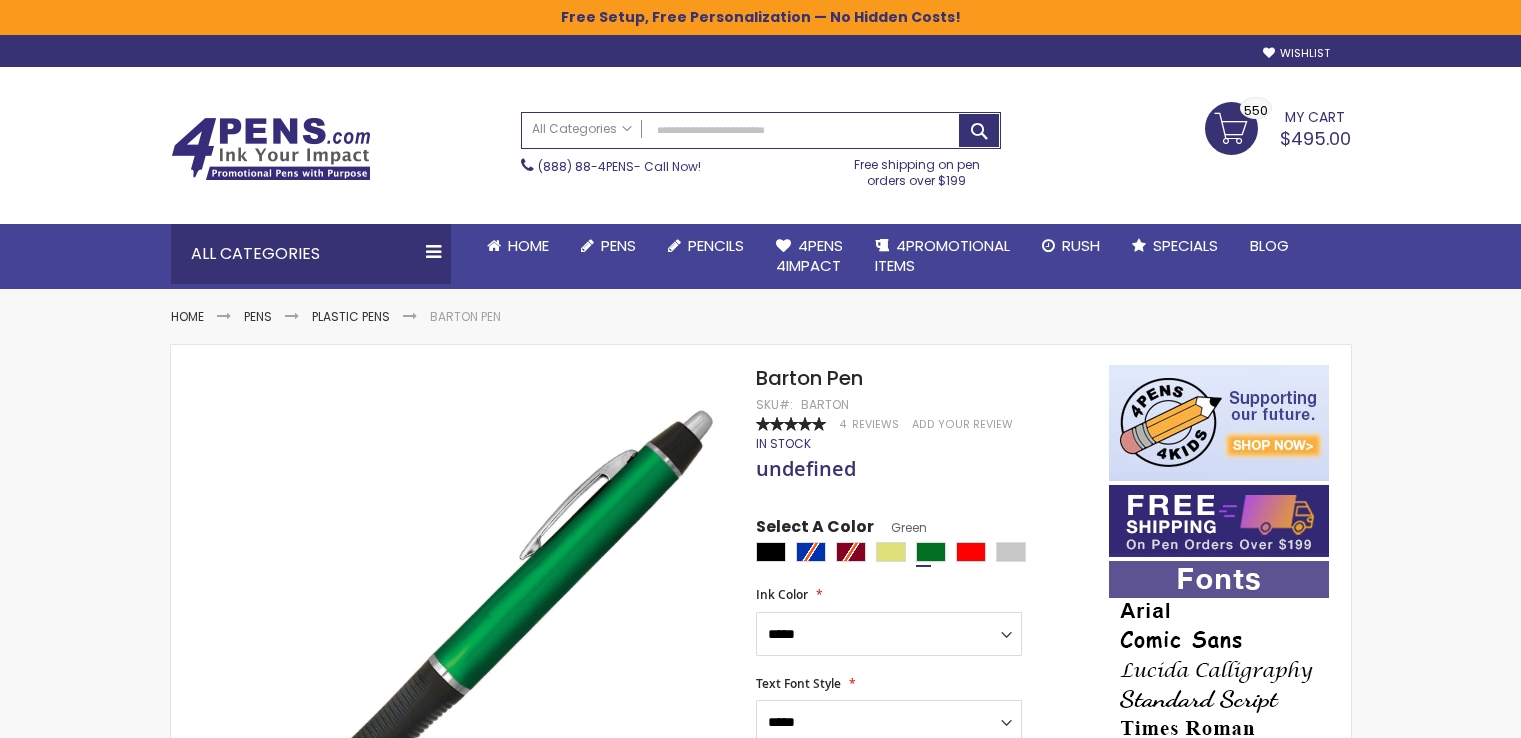 scroll, scrollTop: 0, scrollLeft: 0, axis: both 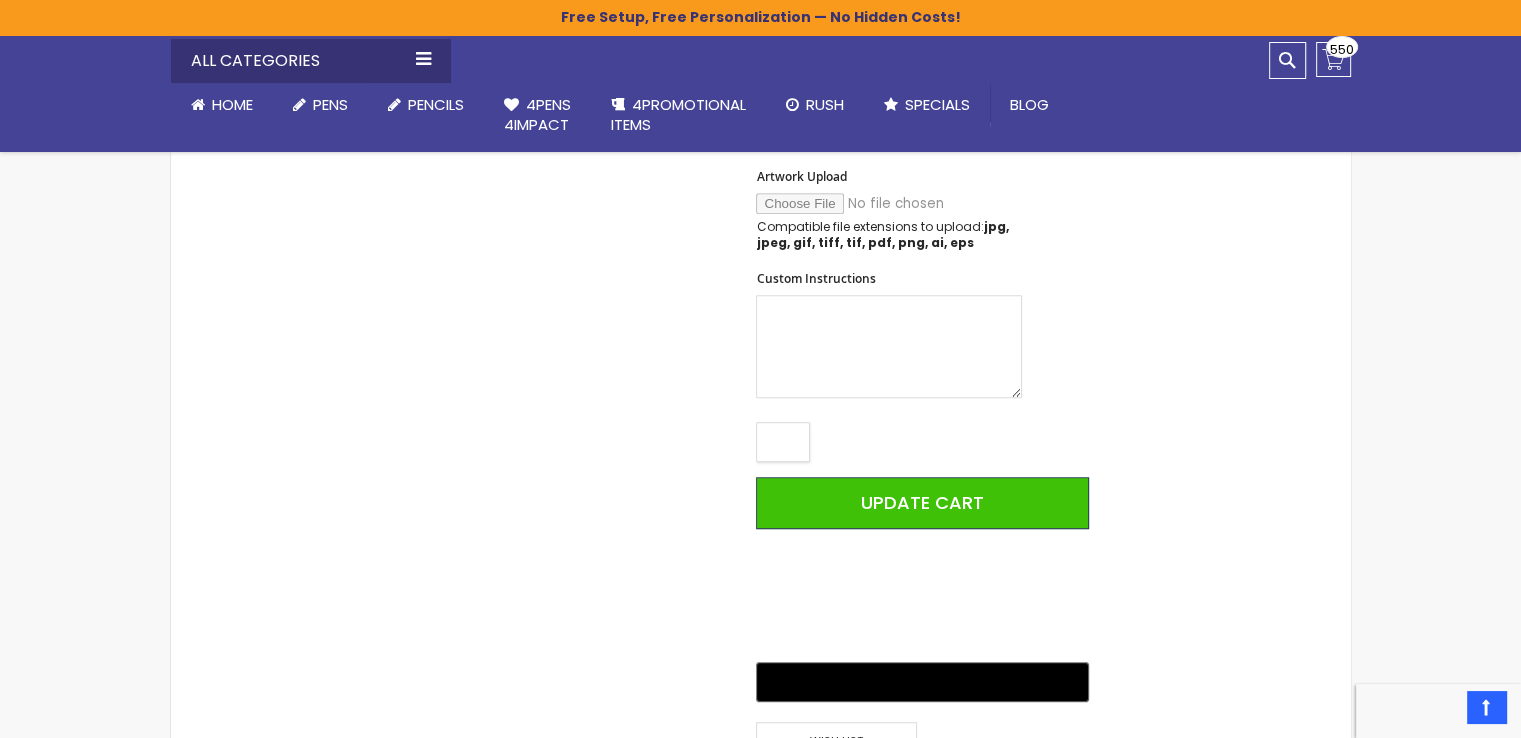 click on "***" at bounding box center (783, 442) 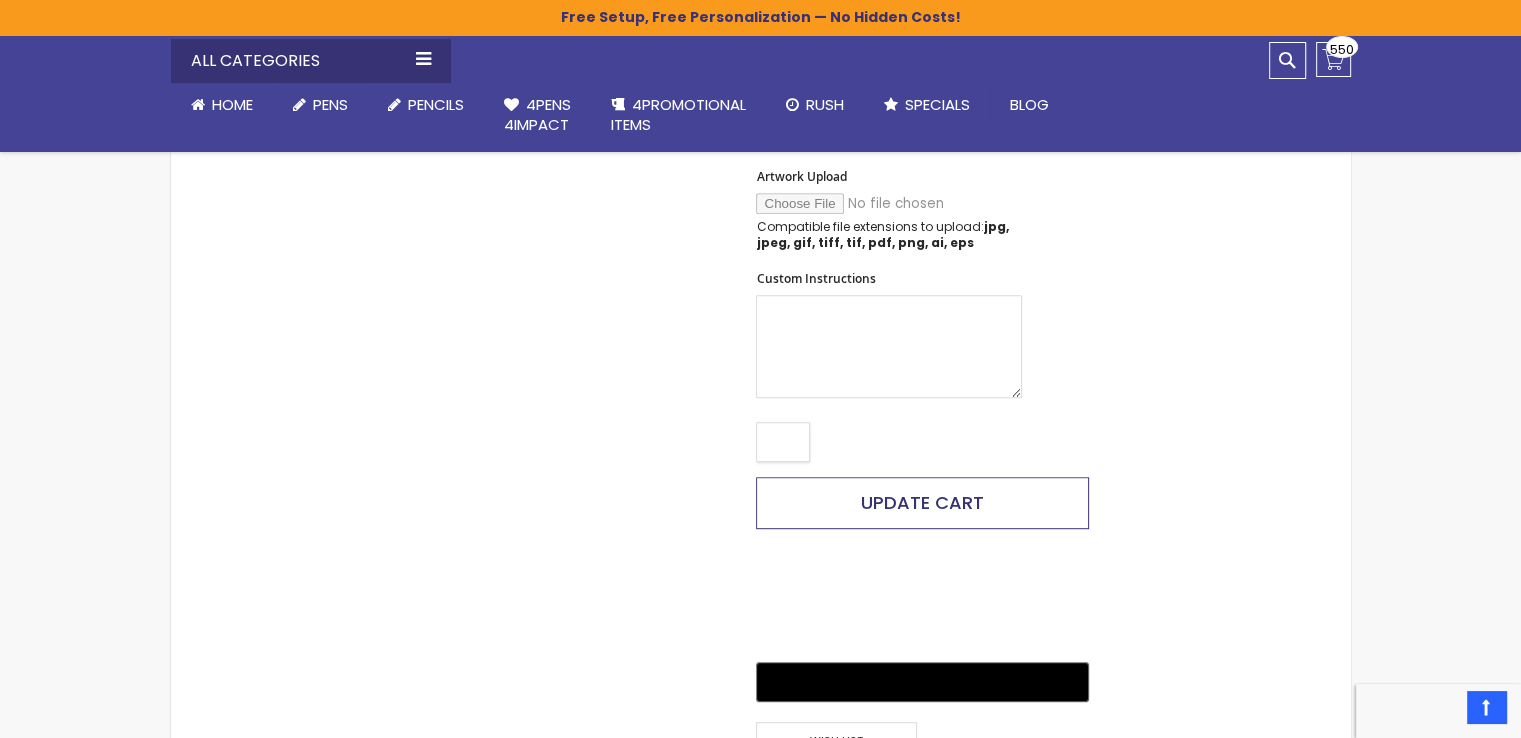 type on "***" 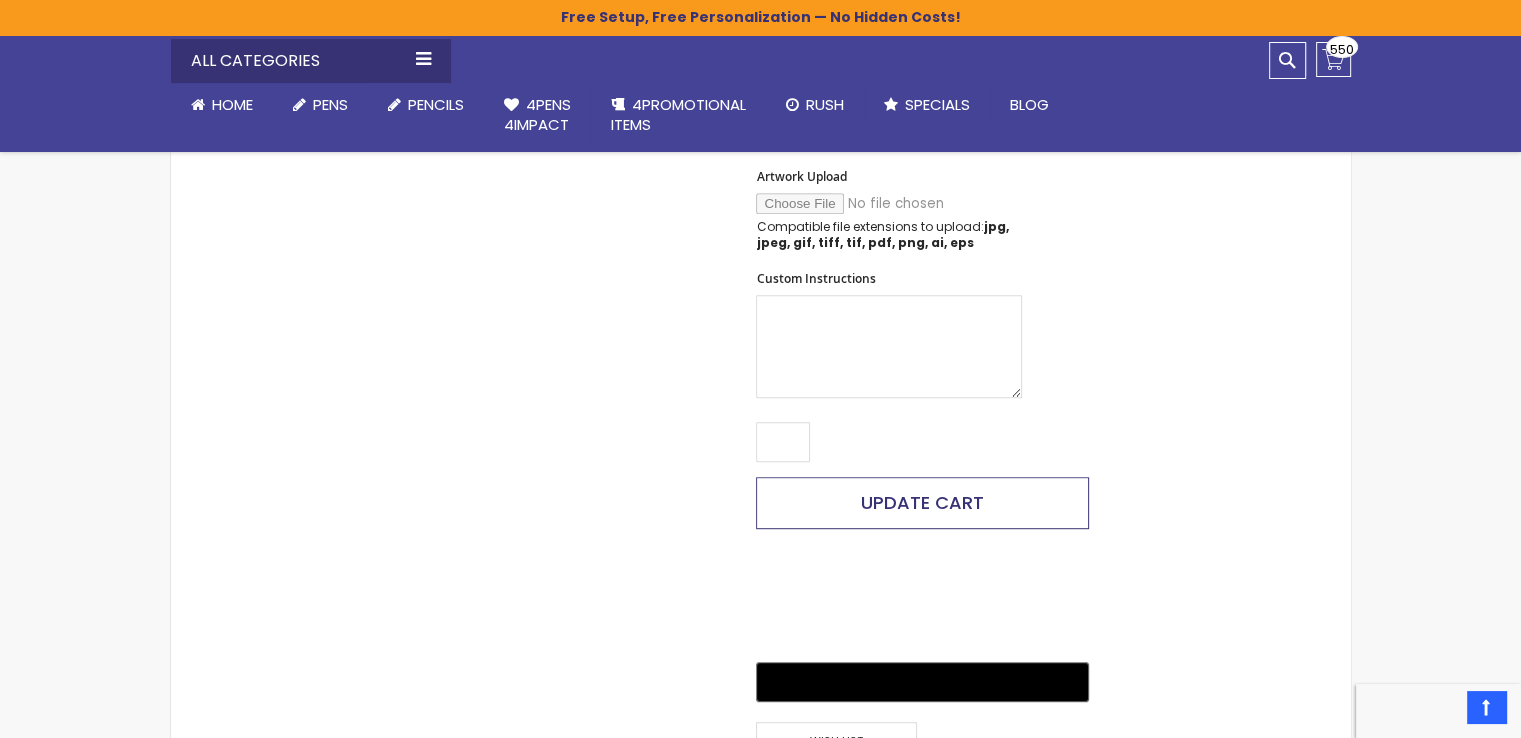 click on "Update Cart" at bounding box center [922, 502] 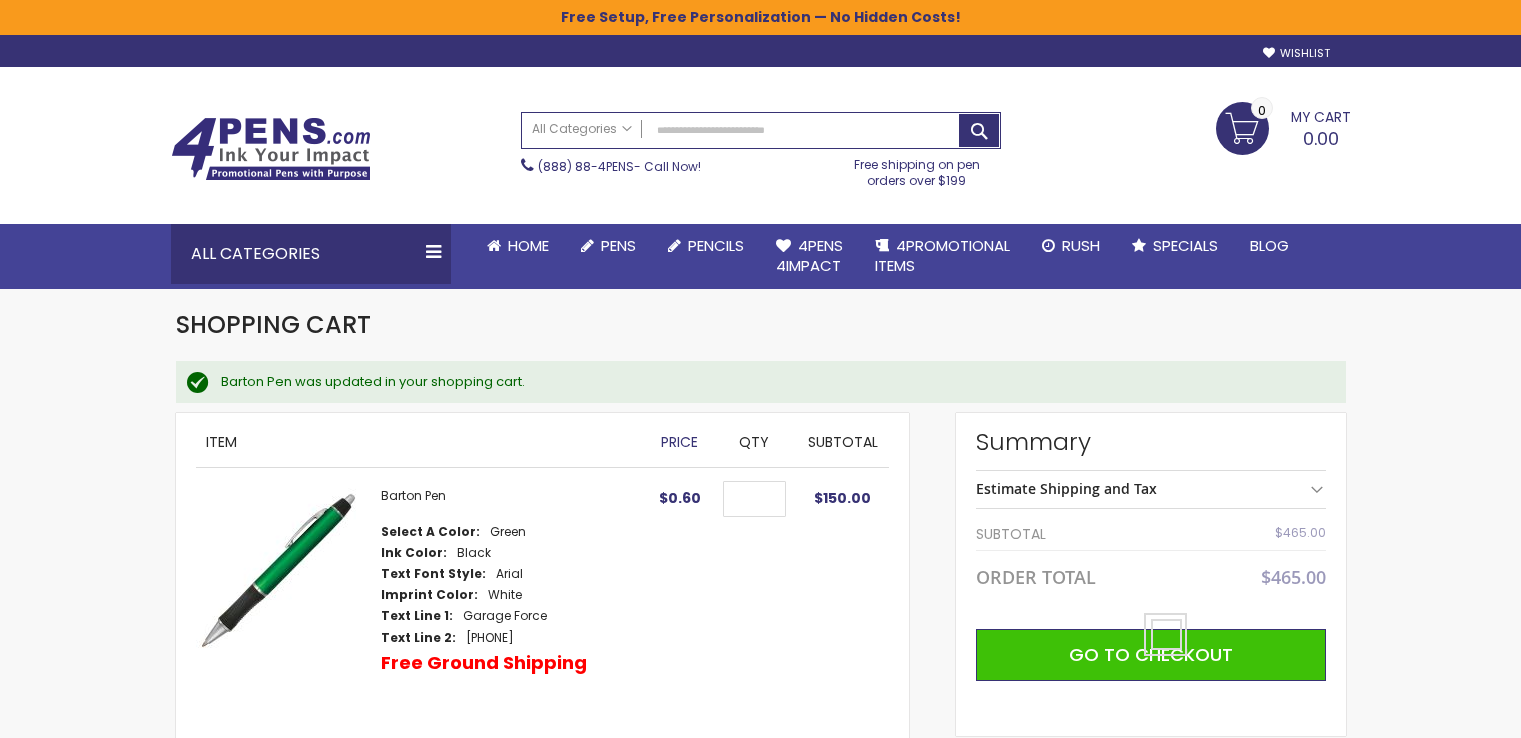 scroll, scrollTop: 0, scrollLeft: 0, axis: both 